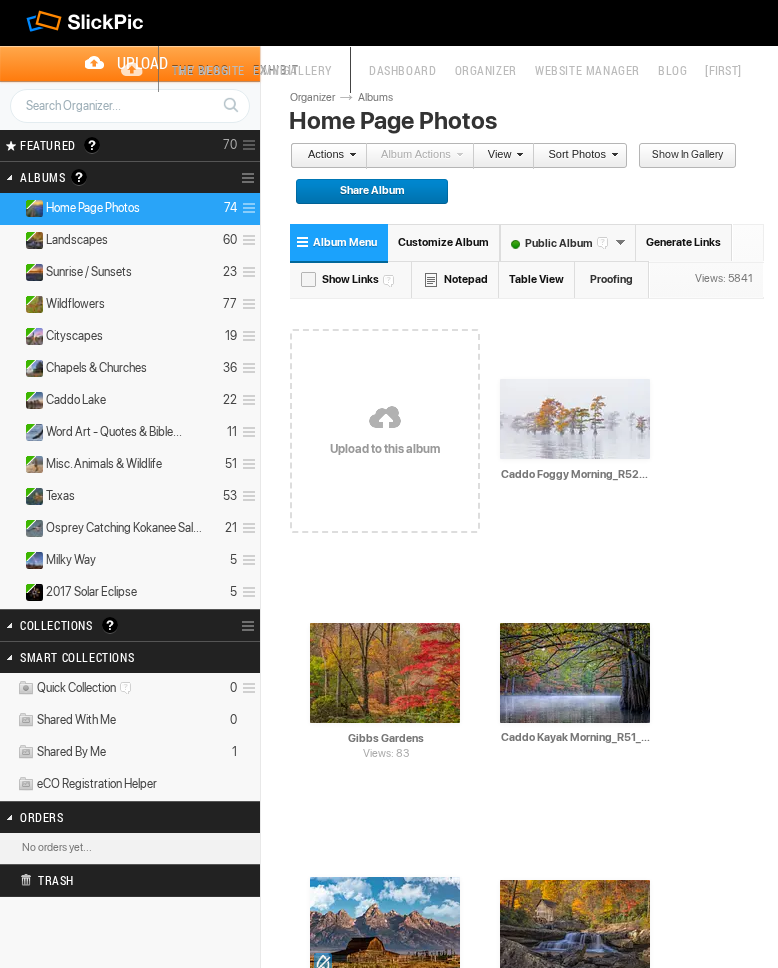 scroll, scrollTop: 0, scrollLeft: 0, axis: both 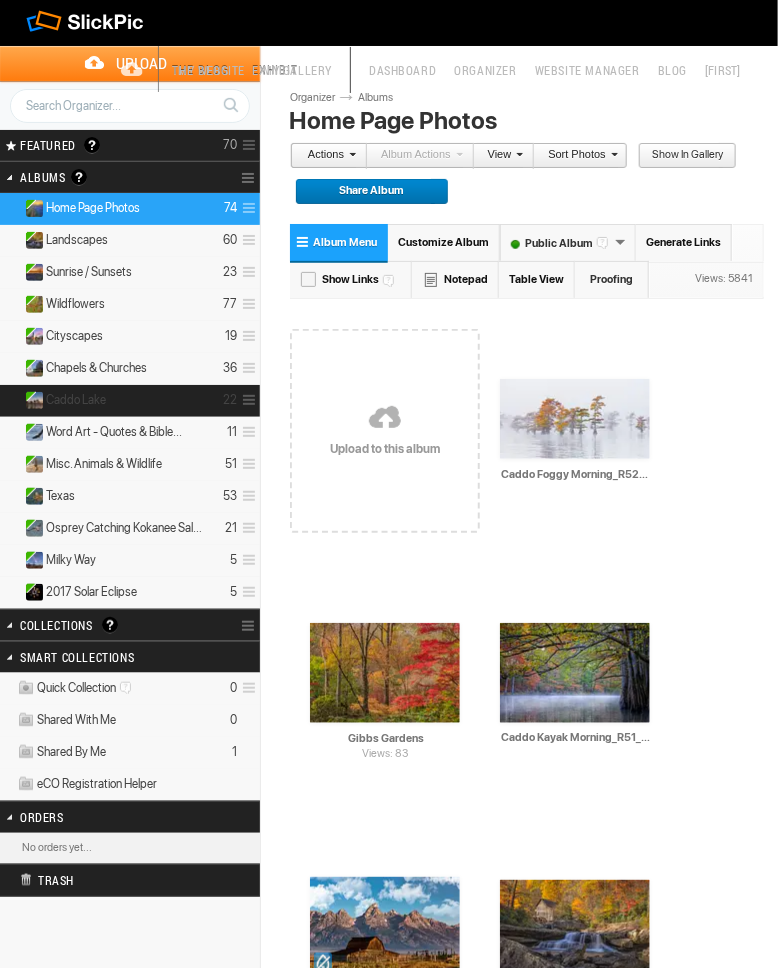 click on "Caddo Lake" at bounding box center [76, 400] 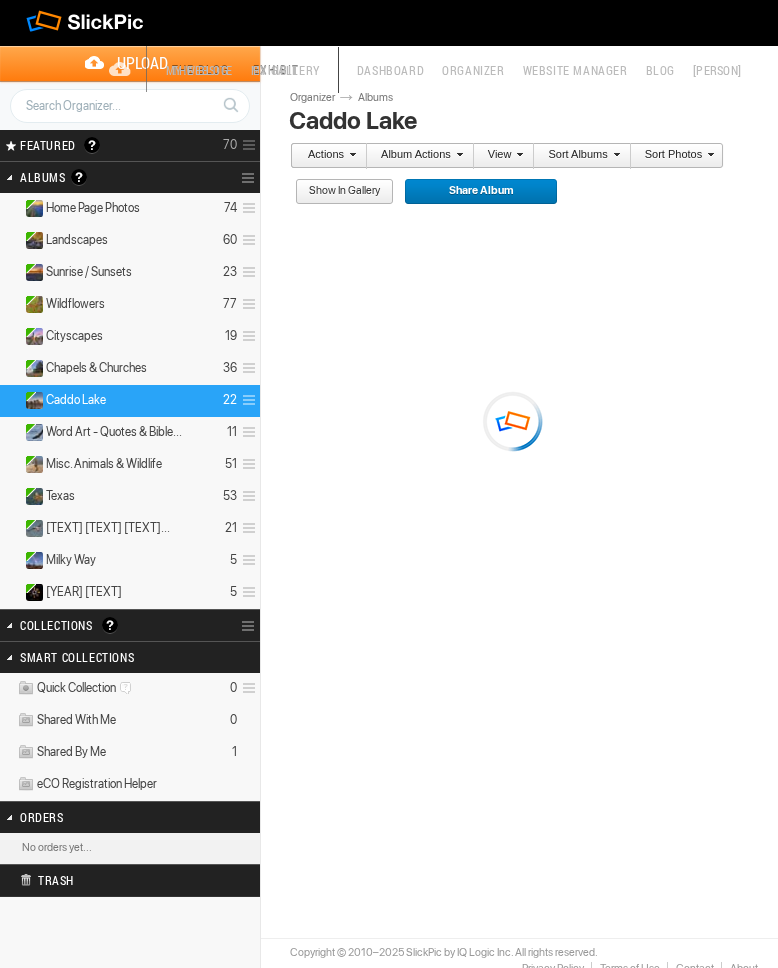 scroll, scrollTop: 0, scrollLeft: 0, axis: both 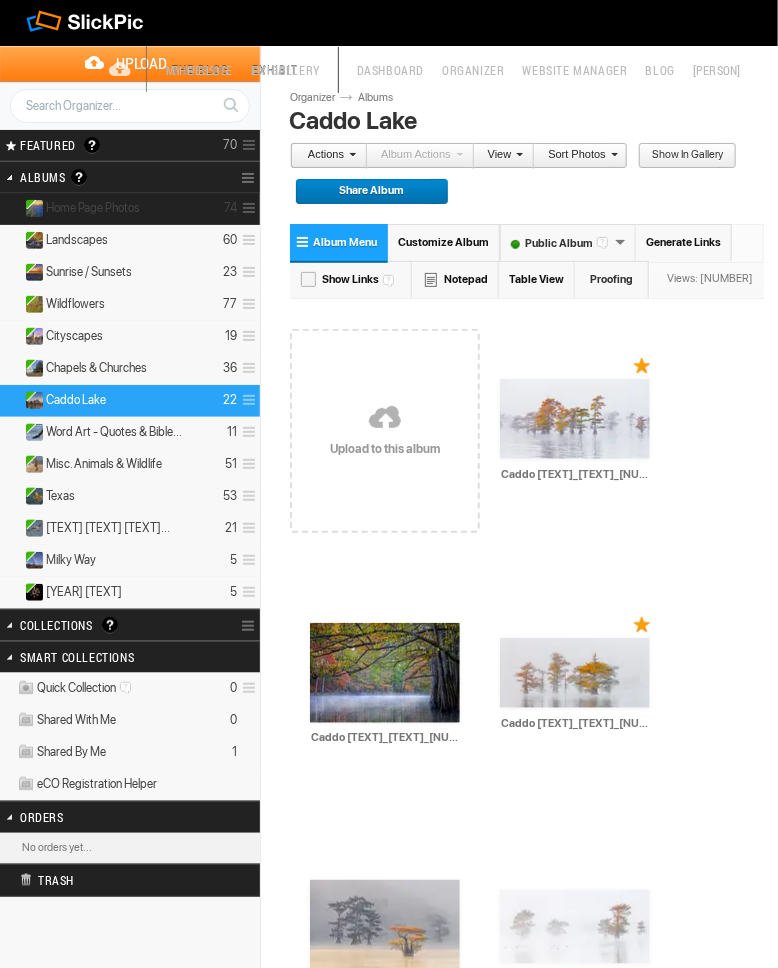 click on "Home Page Photos" at bounding box center [93, 208] 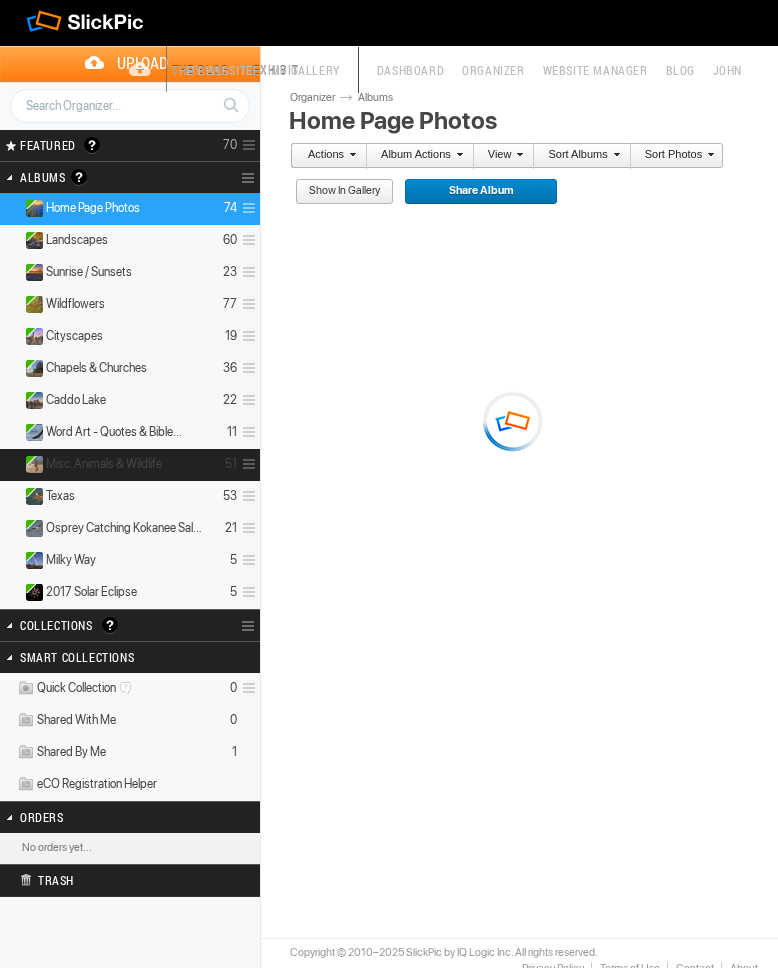 scroll, scrollTop: 0, scrollLeft: 0, axis: both 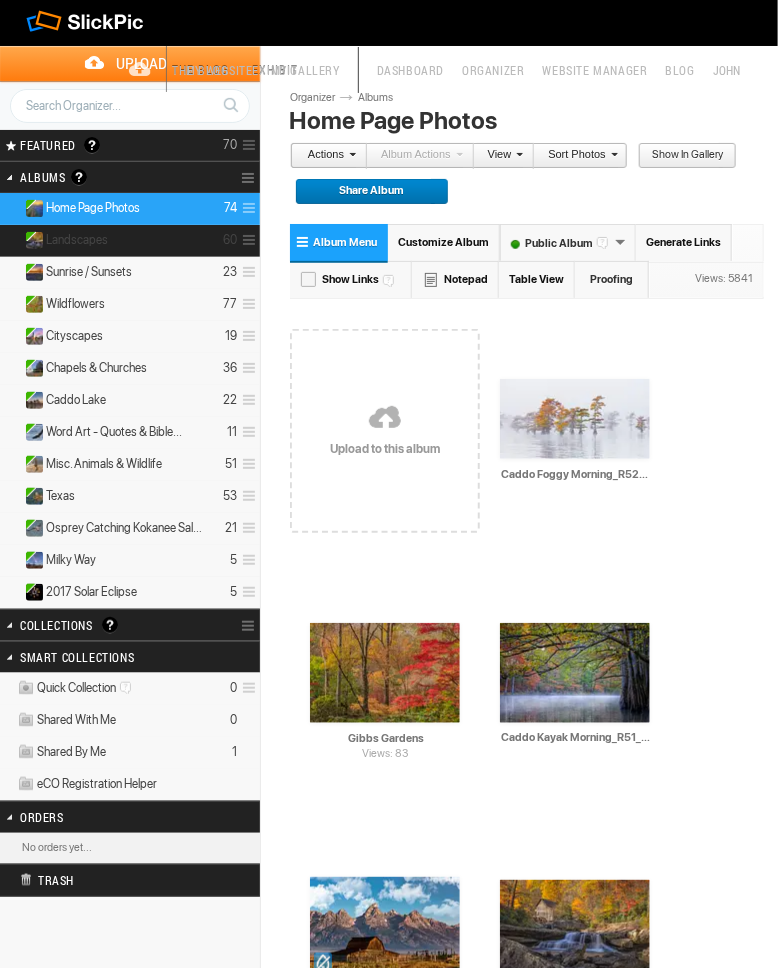 click on "Landscapes" at bounding box center (77, 240) 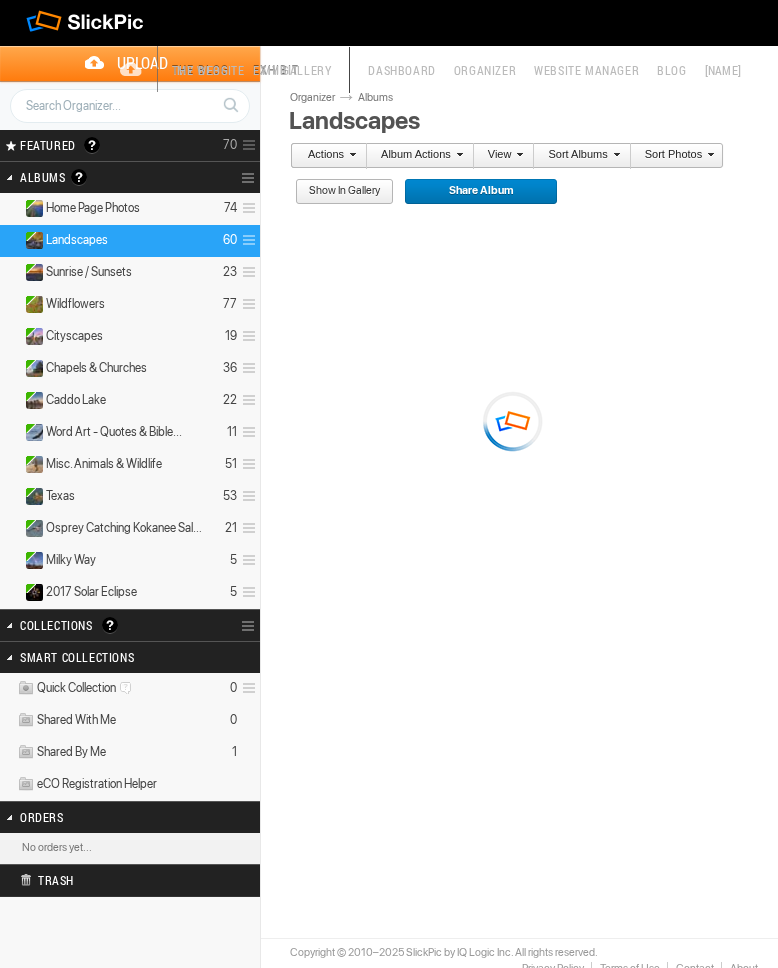 scroll, scrollTop: 0, scrollLeft: 0, axis: both 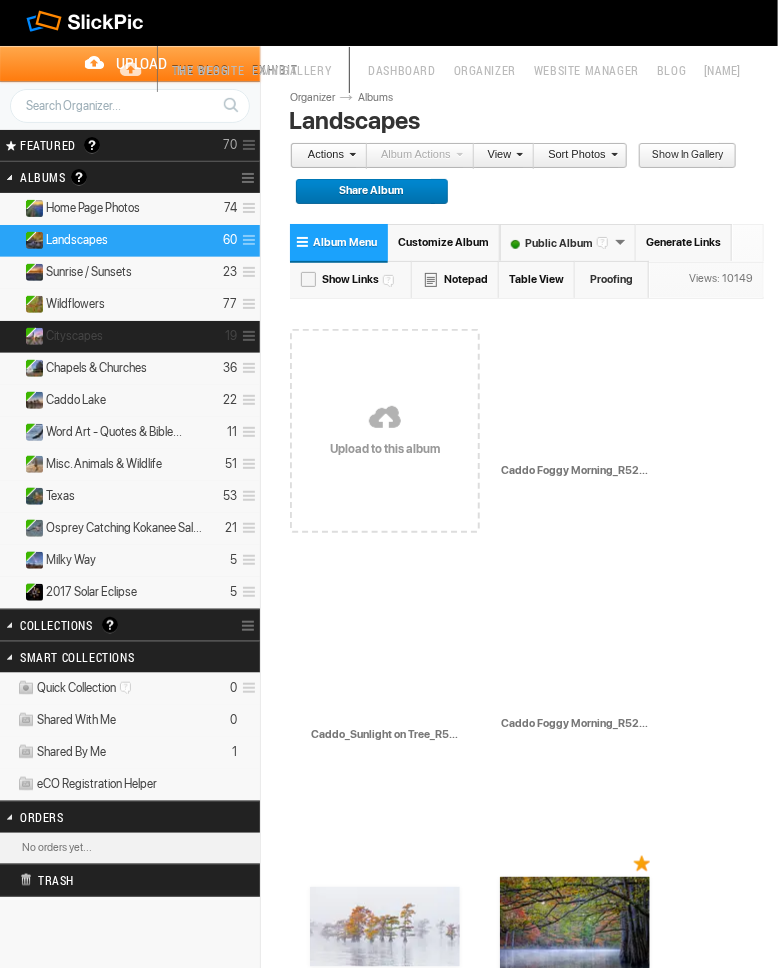 click on "Cityscapes" at bounding box center (74, 336) 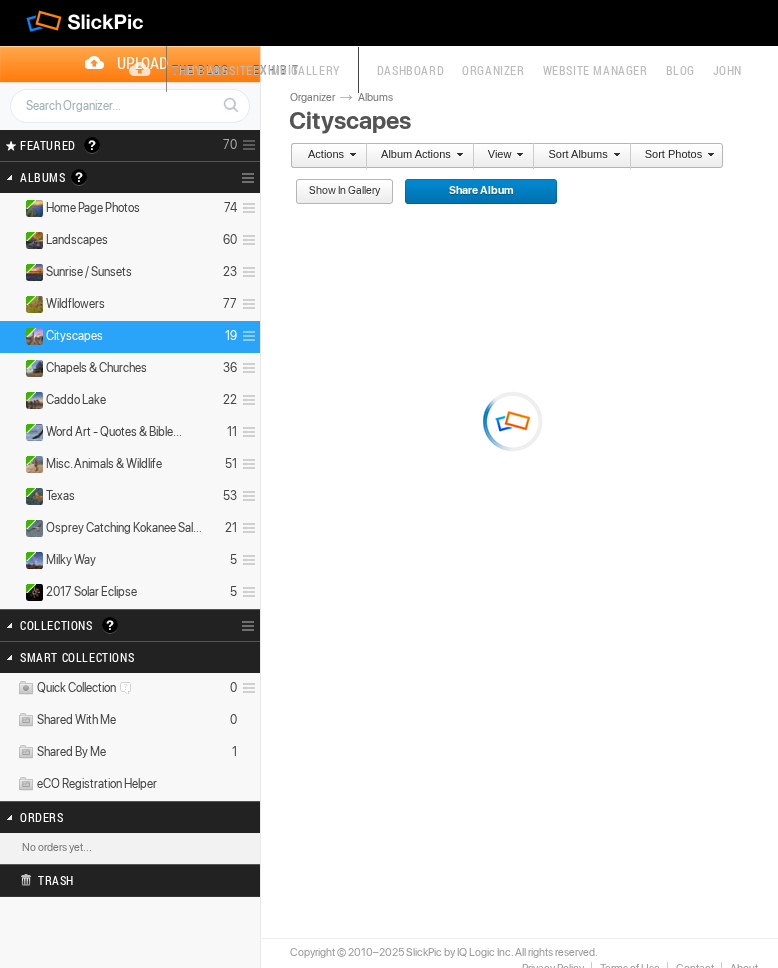 scroll, scrollTop: 0, scrollLeft: 0, axis: both 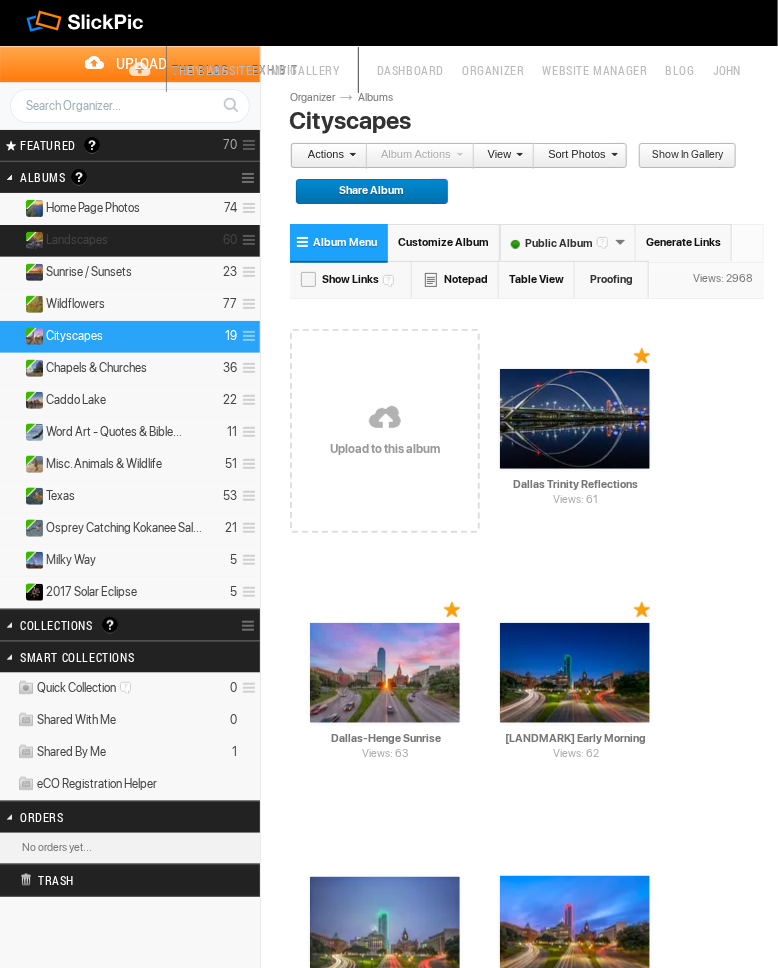 click on "Landscapes" at bounding box center (77, 240) 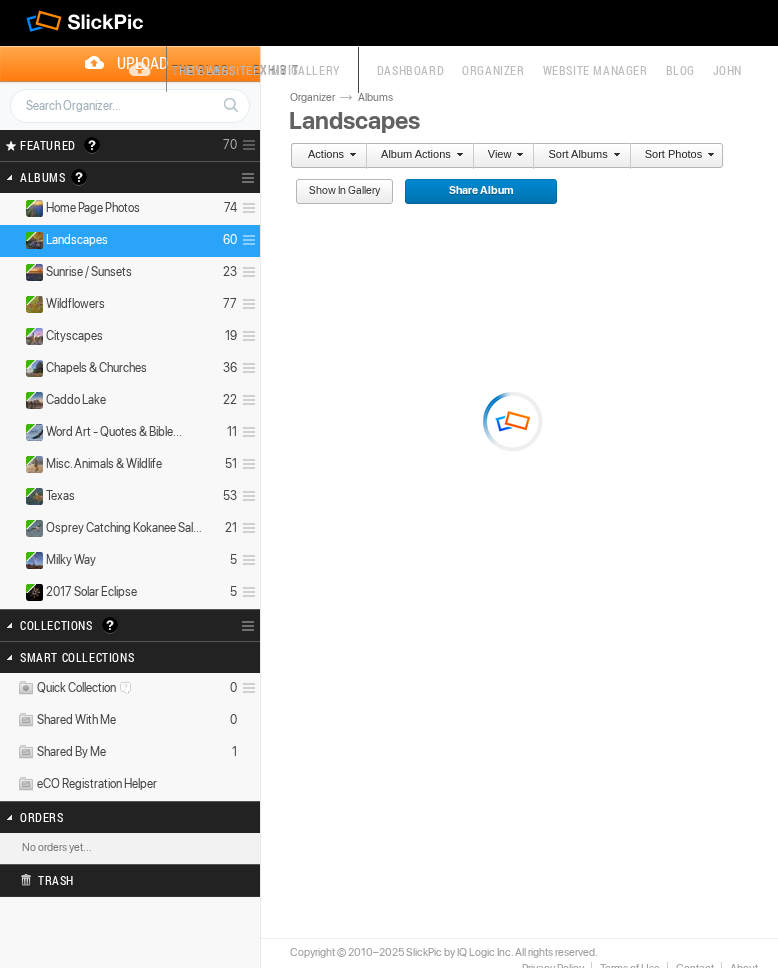 scroll, scrollTop: 0, scrollLeft: 0, axis: both 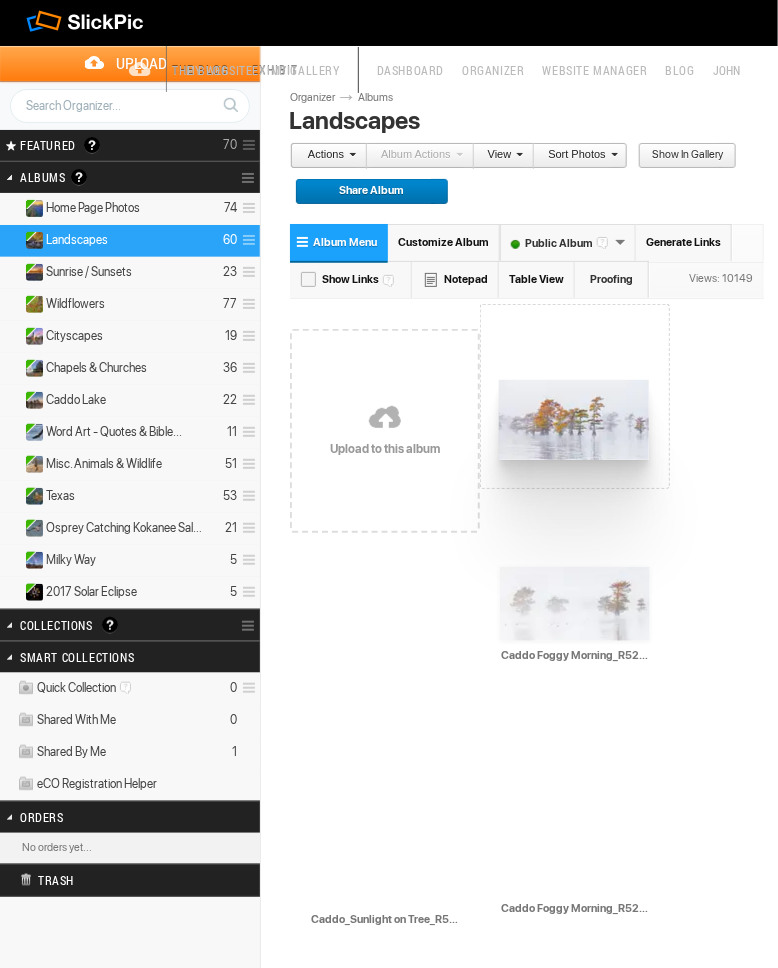 drag, startPoint x: 383, startPoint y: 915, endPoint x: 497, endPoint y: 379, distance: 547.9891 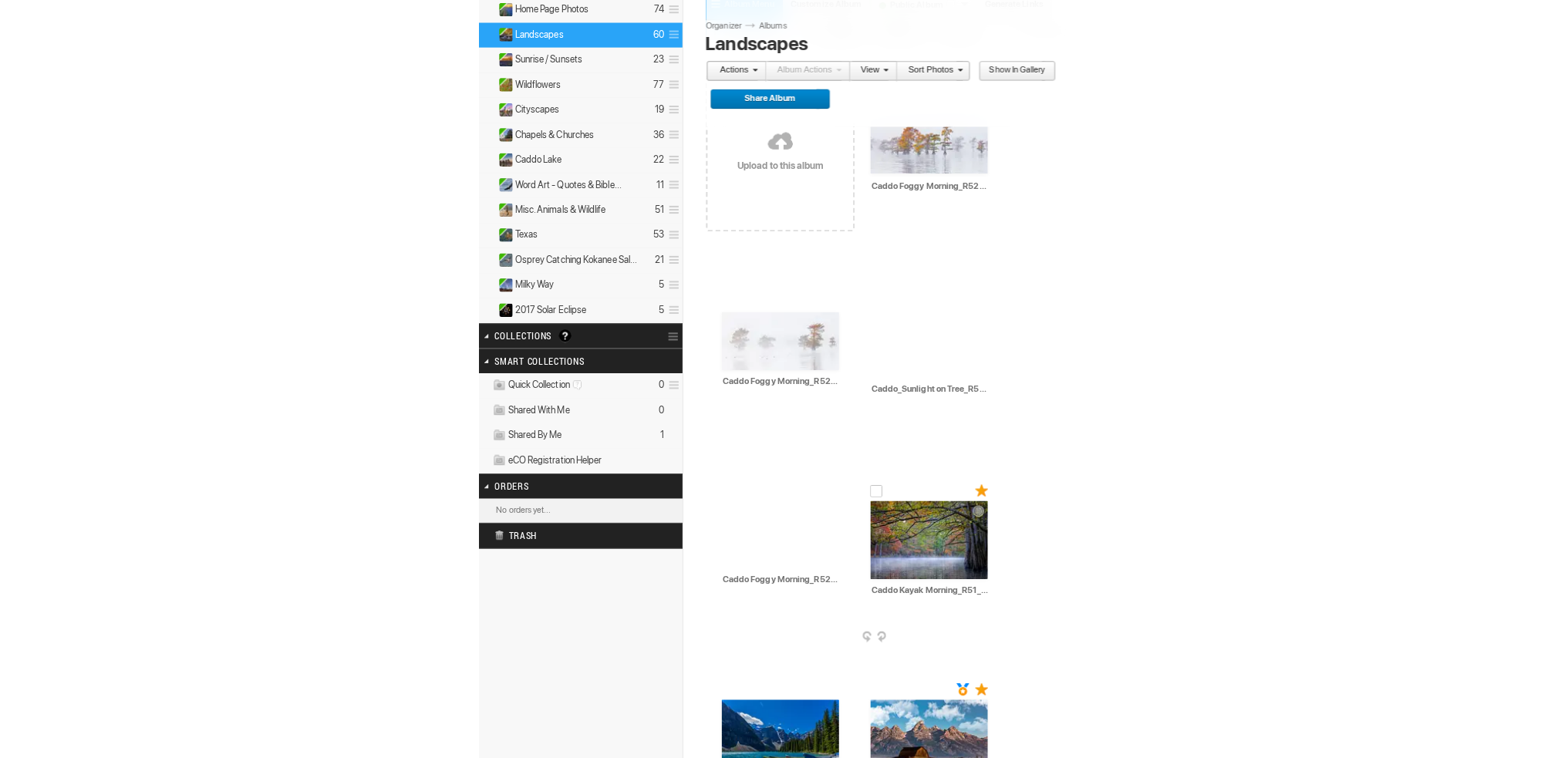 scroll, scrollTop: 154, scrollLeft: 0, axis: vertical 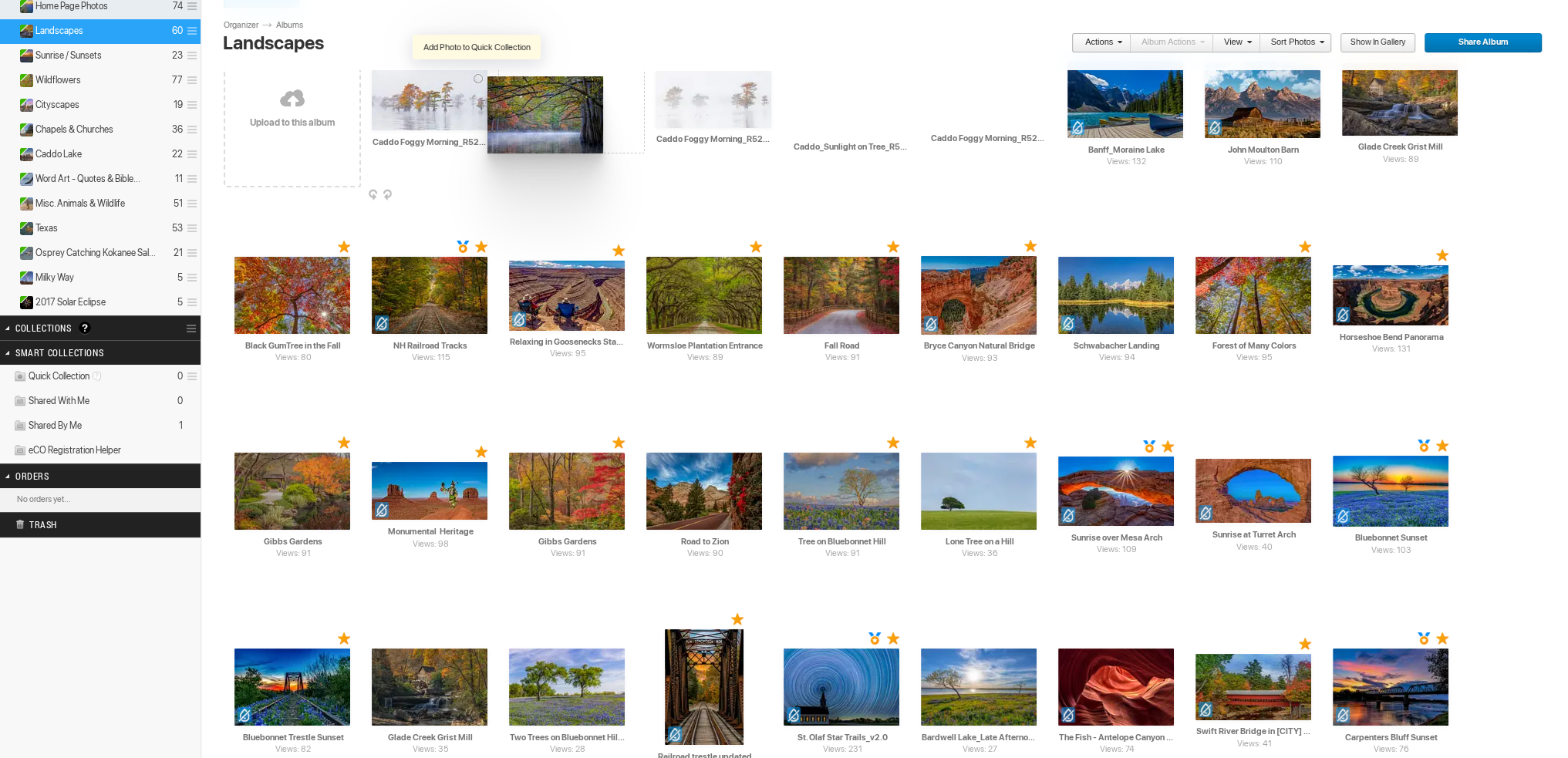 drag, startPoint x: 982, startPoint y: 108, endPoint x: 486, endPoint y: 76, distance: 497.03119 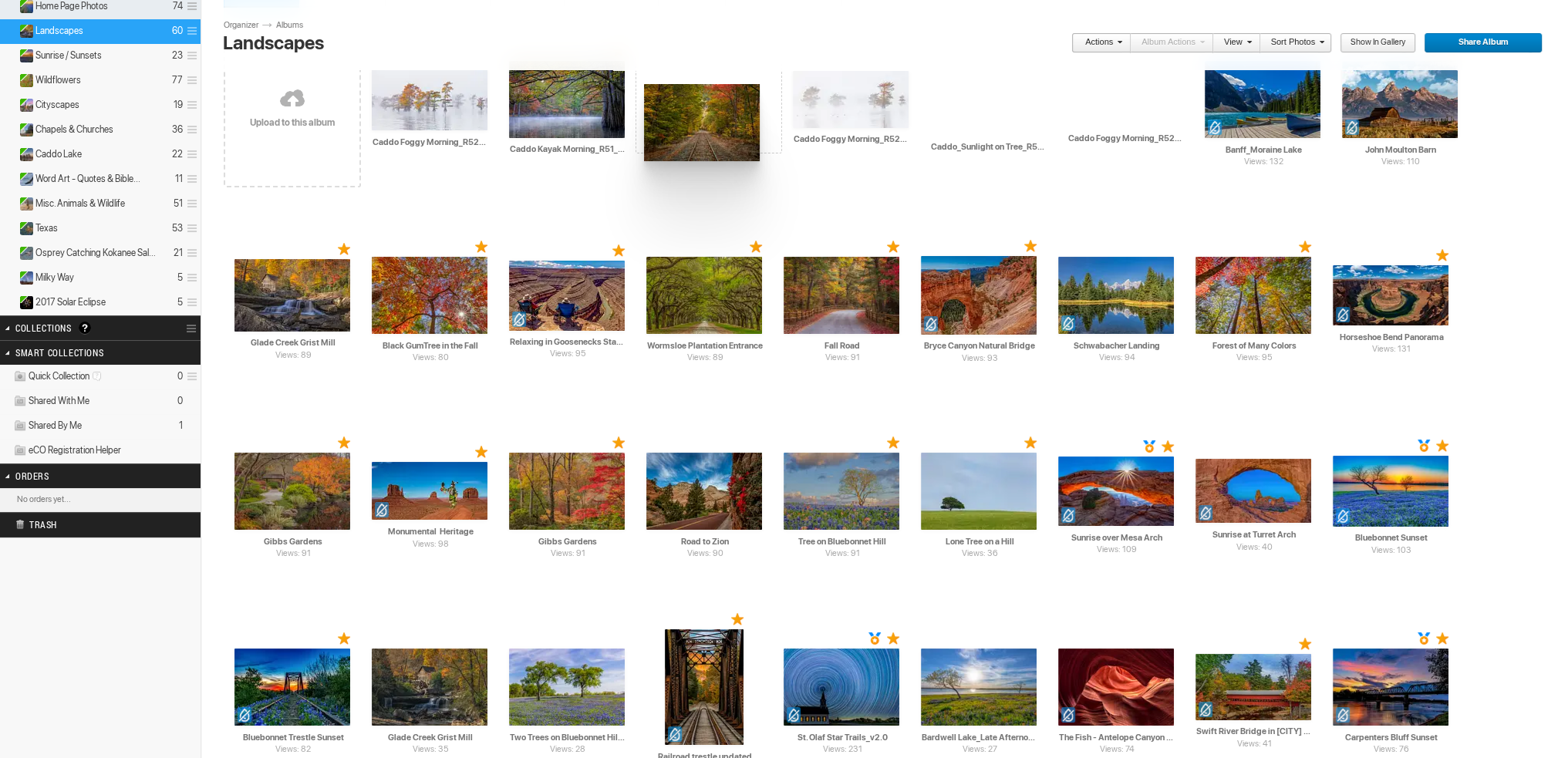 drag, startPoint x: 423, startPoint y: 308, endPoint x: 642, endPoint y: 84, distance: 313.26826 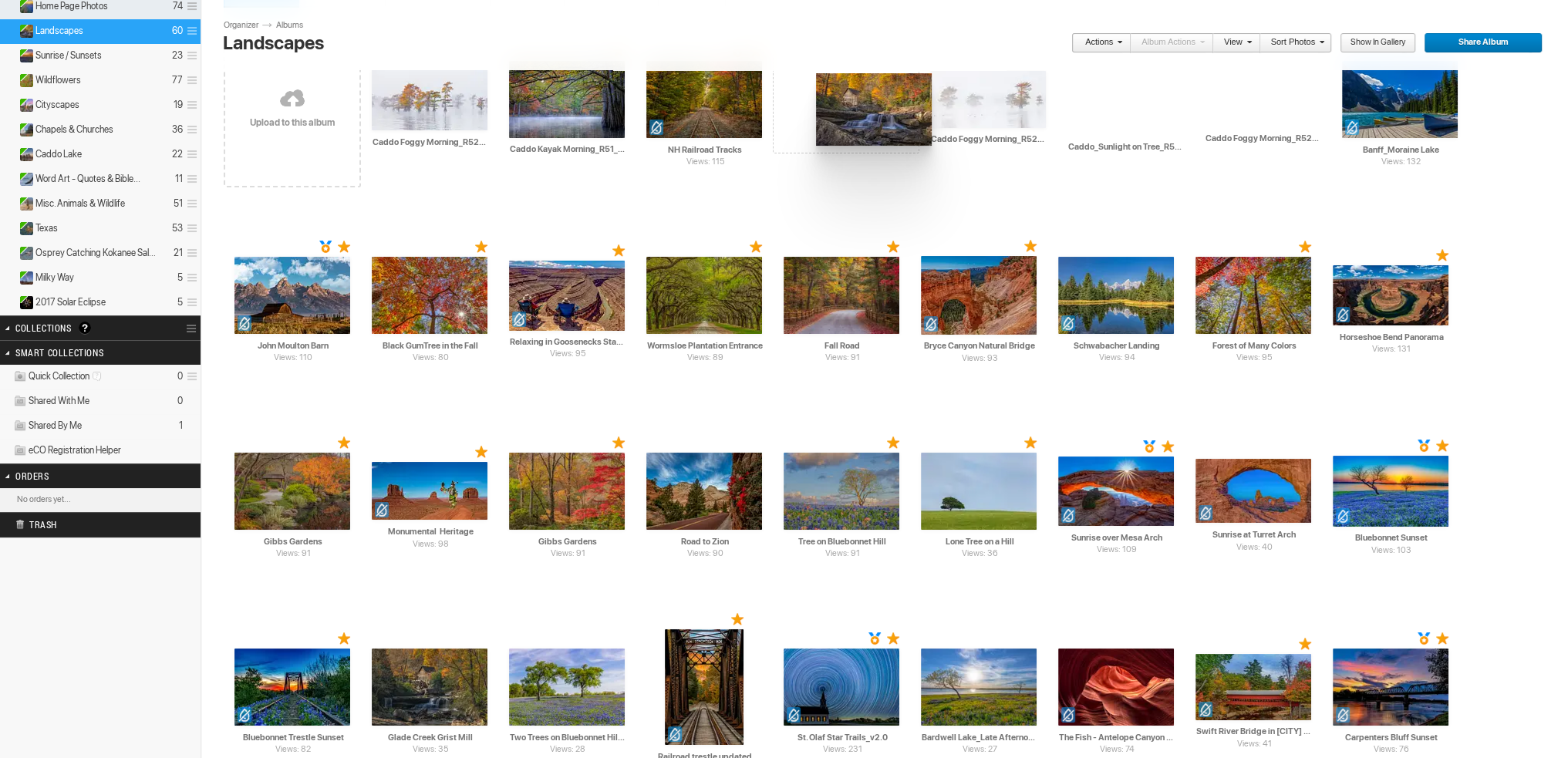 drag, startPoint x: 290, startPoint y: 309, endPoint x: 805, endPoint y: 73, distance: 566.4989 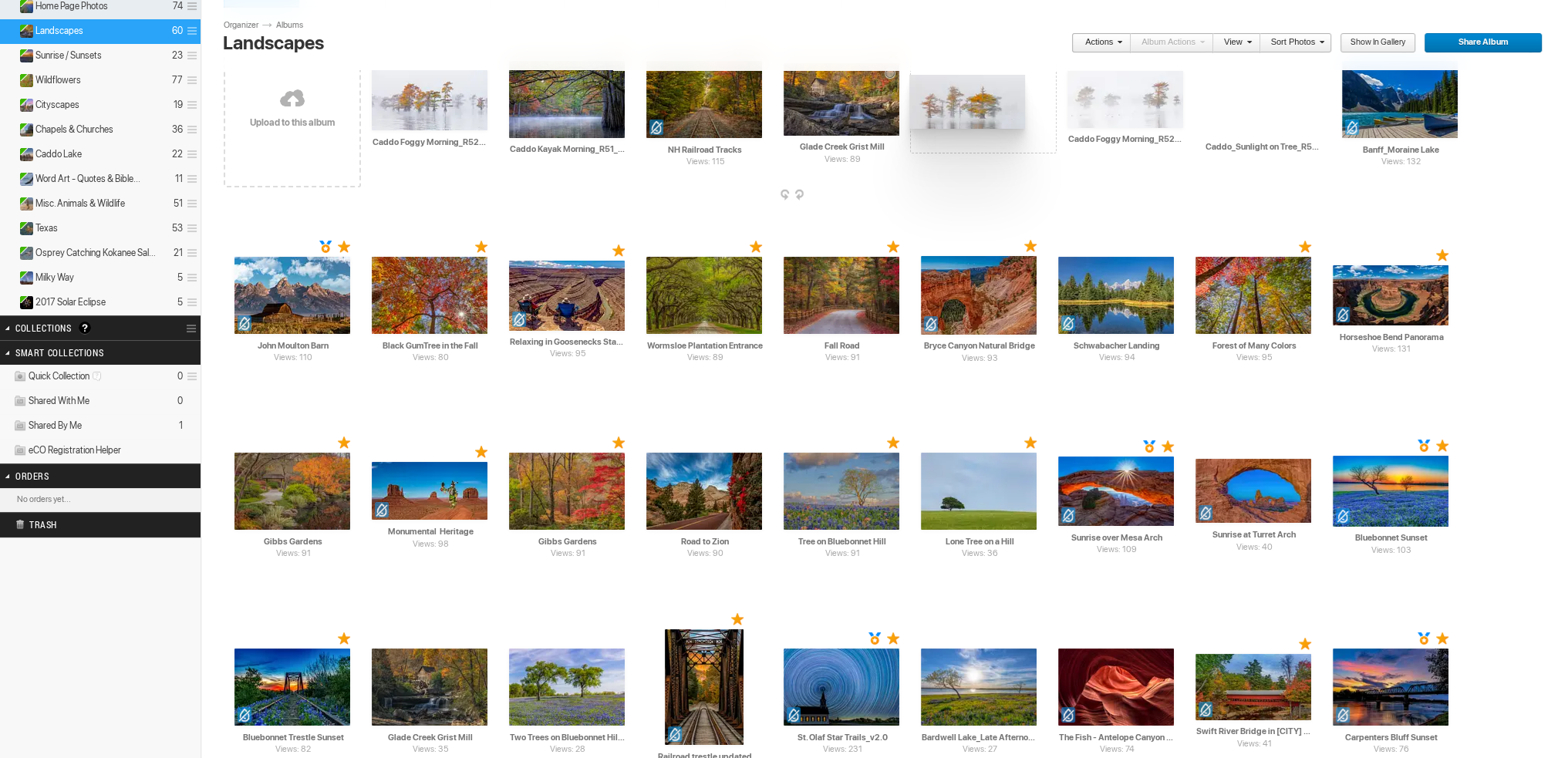 drag, startPoint x: 1263, startPoint y: 99, endPoint x: 908, endPoint y: 75, distance: 355.8103 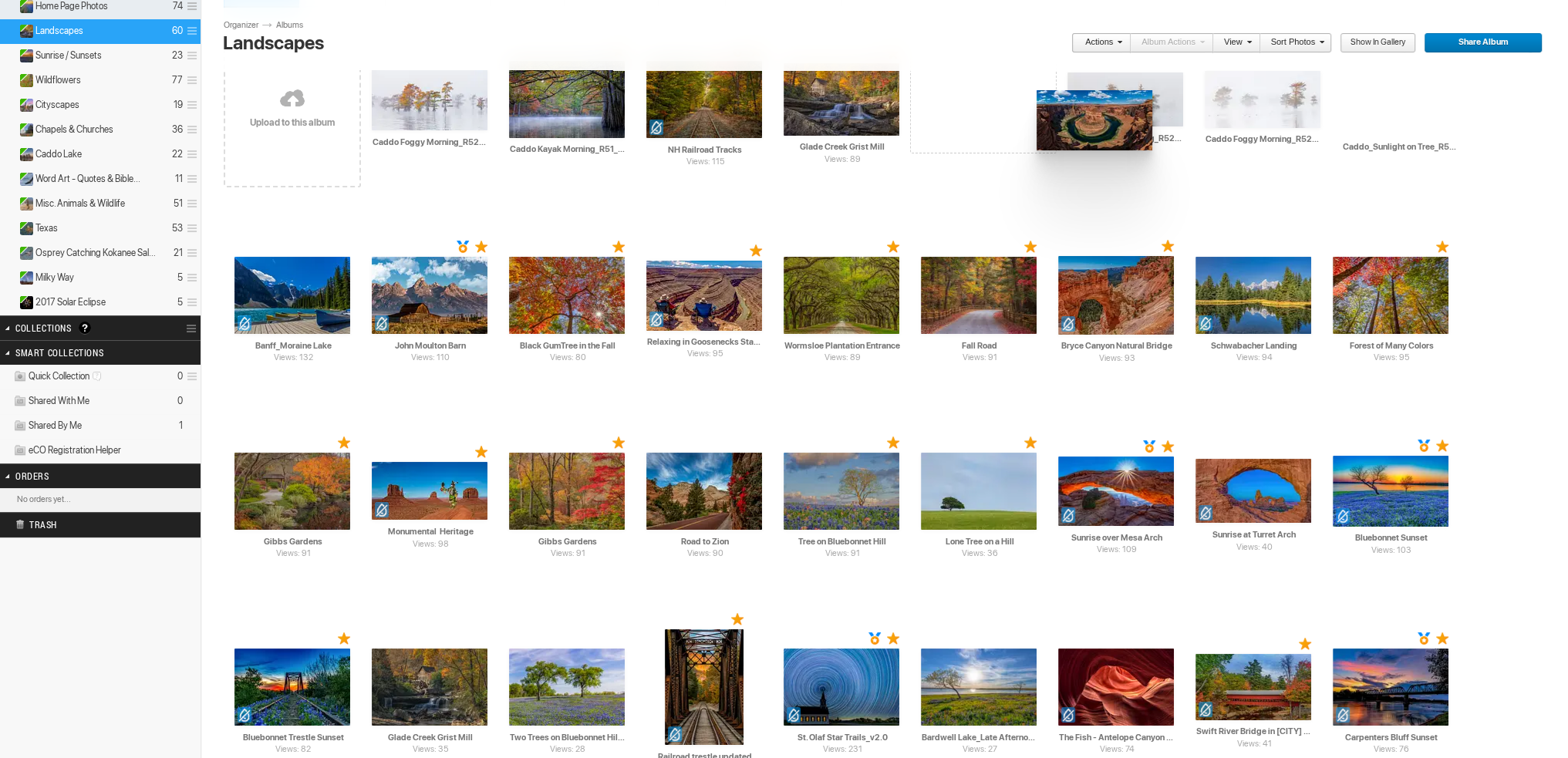 drag, startPoint x: 1377, startPoint y: 291, endPoint x: 1035, endPoint y: 89, distance: 397.2002 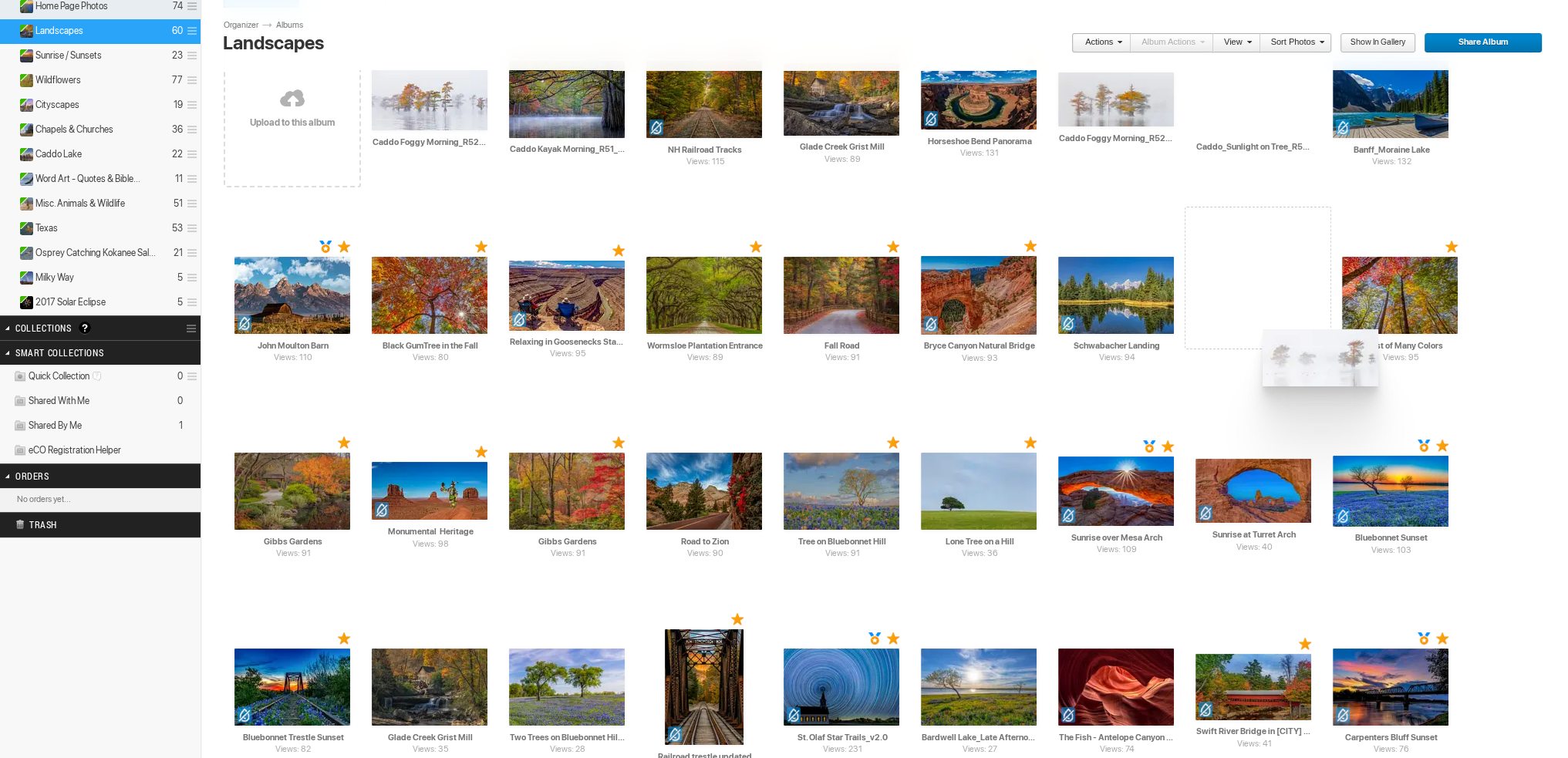 drag, startPoint x: 1265, startPoint y: 101, endPoint x: 1258, endPoint y: 308, distance: 207.11832 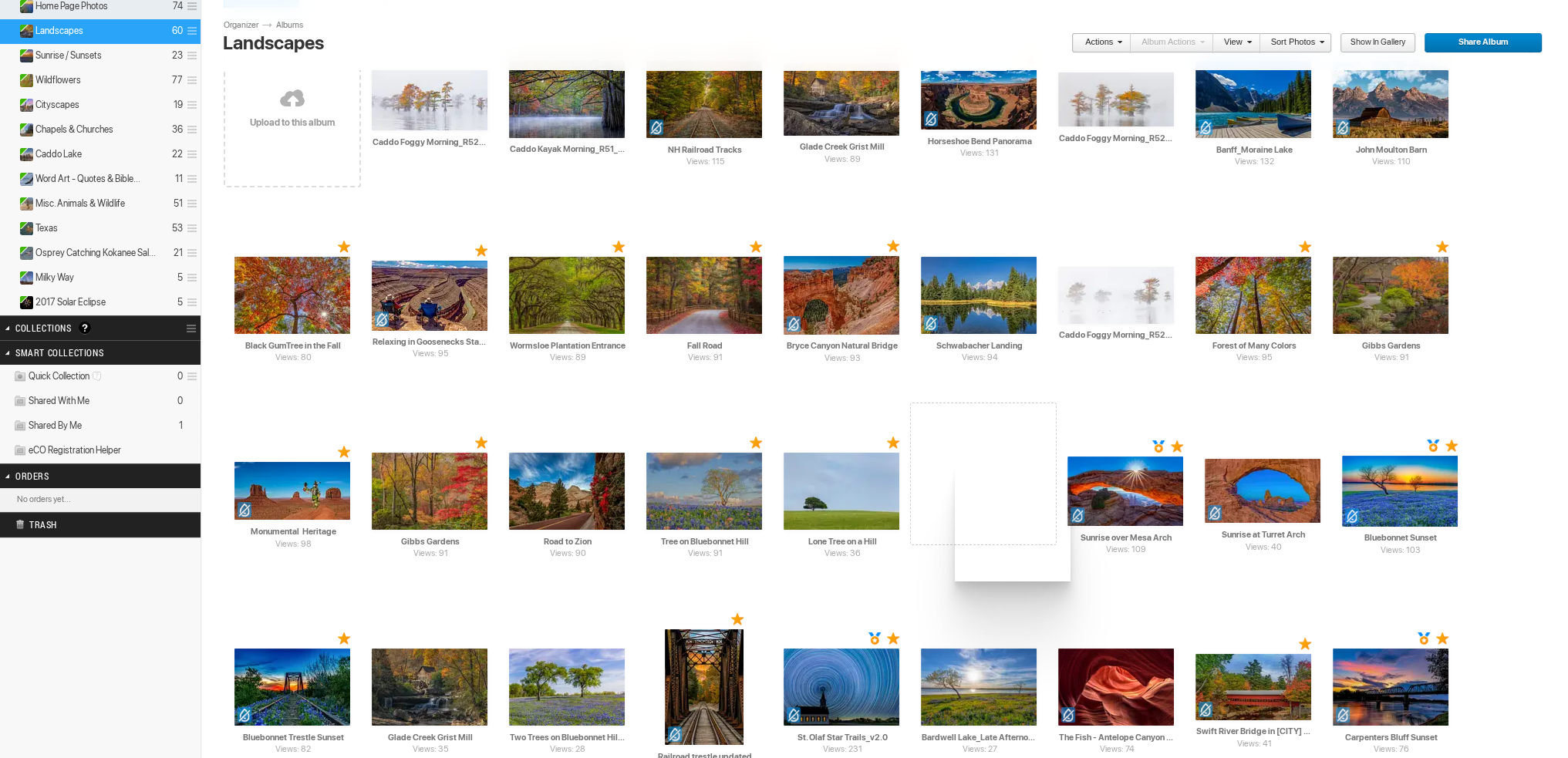 drag, startPoint x: 1250, startPoint y: 104, endPoint x: 937, endPoint y: 455, distance: 470.2871 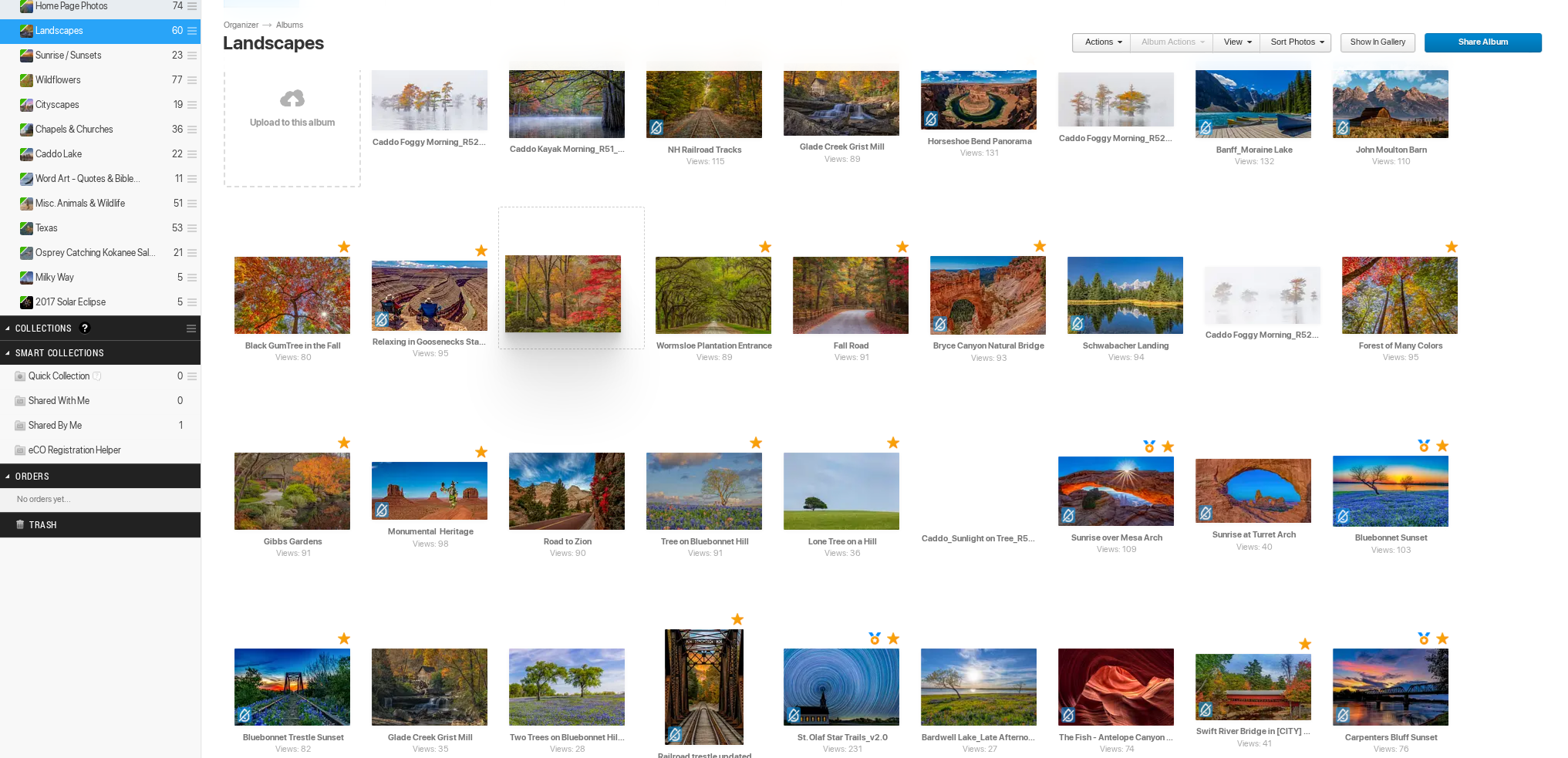 drag, startPoint x: 429, startPoint y: 518, endPoint x: 503, endPoint y: 255, distance: 273.21237 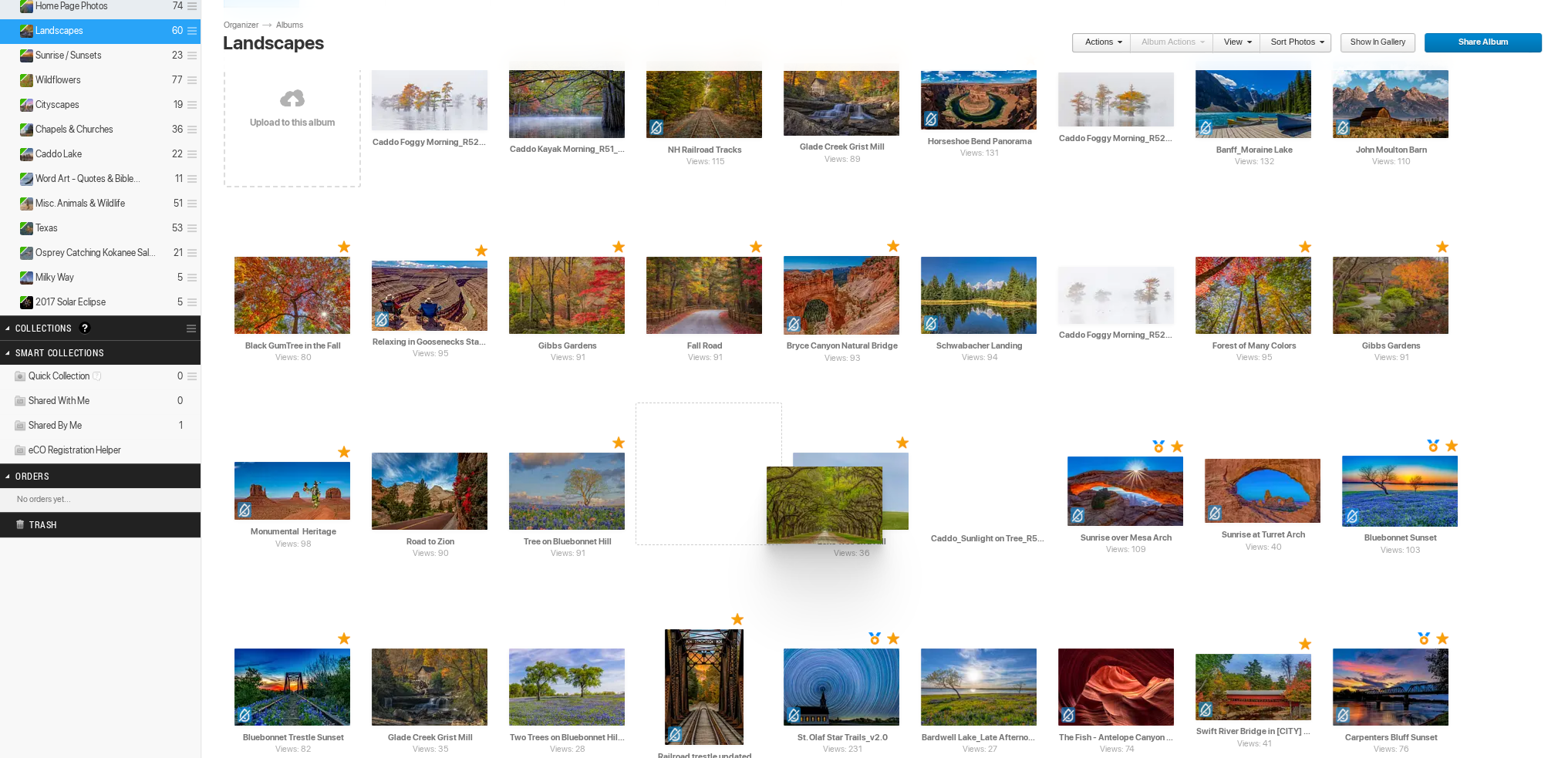 drag, startPoint x: 702, startPoint y: 277, endPoint x: 765, endPoint y: 468, distance: 201.1219 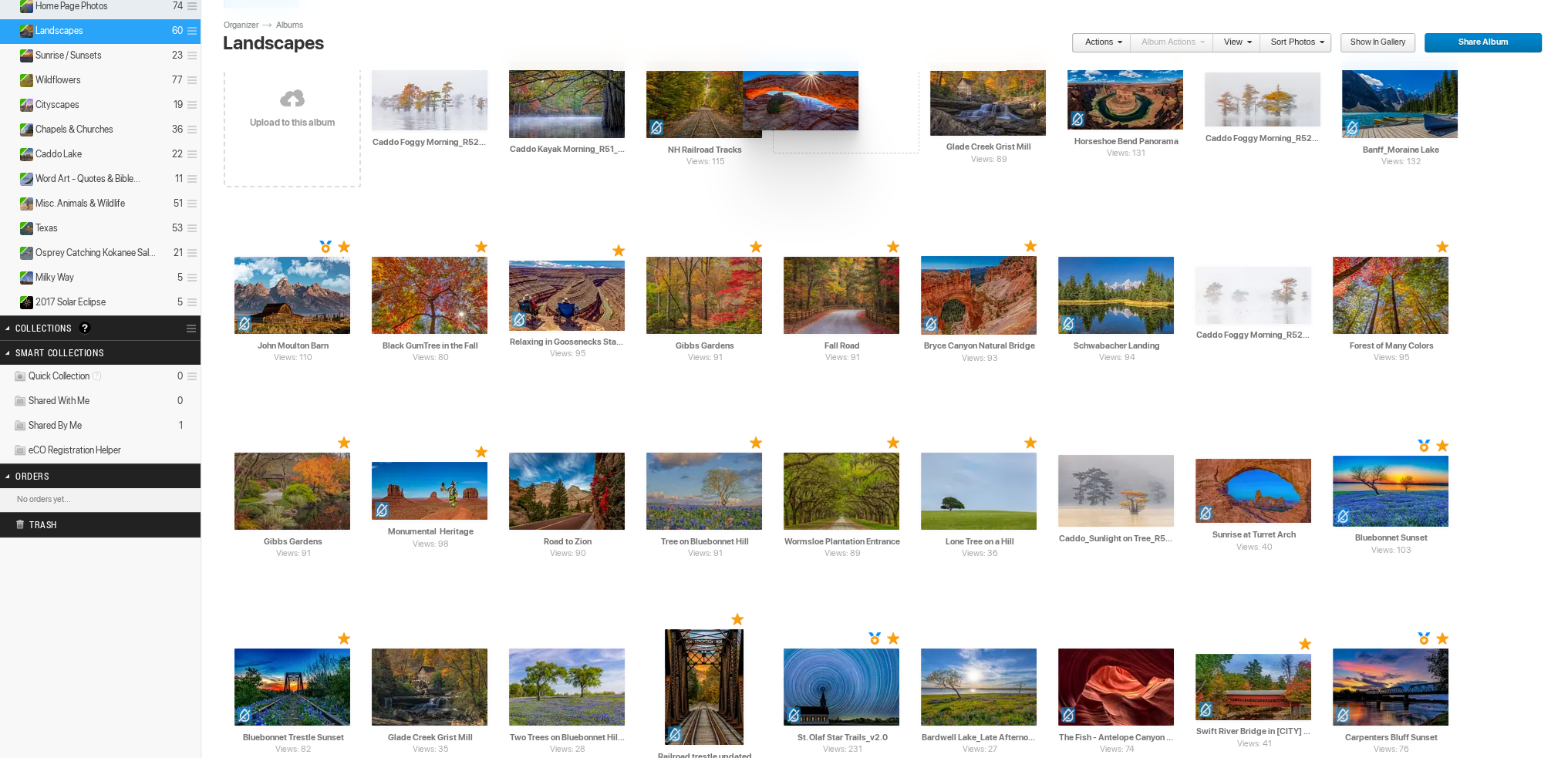 drag, startPoint x: 1114, startPoint y: 499, endPoint x: 741, endPoint y: 60, distance: 576.0642 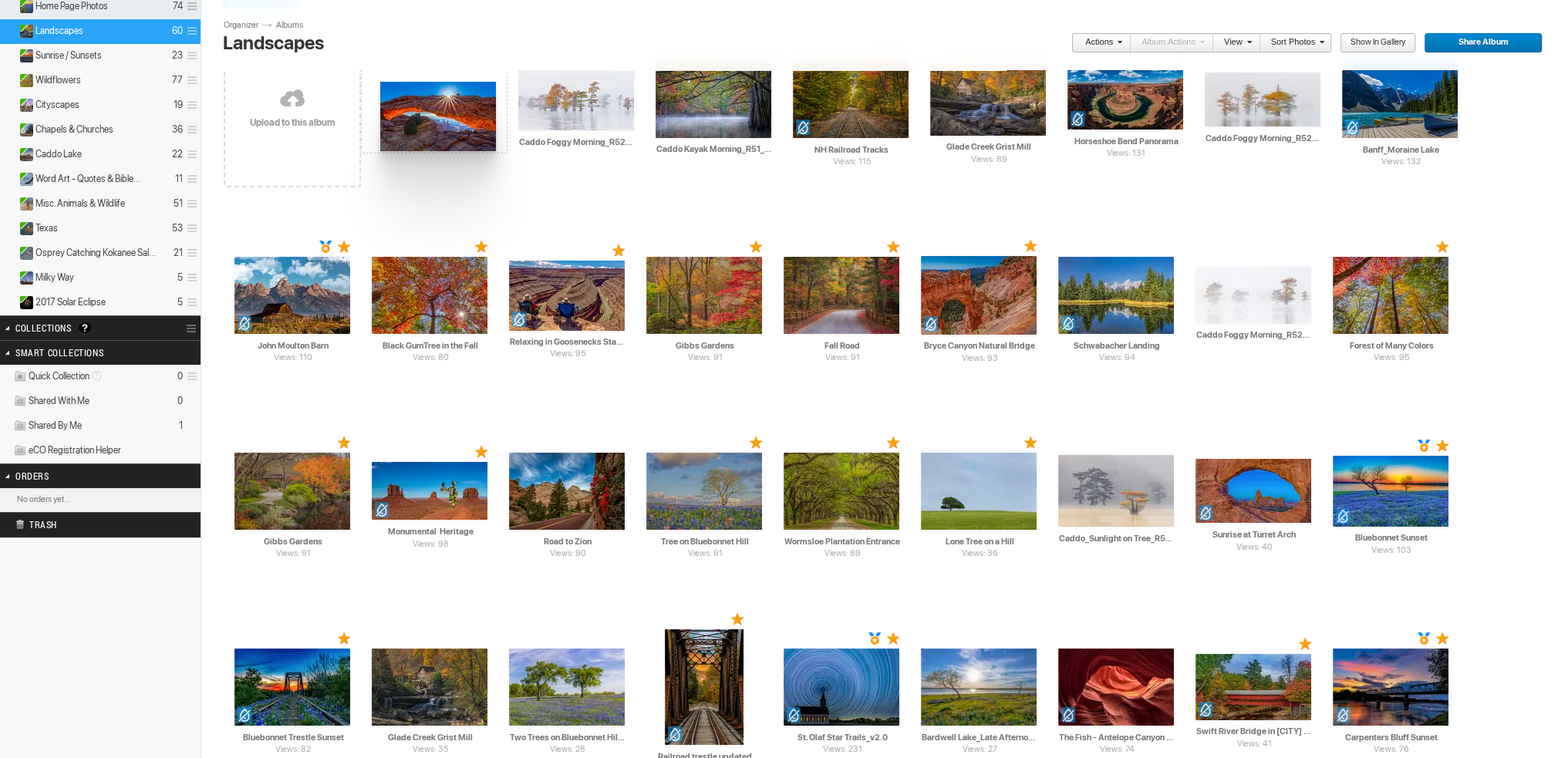 drag, startPoint x: 721, startPoint y: 96, endPoint x: 377, endPoint y: 82, distance: 344.2848 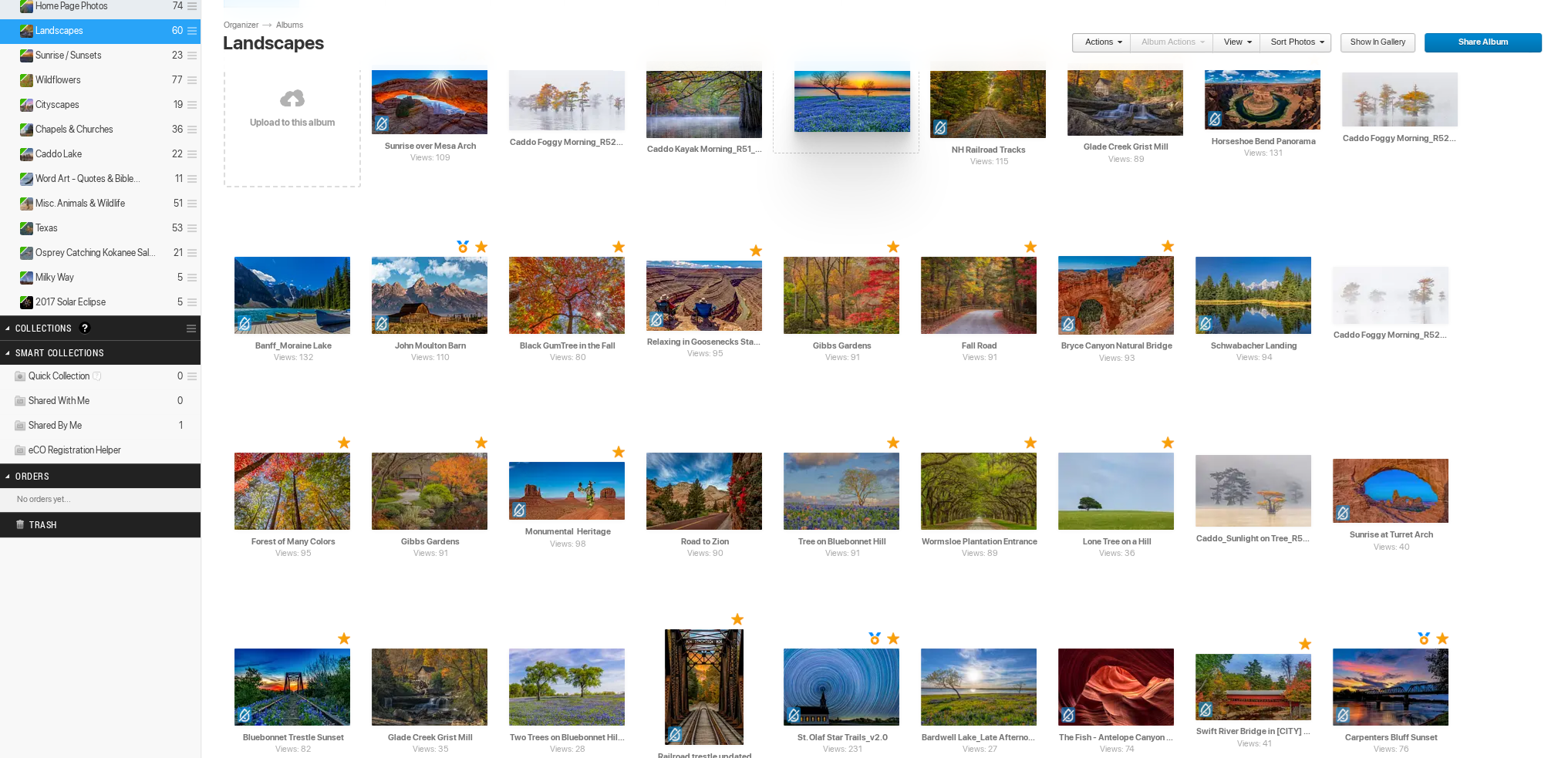 drag, startPoint x: 1391, startPoint y: 491, endPoint x: 793, endPoint y: 61, distance: 736.54871 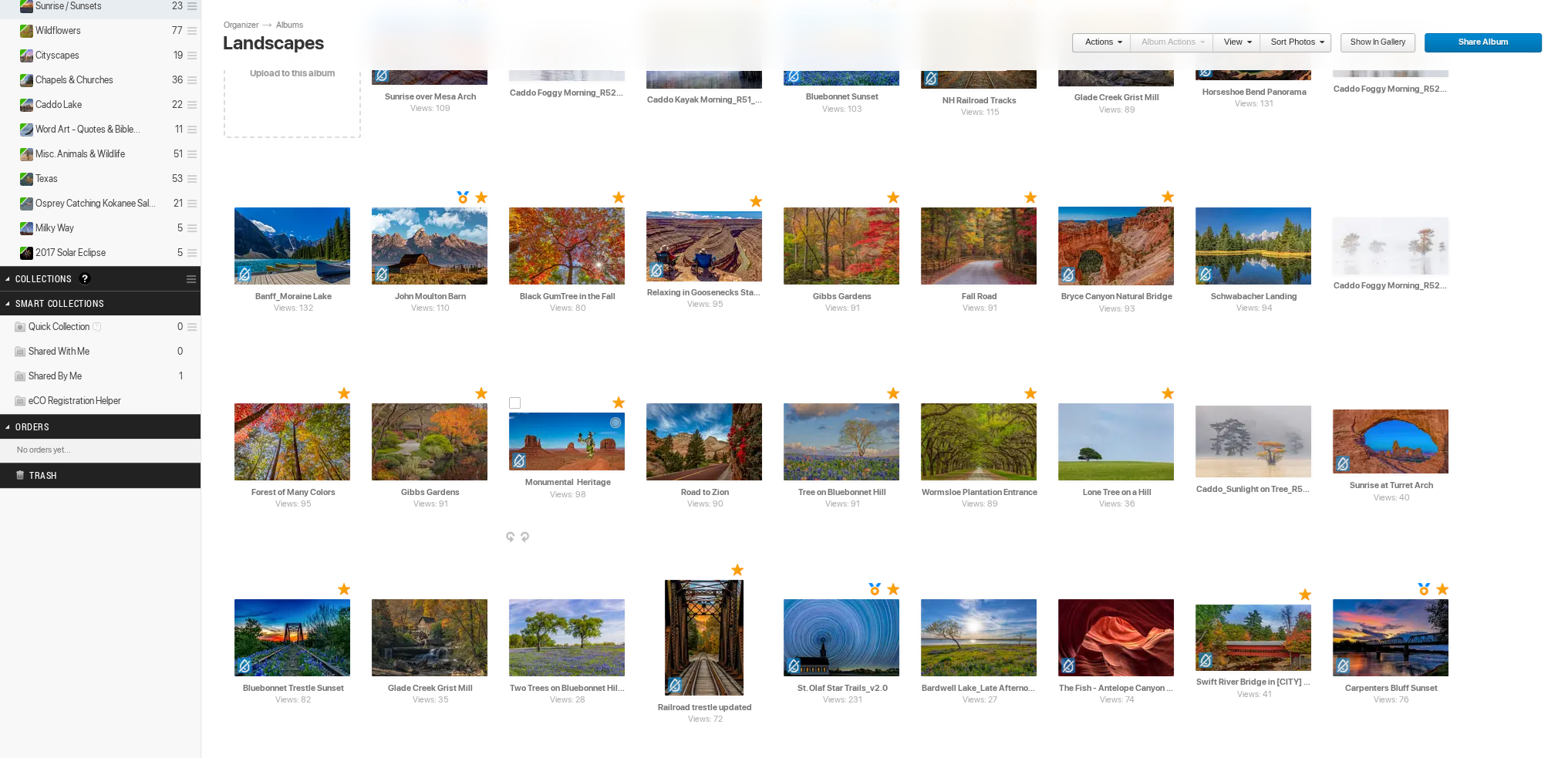scroll, scrollTop: 231, scrollLeft: 0, axis: vertical 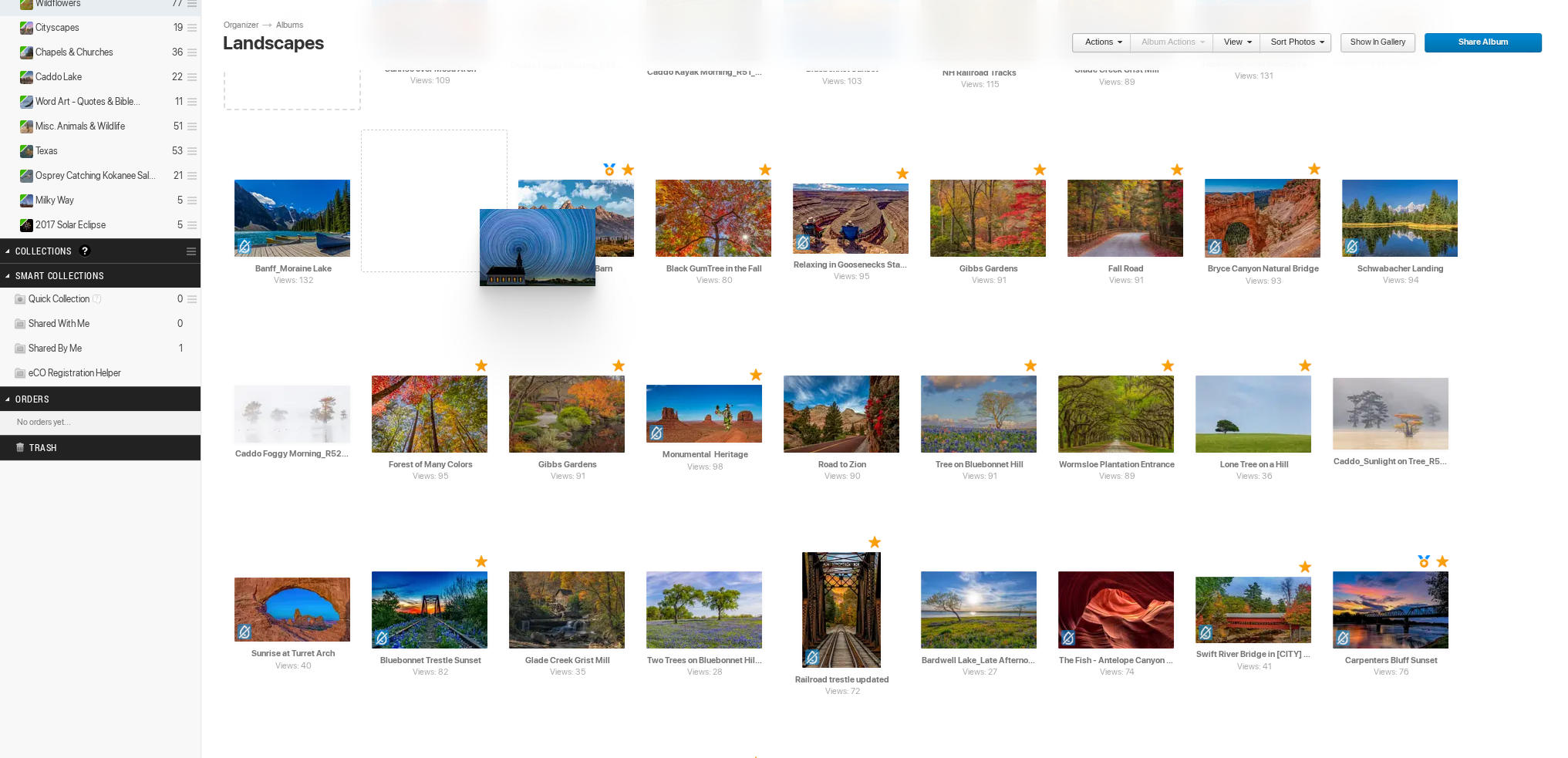 drag, startPoint x: 851, startPoint y: 603, endPoint x: 478, endPoint y: 209, distance: 542.55414 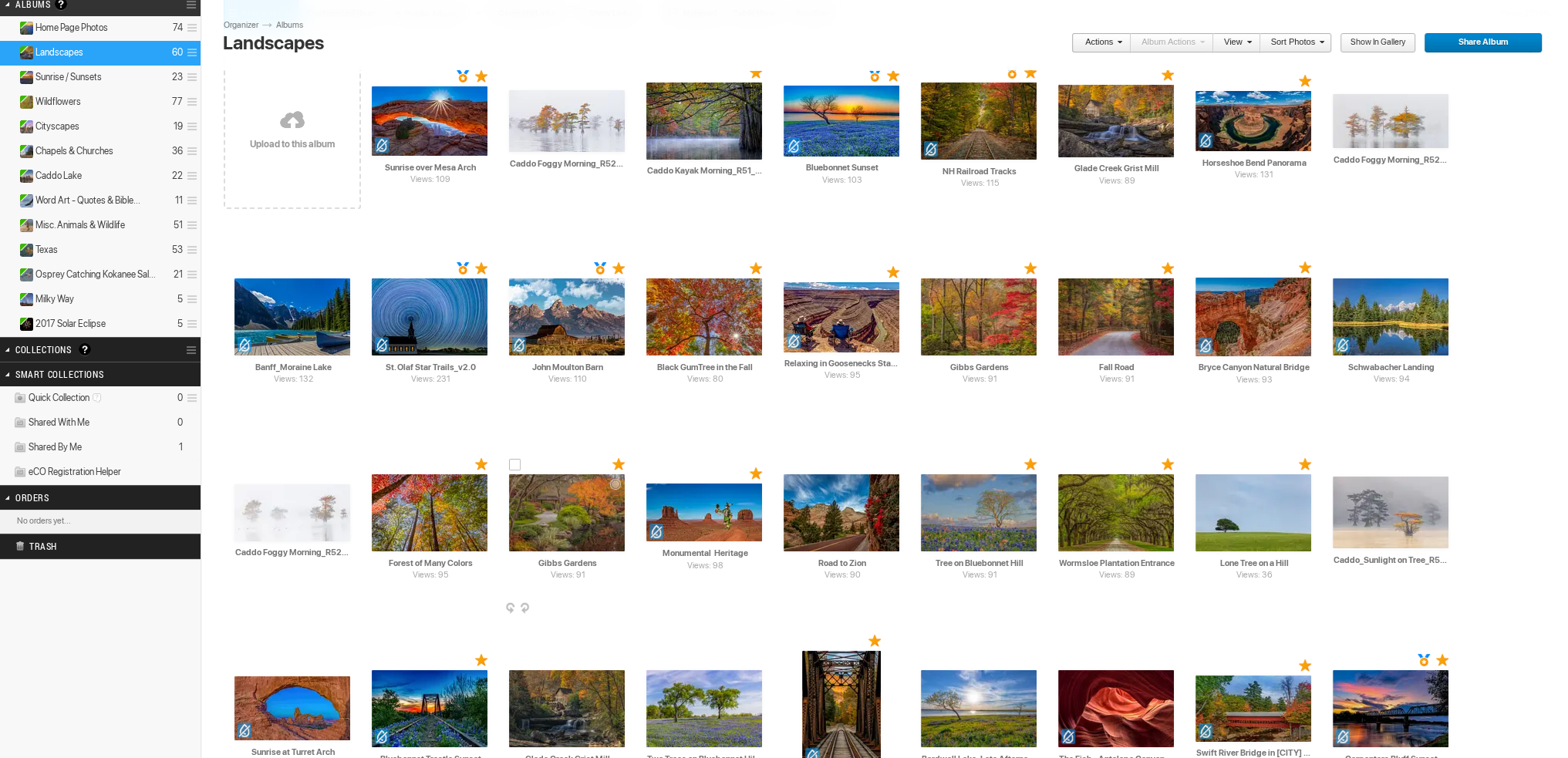 scroll, scrollTop: 77, scrollLeft: 0, axis: vertical 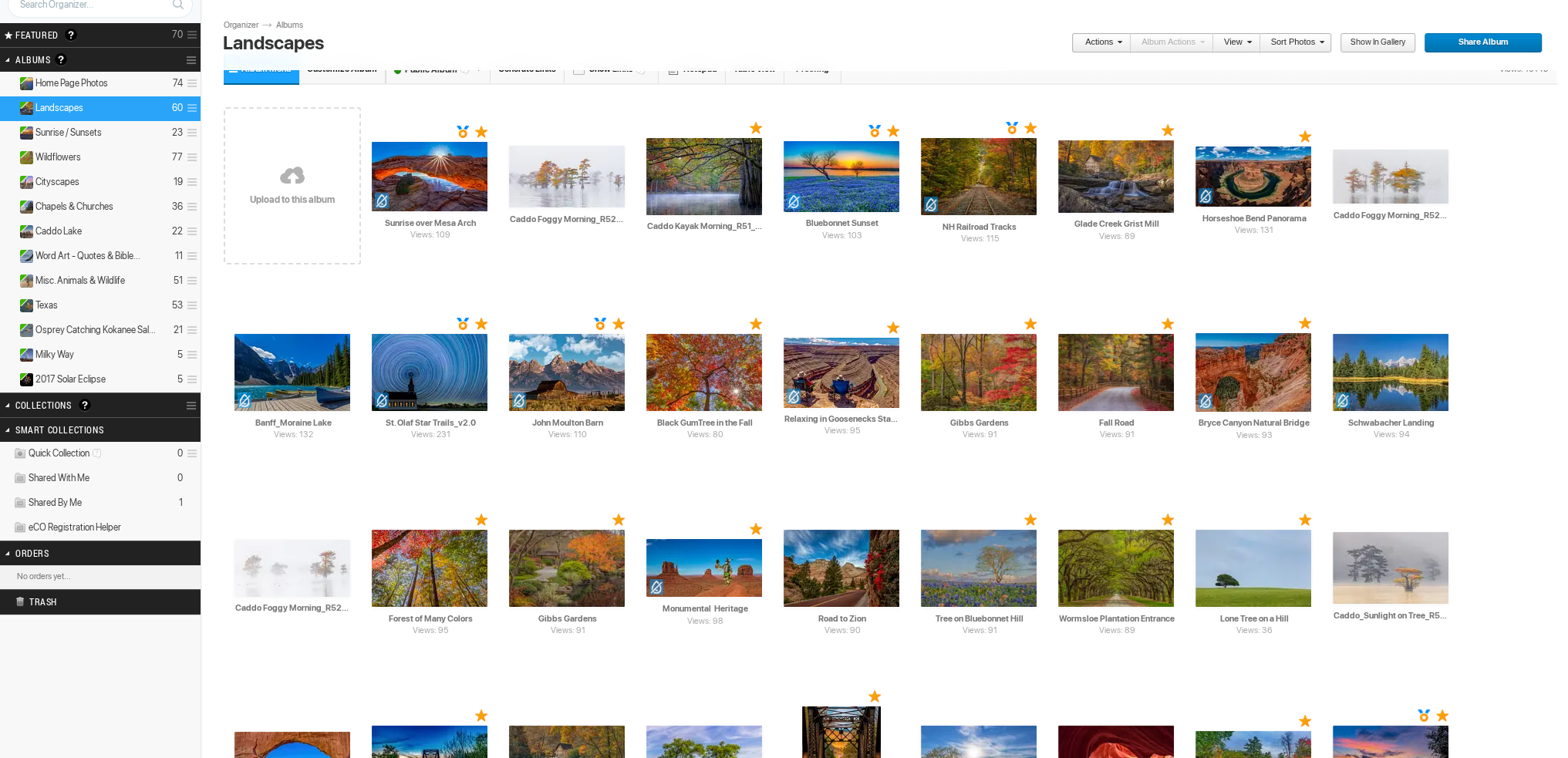 click at bounding box center (292, 177) 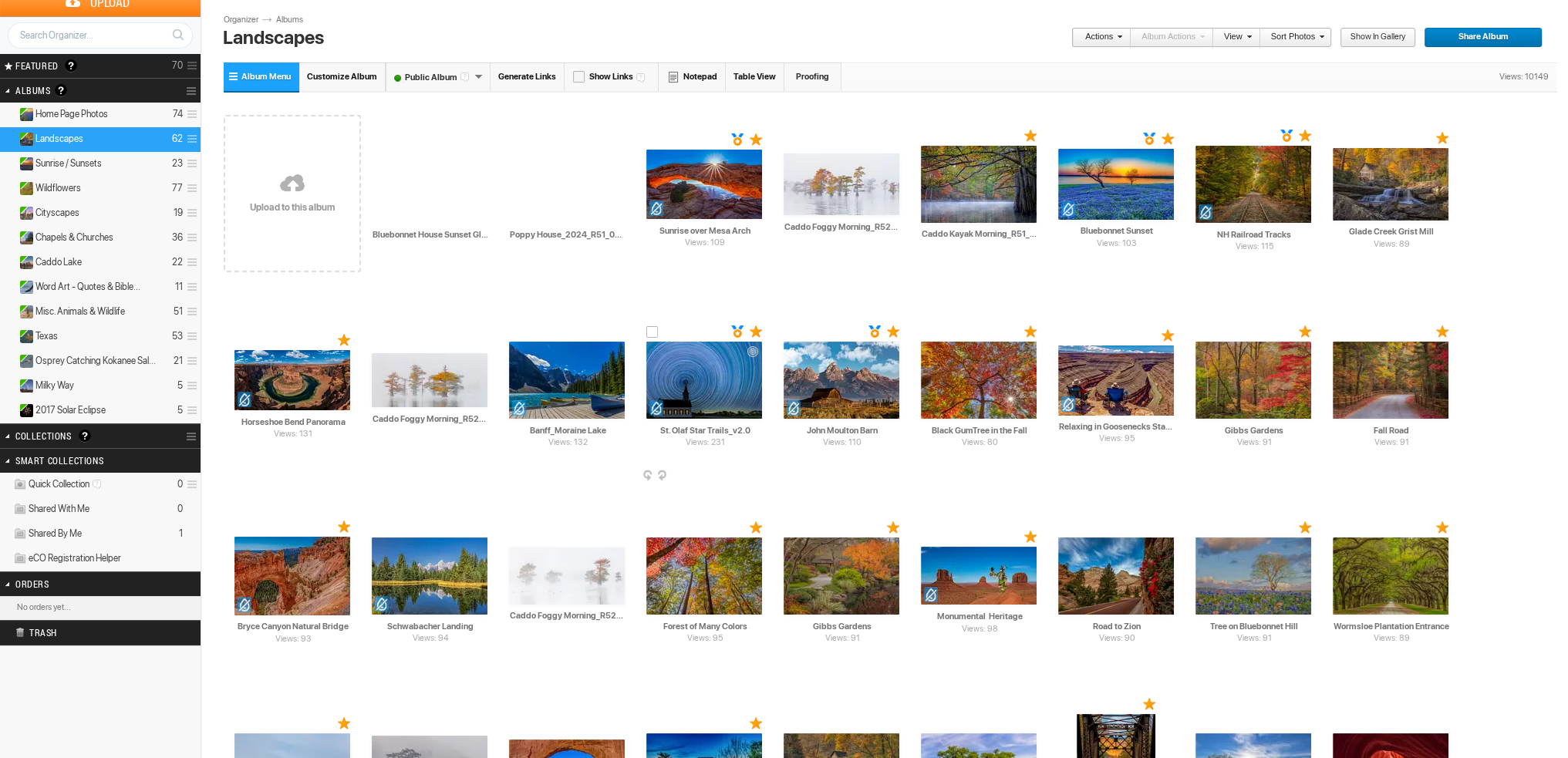 scroll, scrollTop: 0, scrollLeft: 0, axis: both 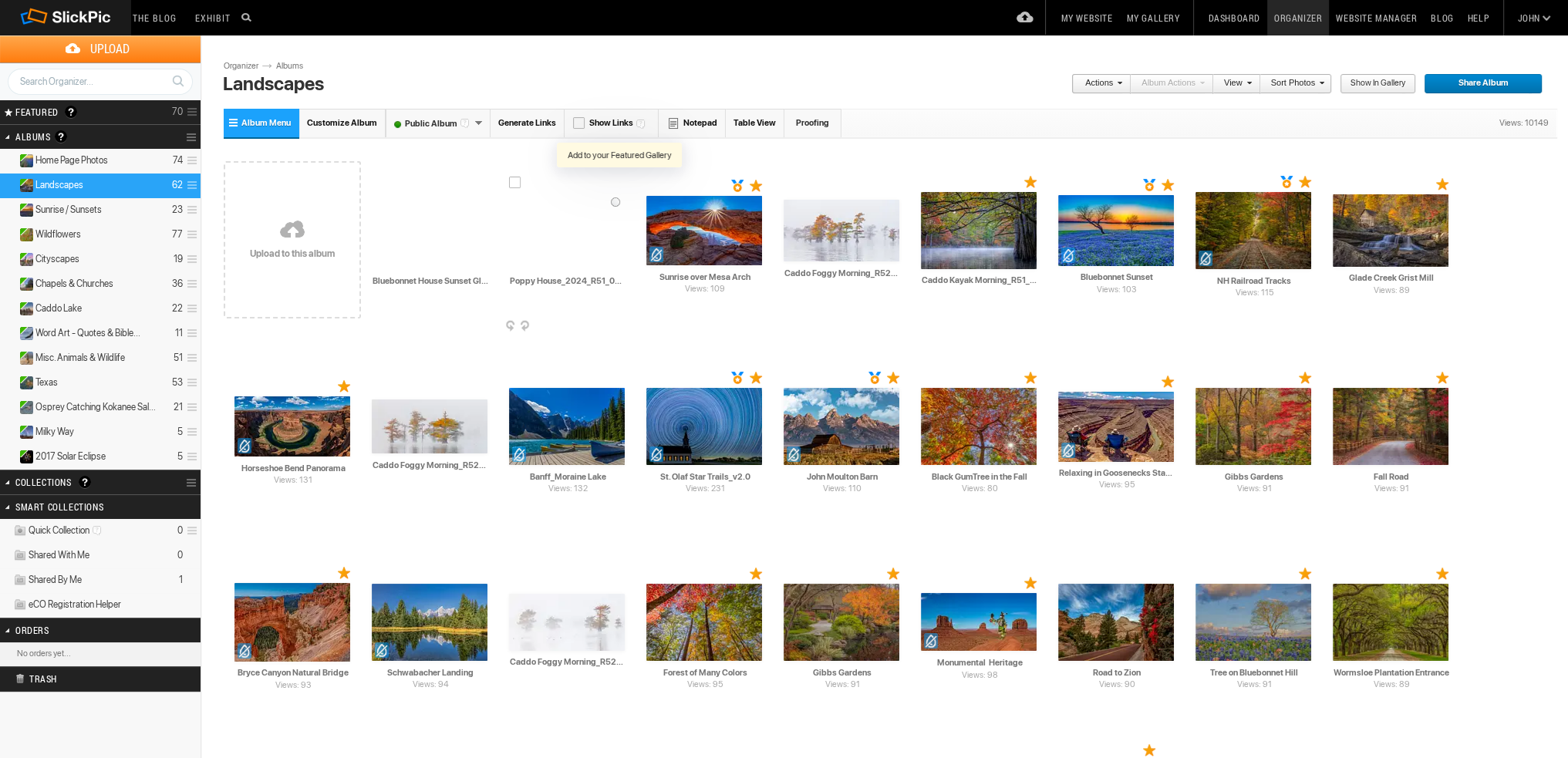 click at bounding box center (619, 182) 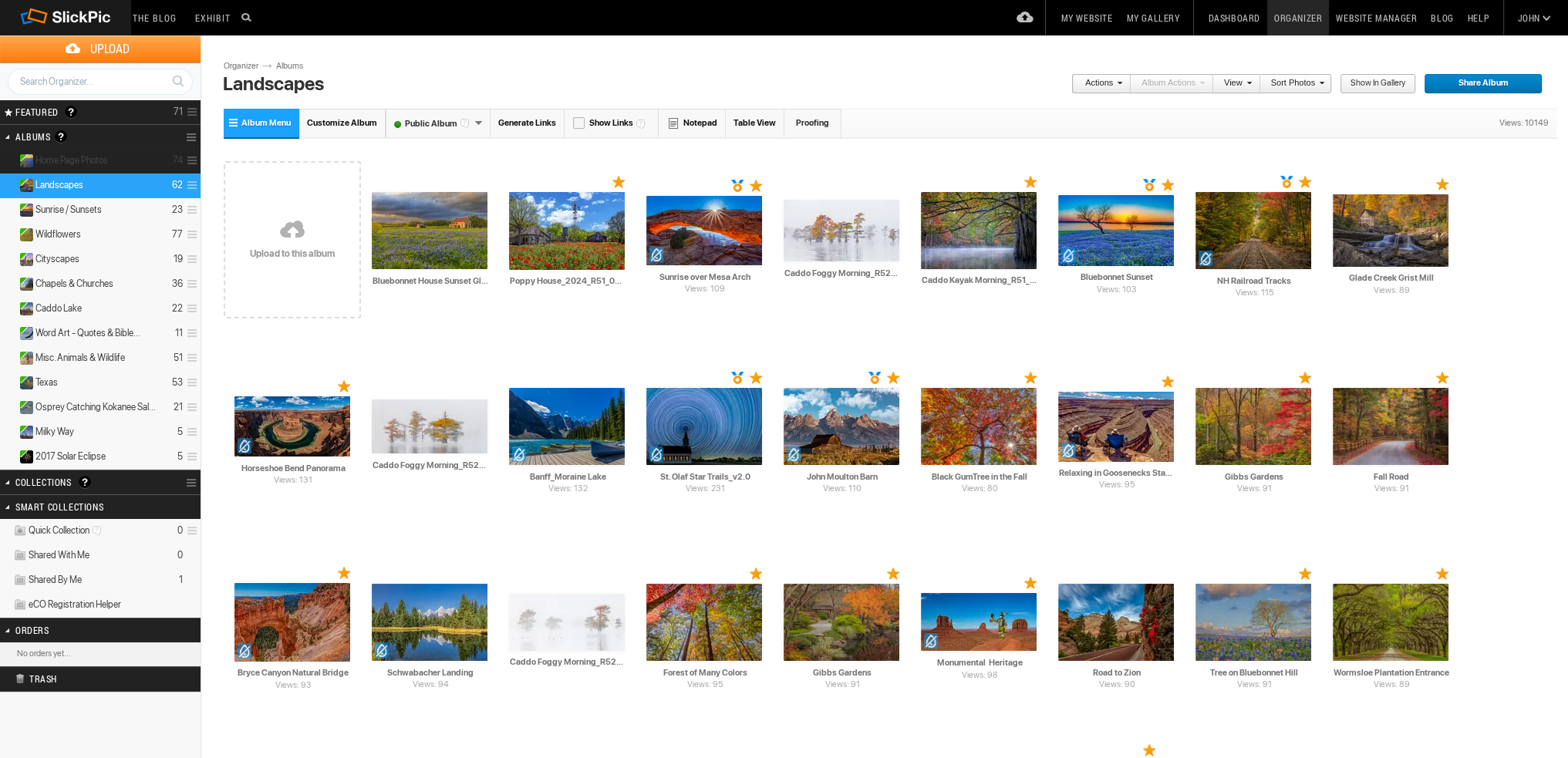 click on "Home Page Photos" at bounding box center [72, 160] 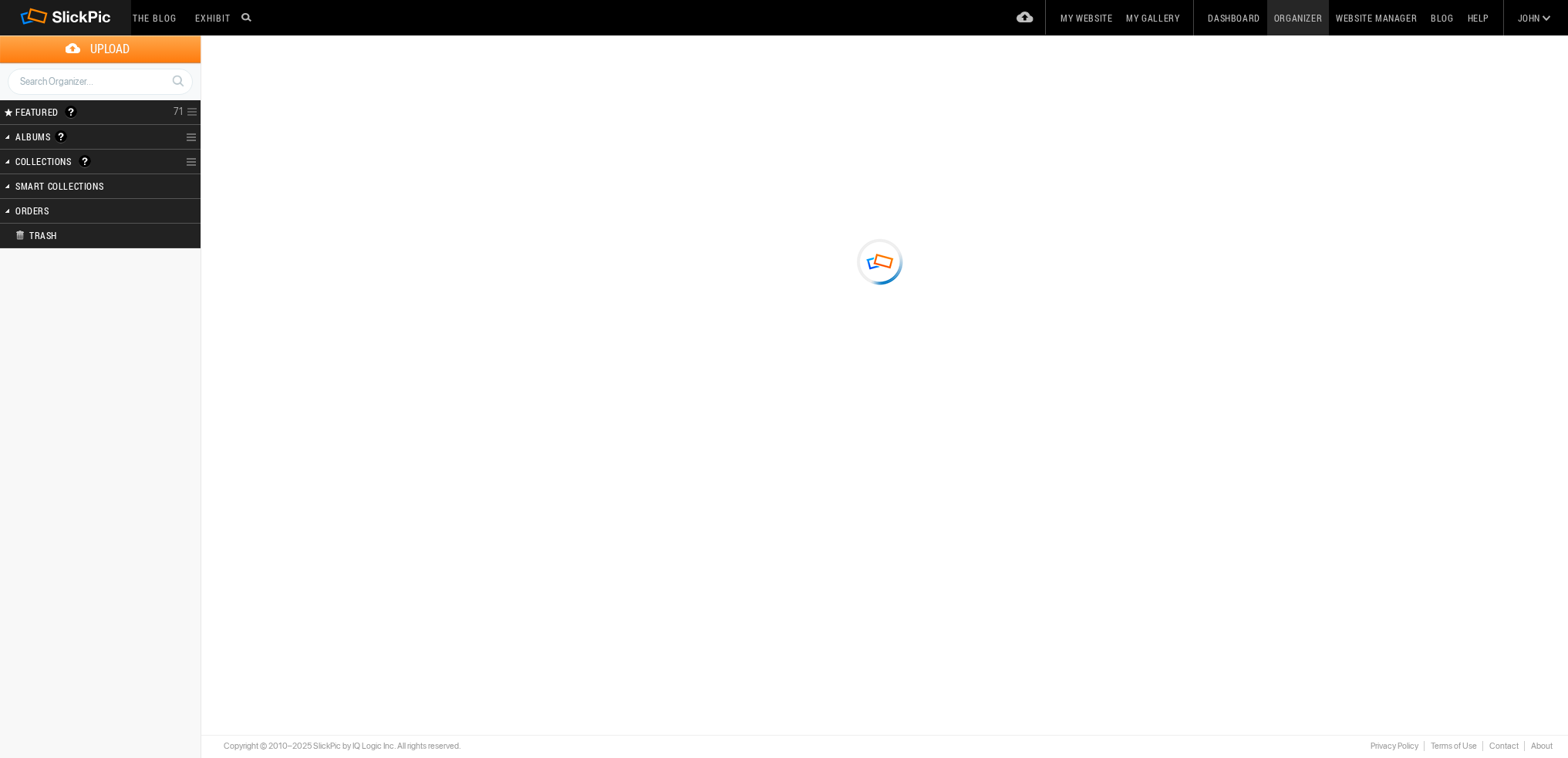 scroll, scrollTop: 0, scrollLeft: 0, axis: both 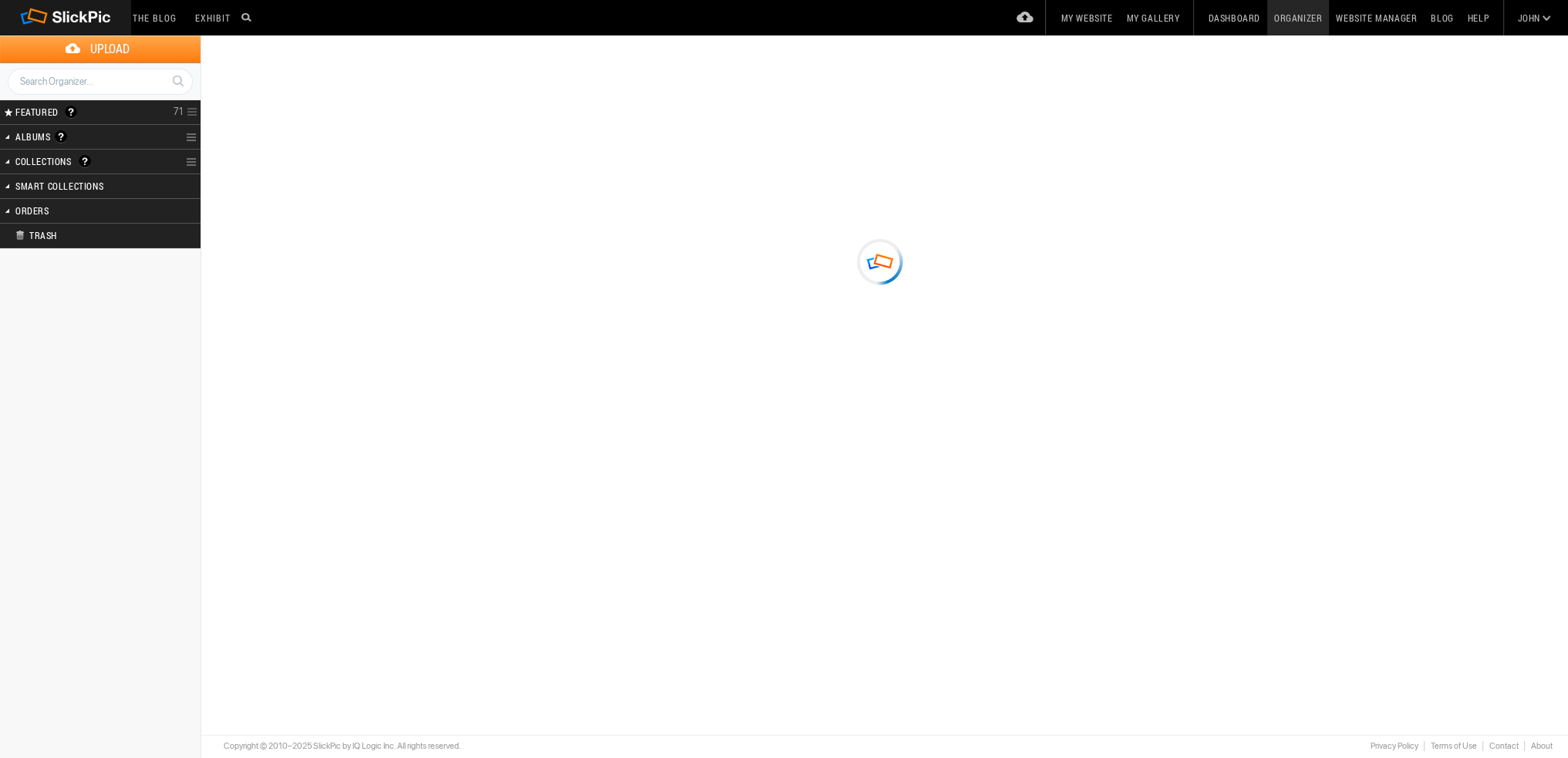 type on "Home Page Photos" 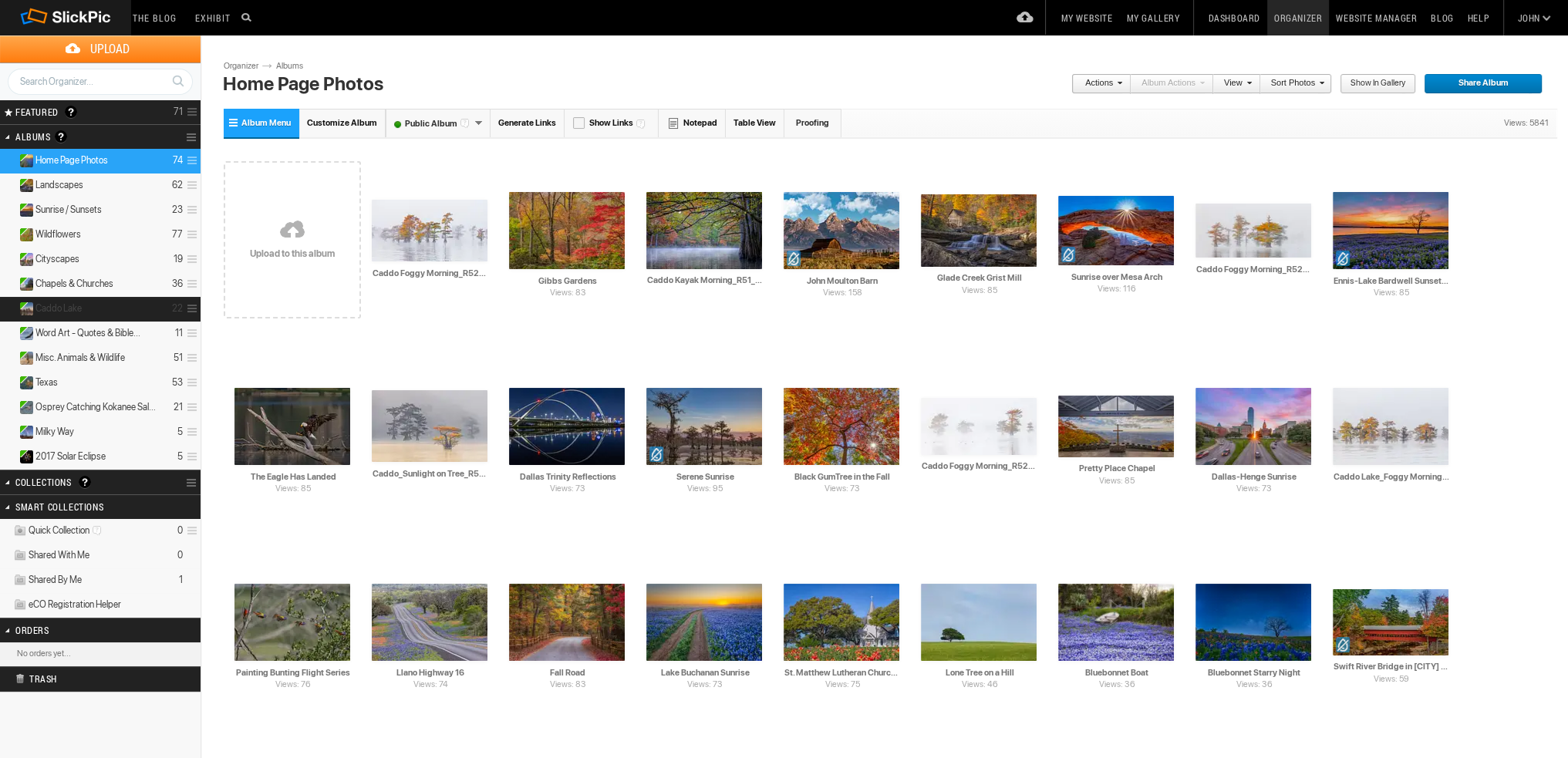click on "Caddo Lake" at bounding box center [59, 308] 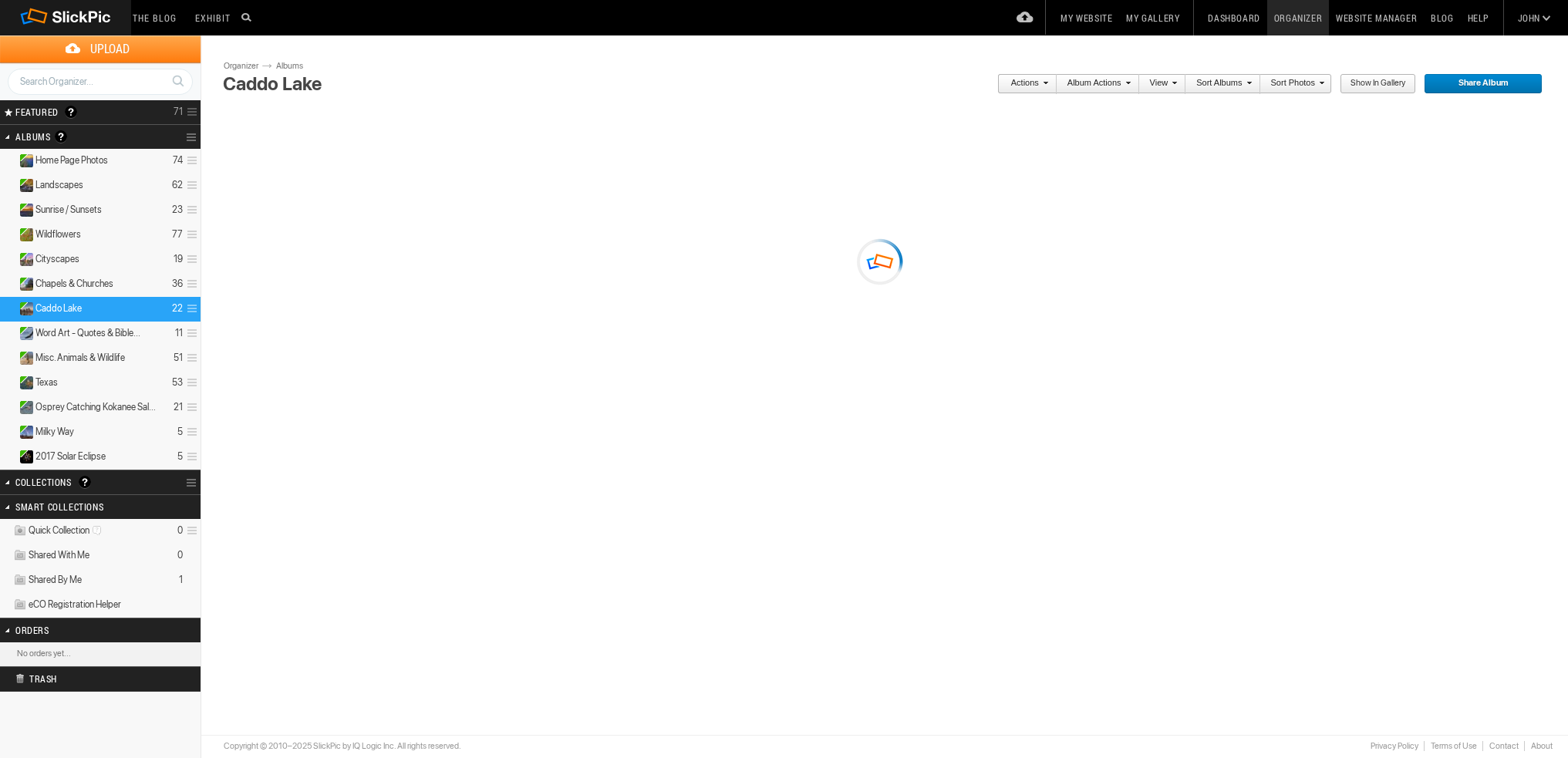 scroll, scrollTop: 0, scrollLeft: 0, axis: both 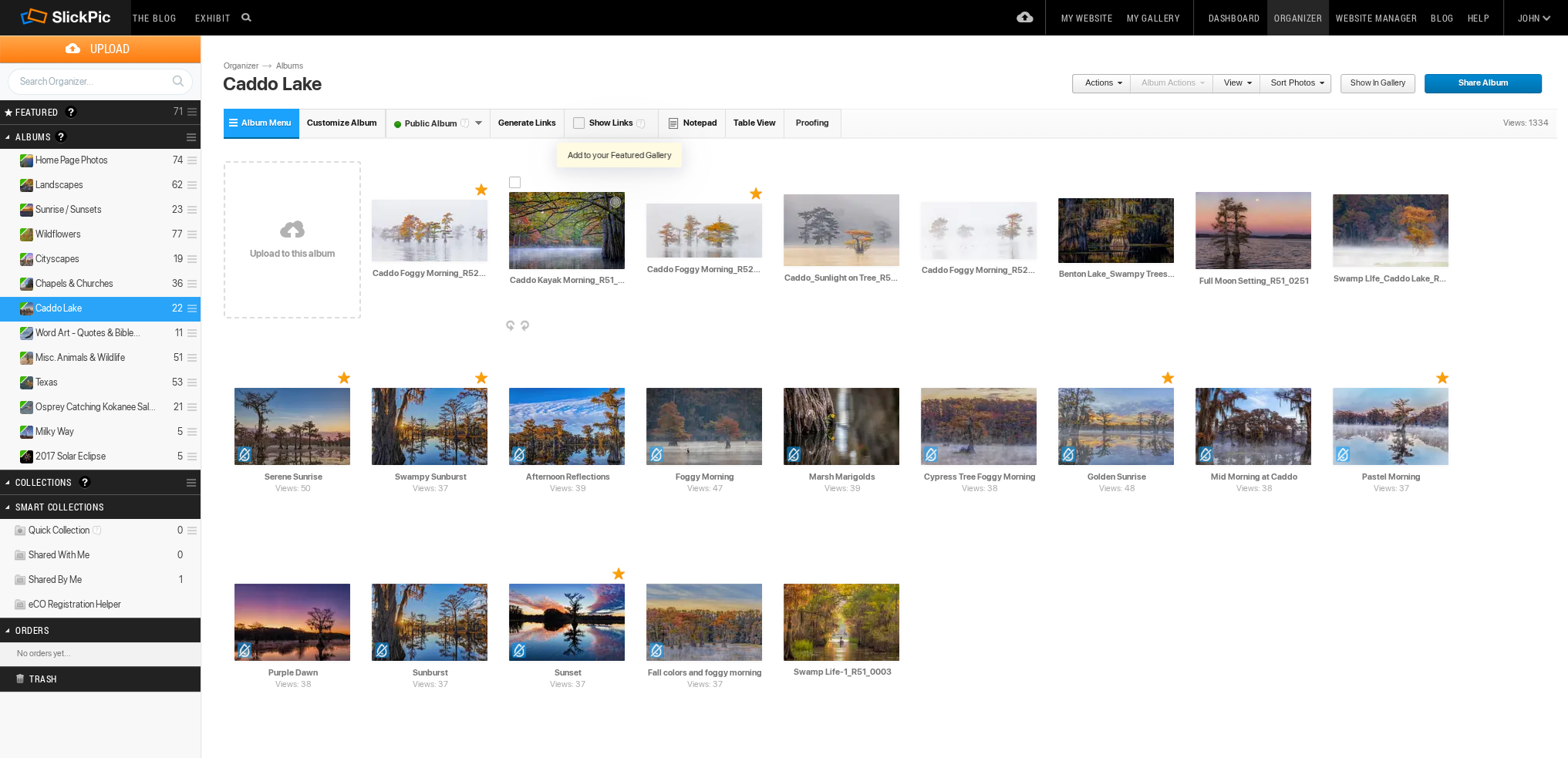 click at bounding box center (619, 182) 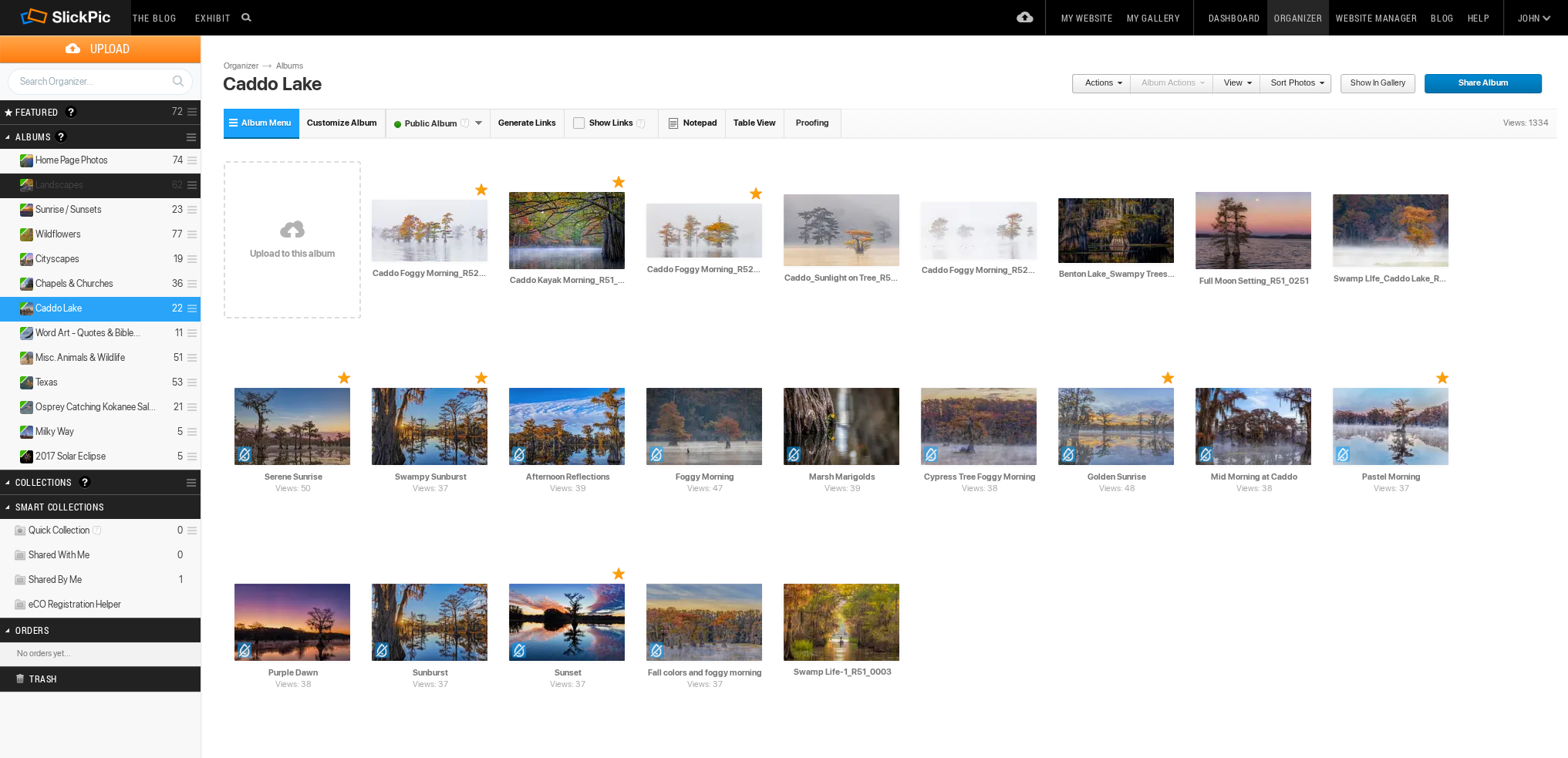 click on "Landscapes" at bounding box center [59, 185] 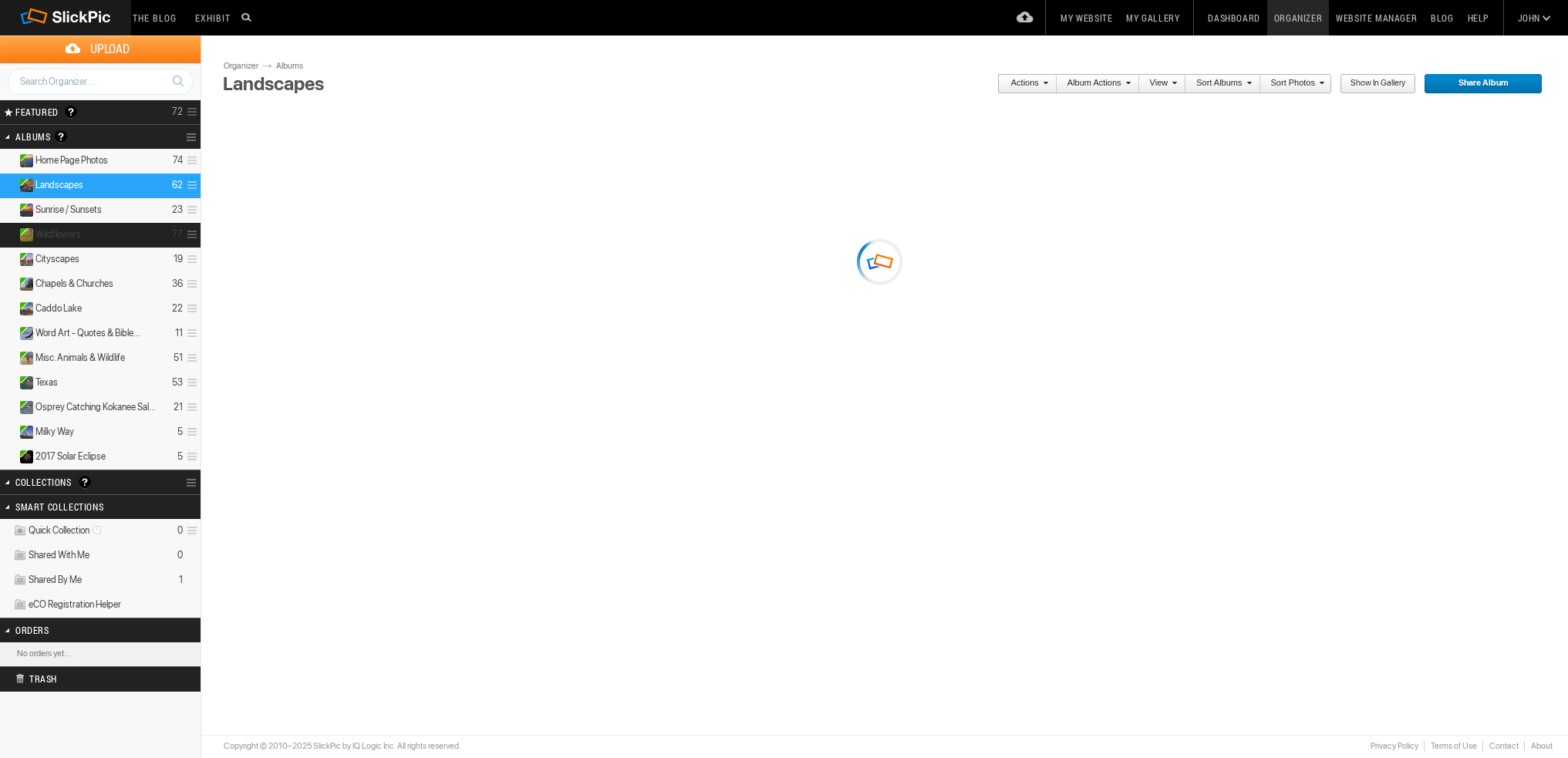 scroll, scrollTop: 0, scrollLeft: 0, axis: both 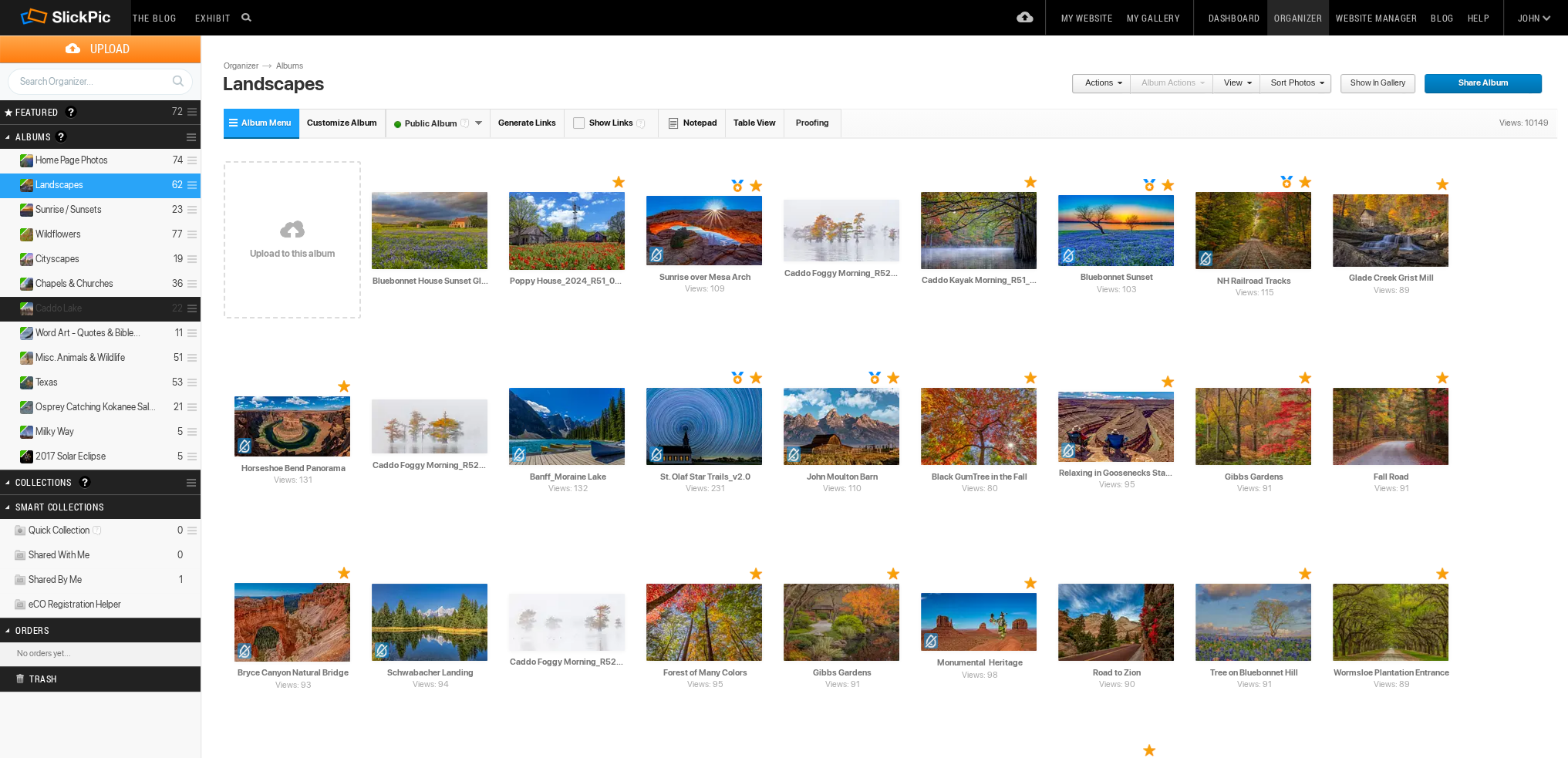 click on "Caddo Lake
22" at bounding box center (100, 309) 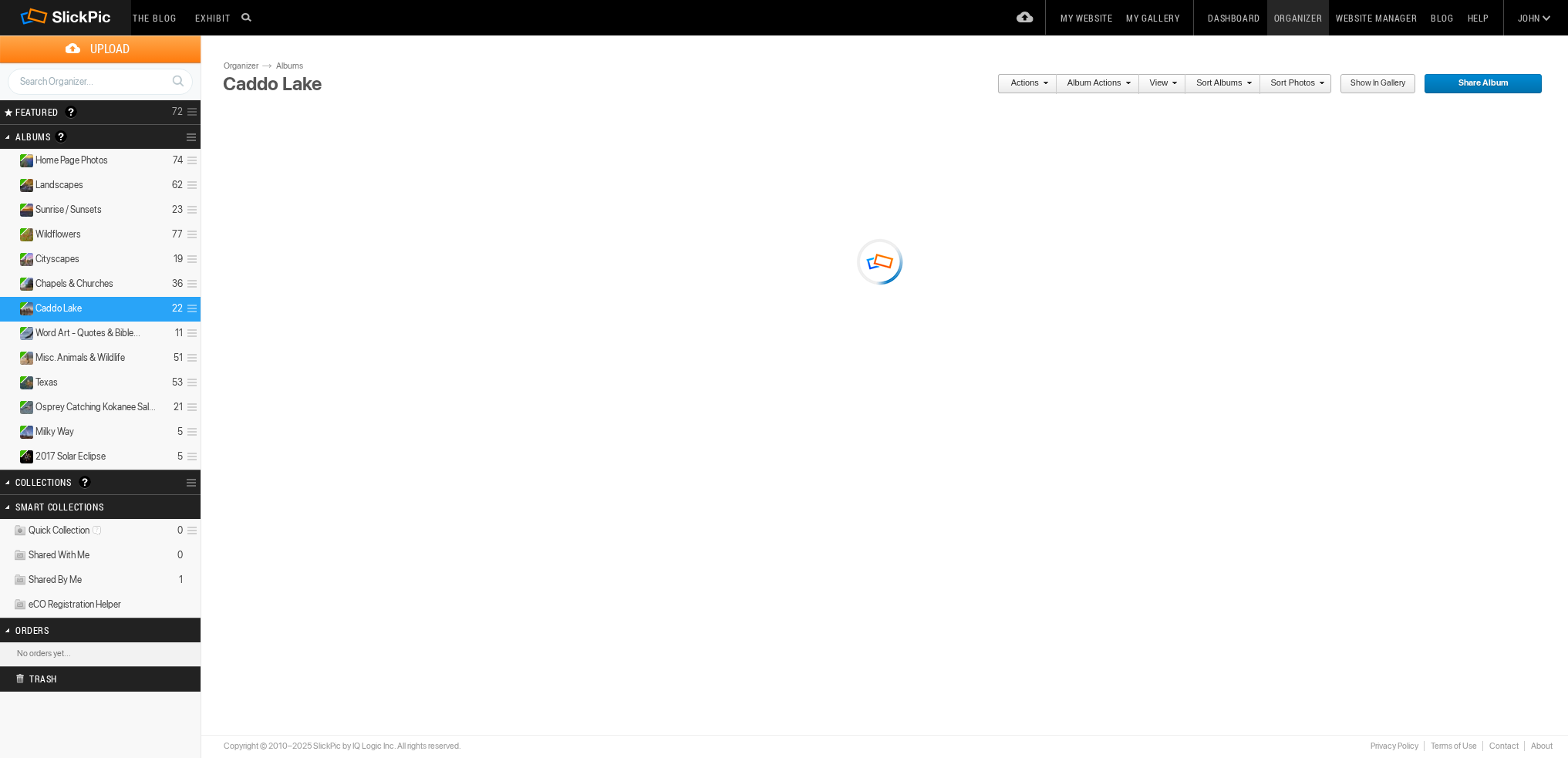 scroll, scrollTop: 0, scrollLeft: 0, axis: both 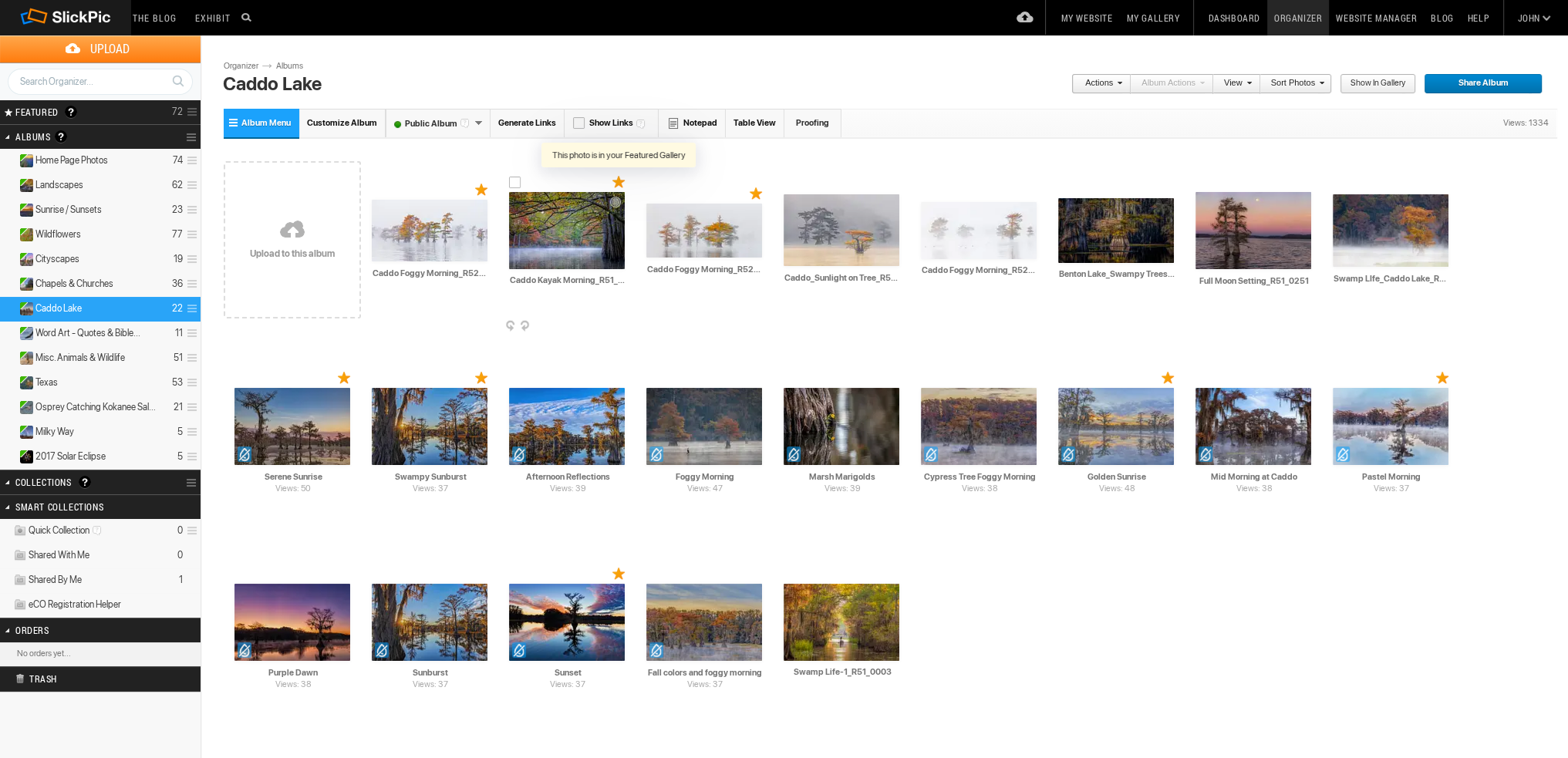 click at bounding box center [619, 182] 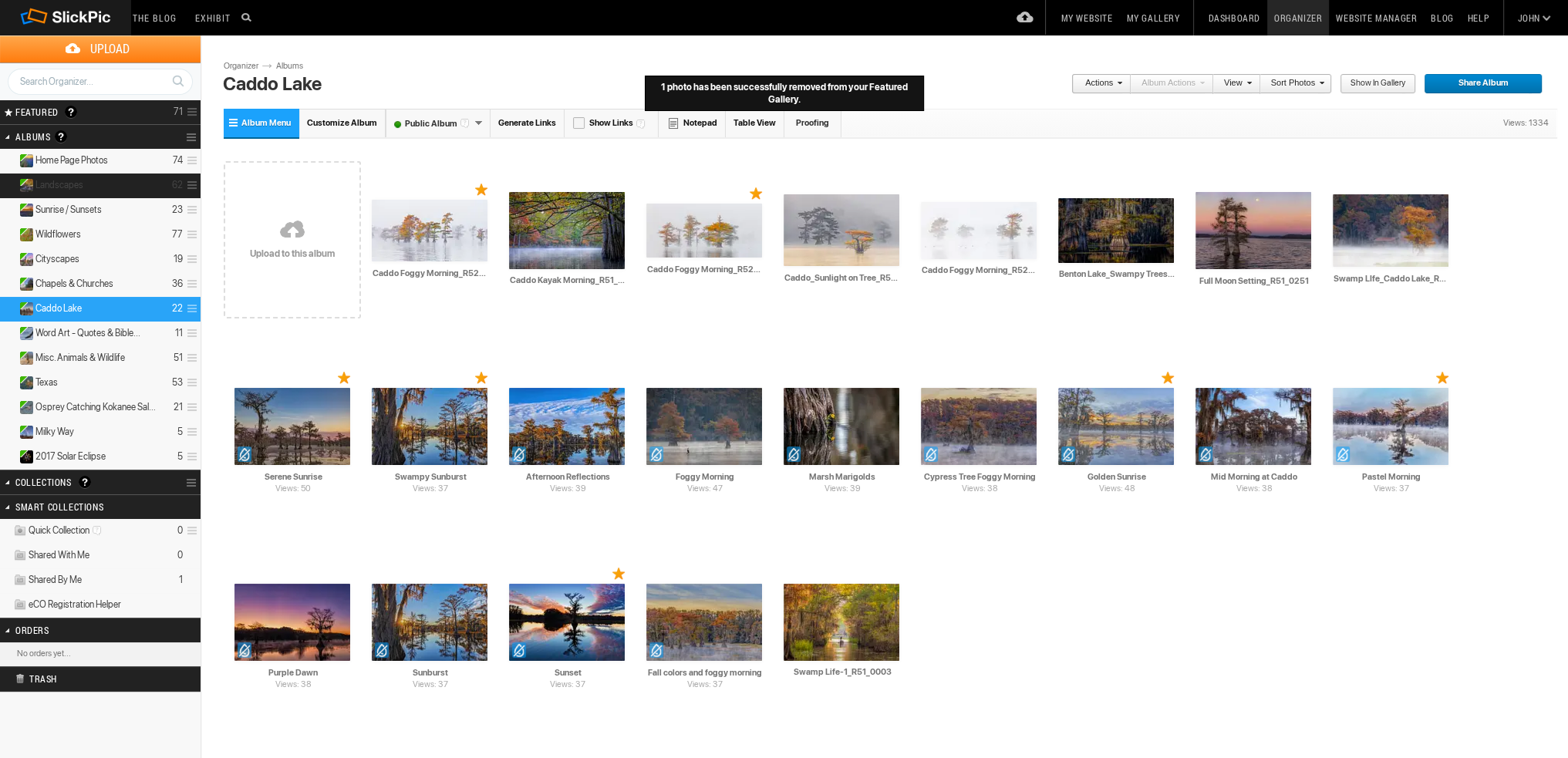 click on "Landscapes" at bounding box center [59, 185] 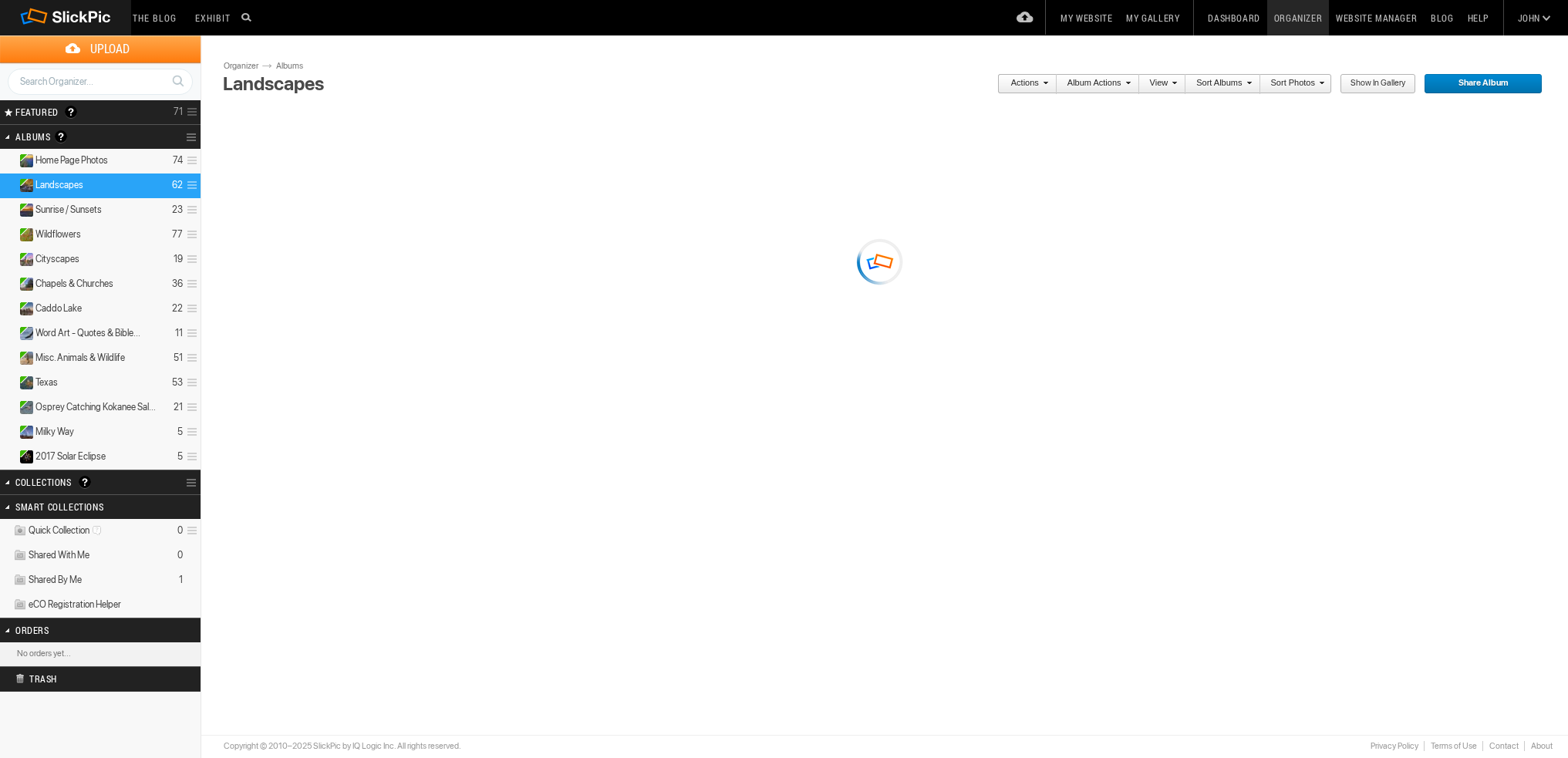 scroll, scrollTop: 0, scrollLeft: 0, axis: both 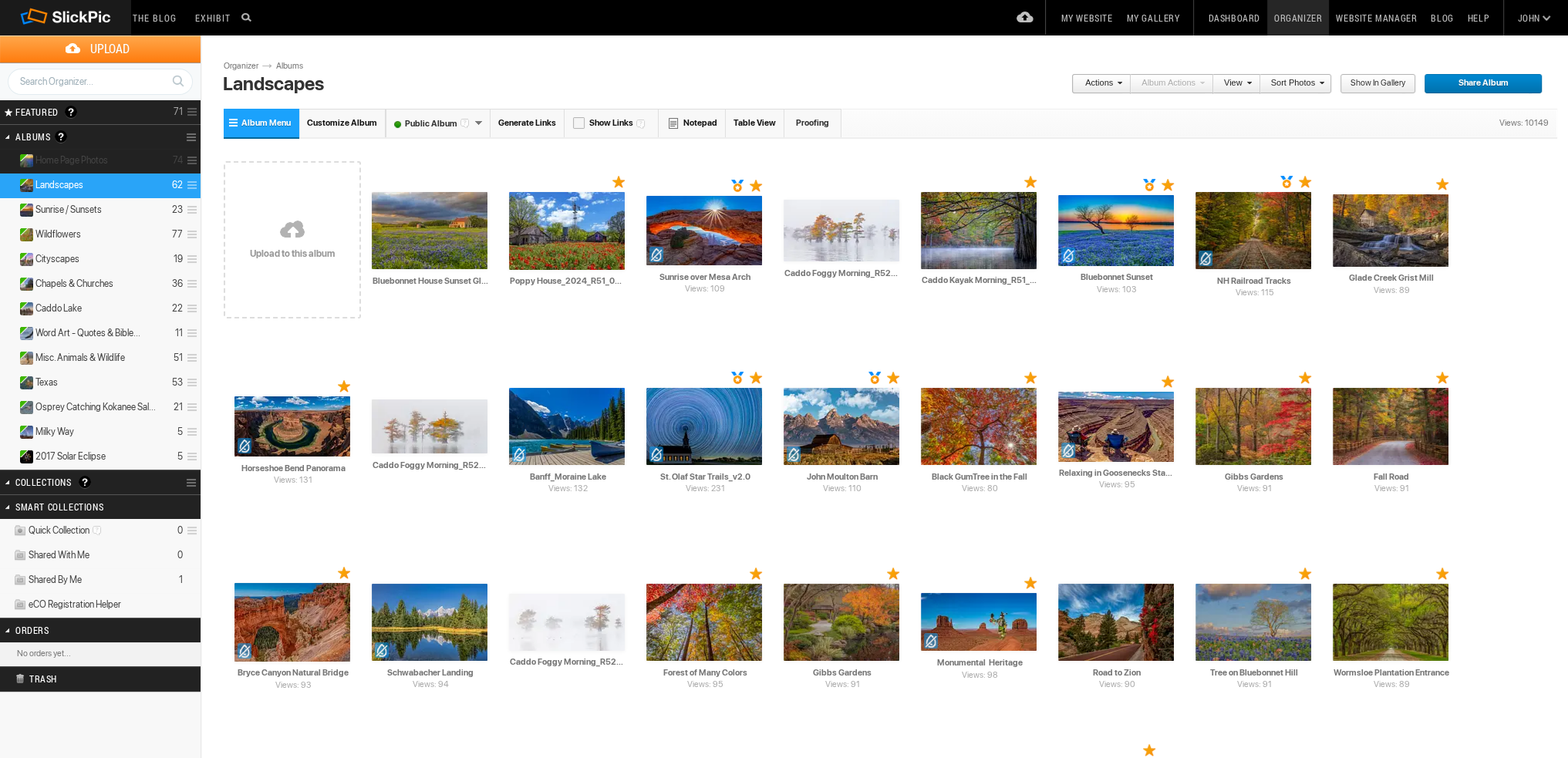 click on "Home Page Photos" at bounding box center (72, 160) 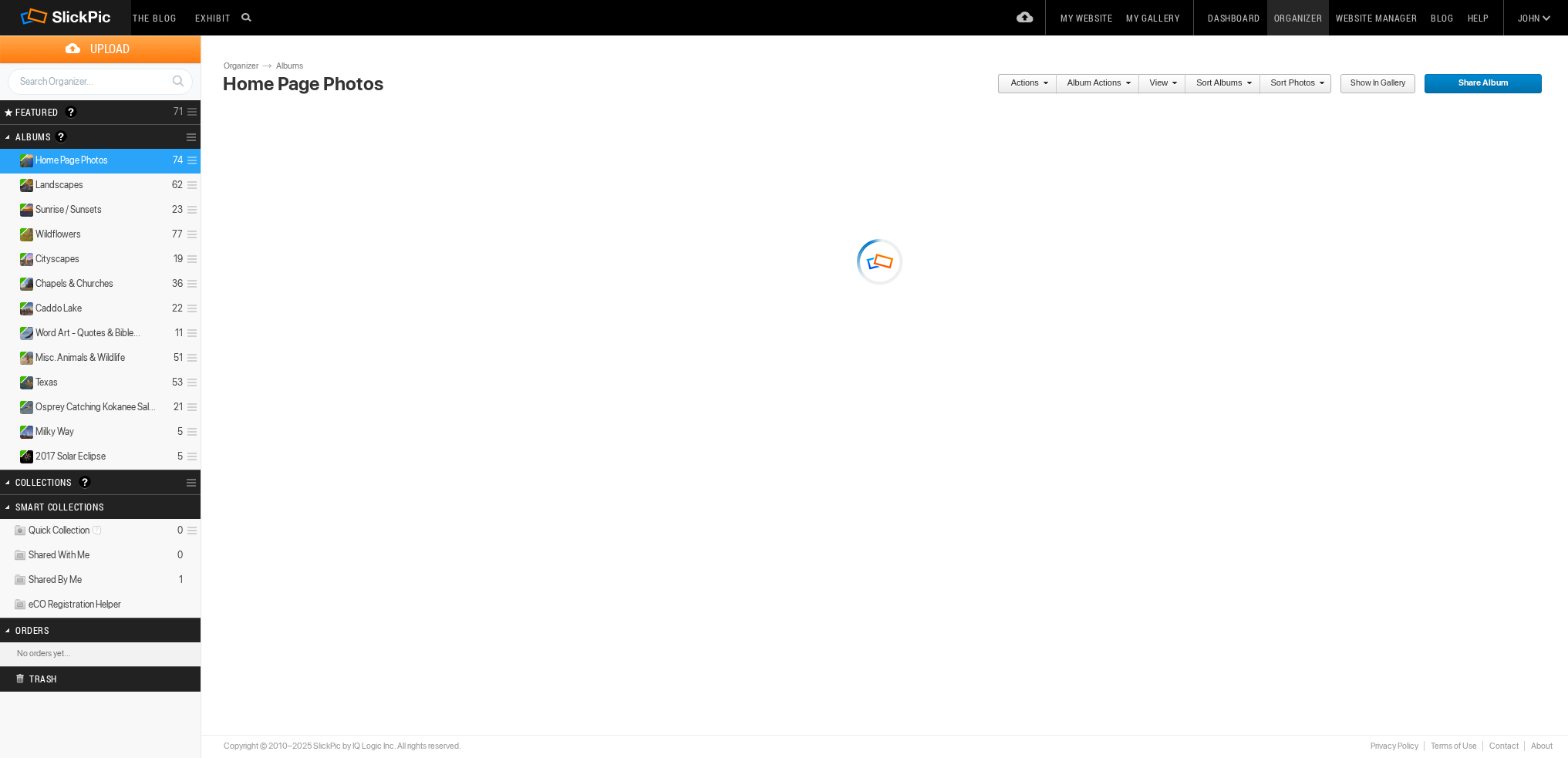 scroll, scrollTop: 0, scrollLeft: 0, axis: both 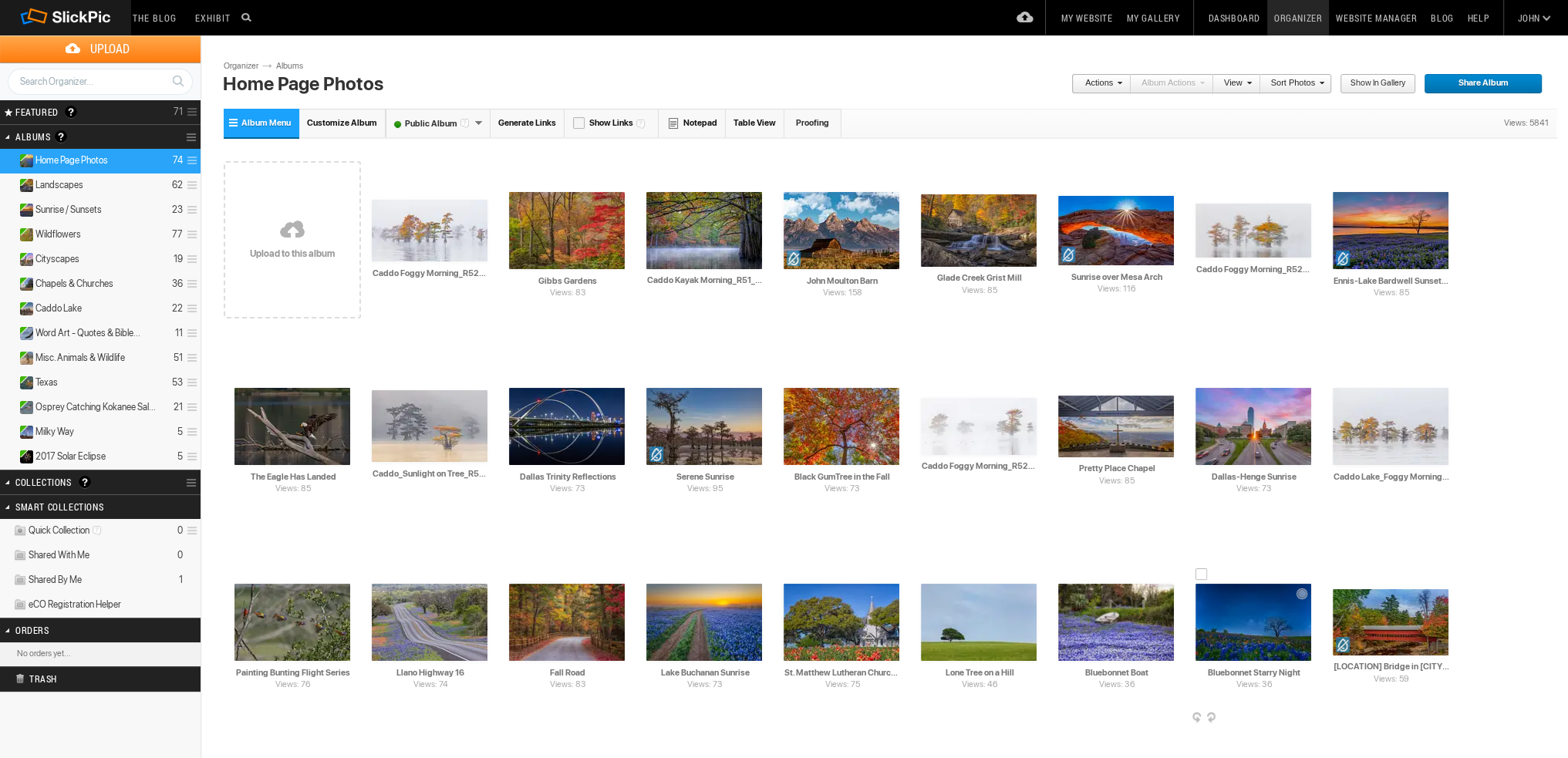 click at bounding box center (1253, 622) 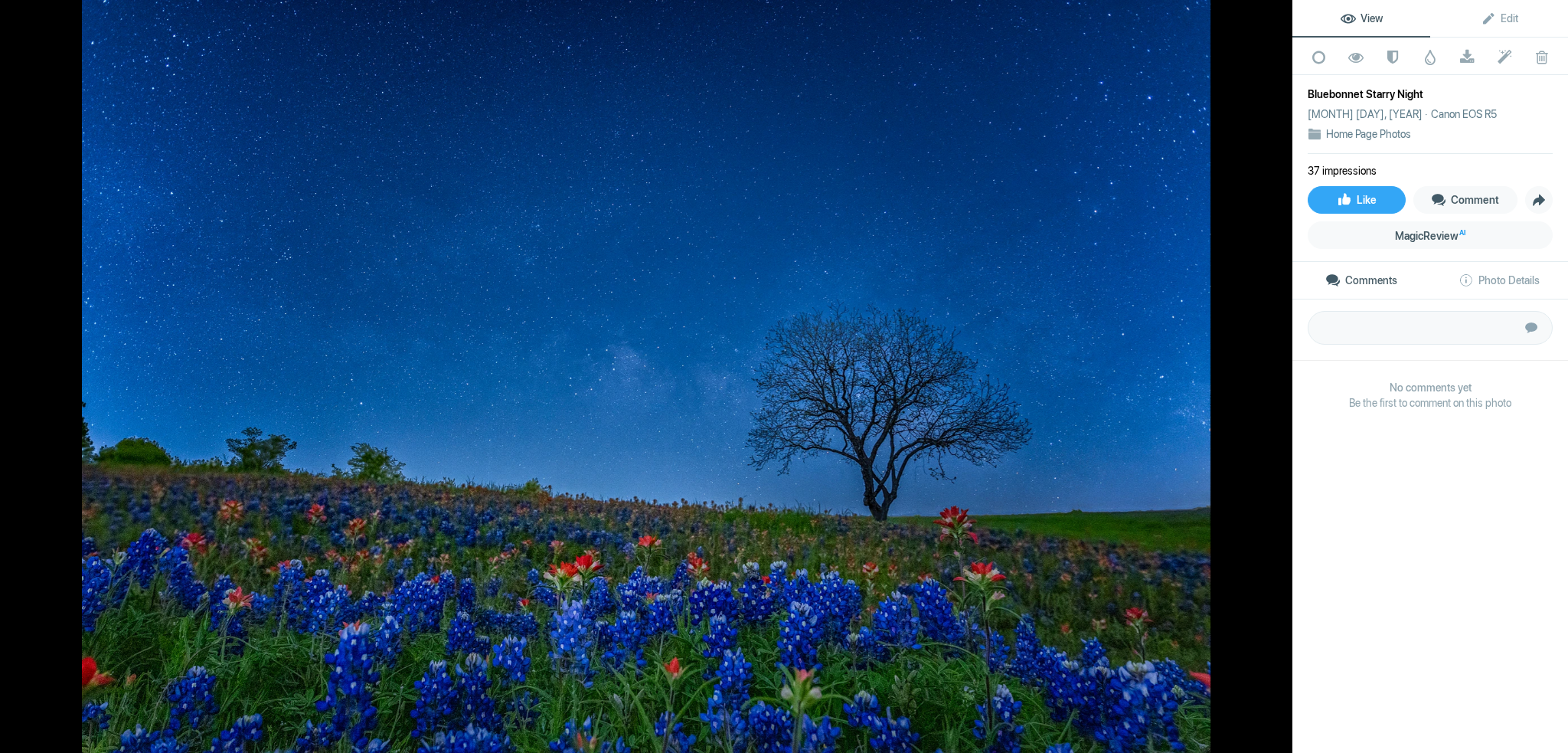 click 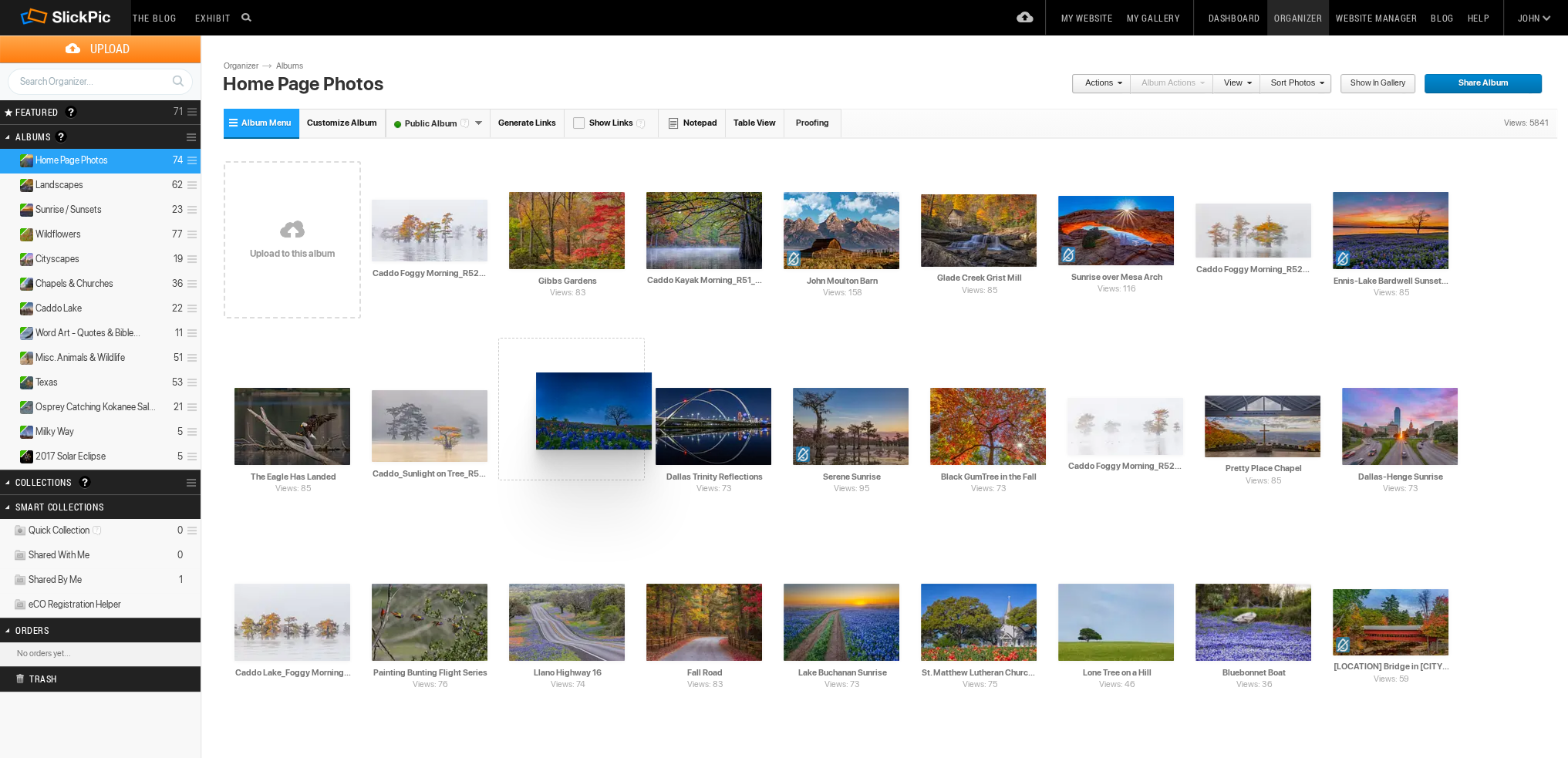drag, startPoint x: 1253, startPoint y: 632, endPoint x: 534, endPoint y: 373, distance: 764.22641 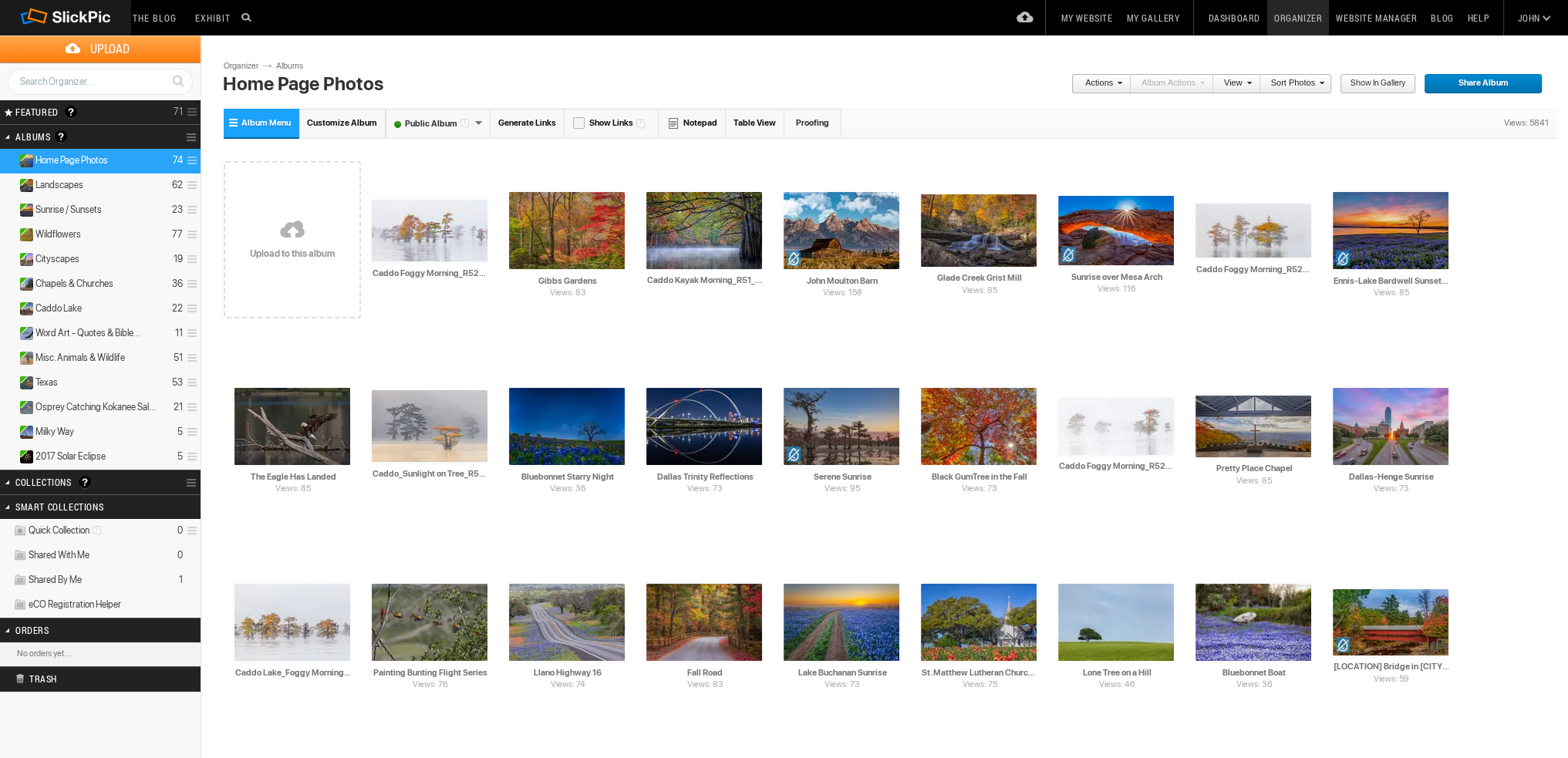 click on "My Website" at bounding box center [1086, 18] 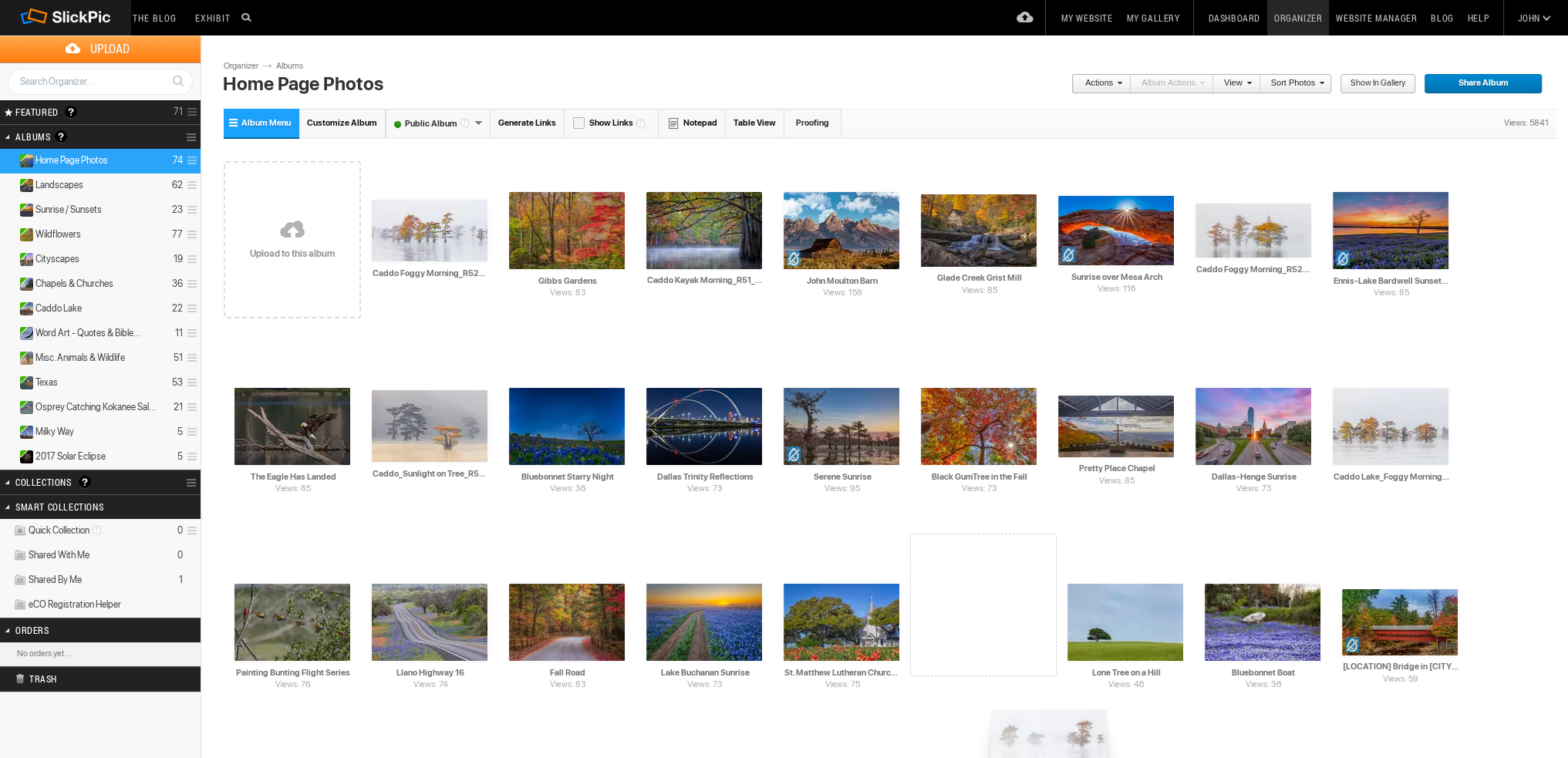 drag, startPoint x: 1133, startPoint y: 433, endPoint x: 990, endPoint y: 709, distance: 310.84562 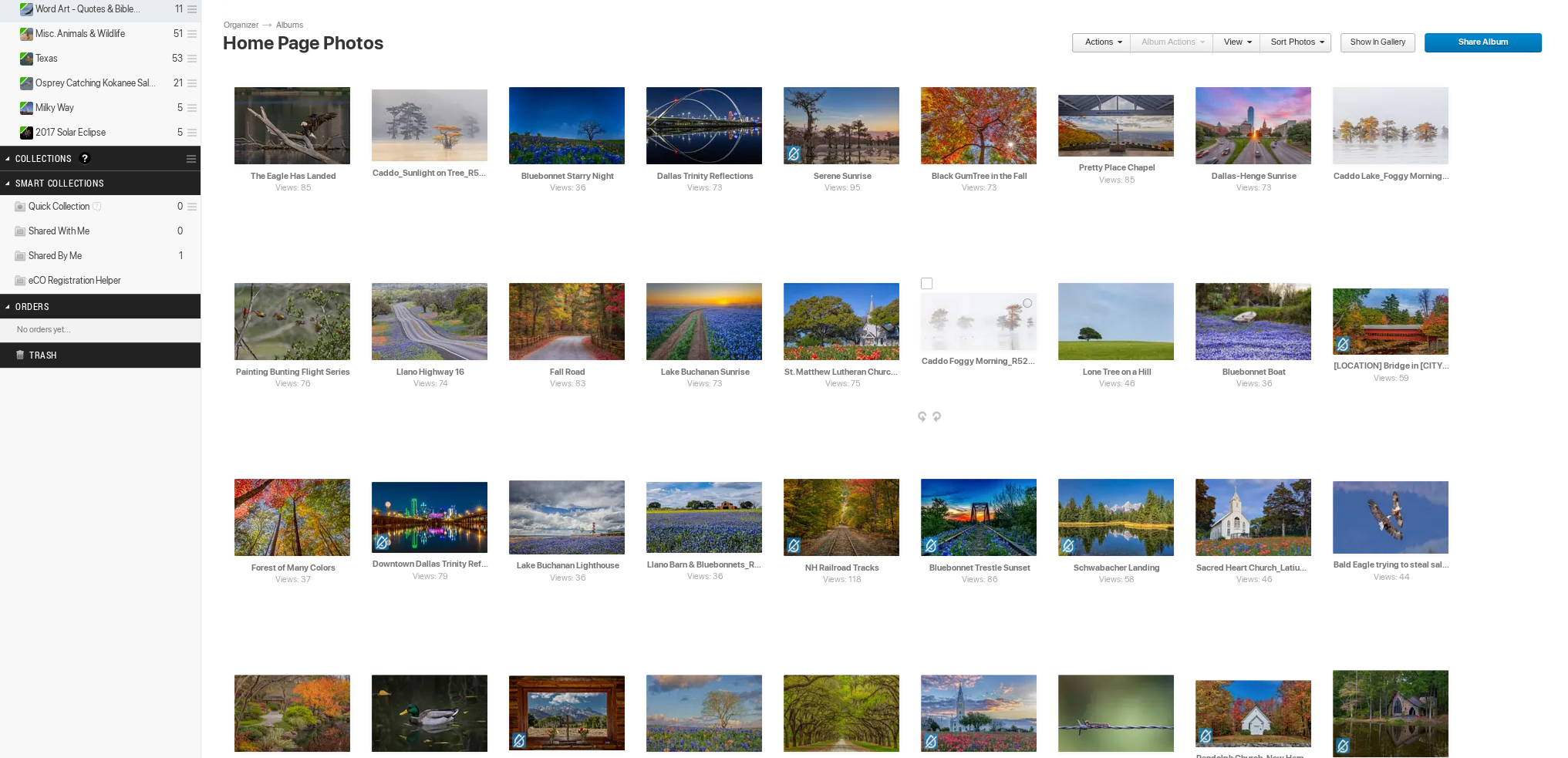 scroll, scrollTop: 386, scrollLeft: 0, axis: vertical 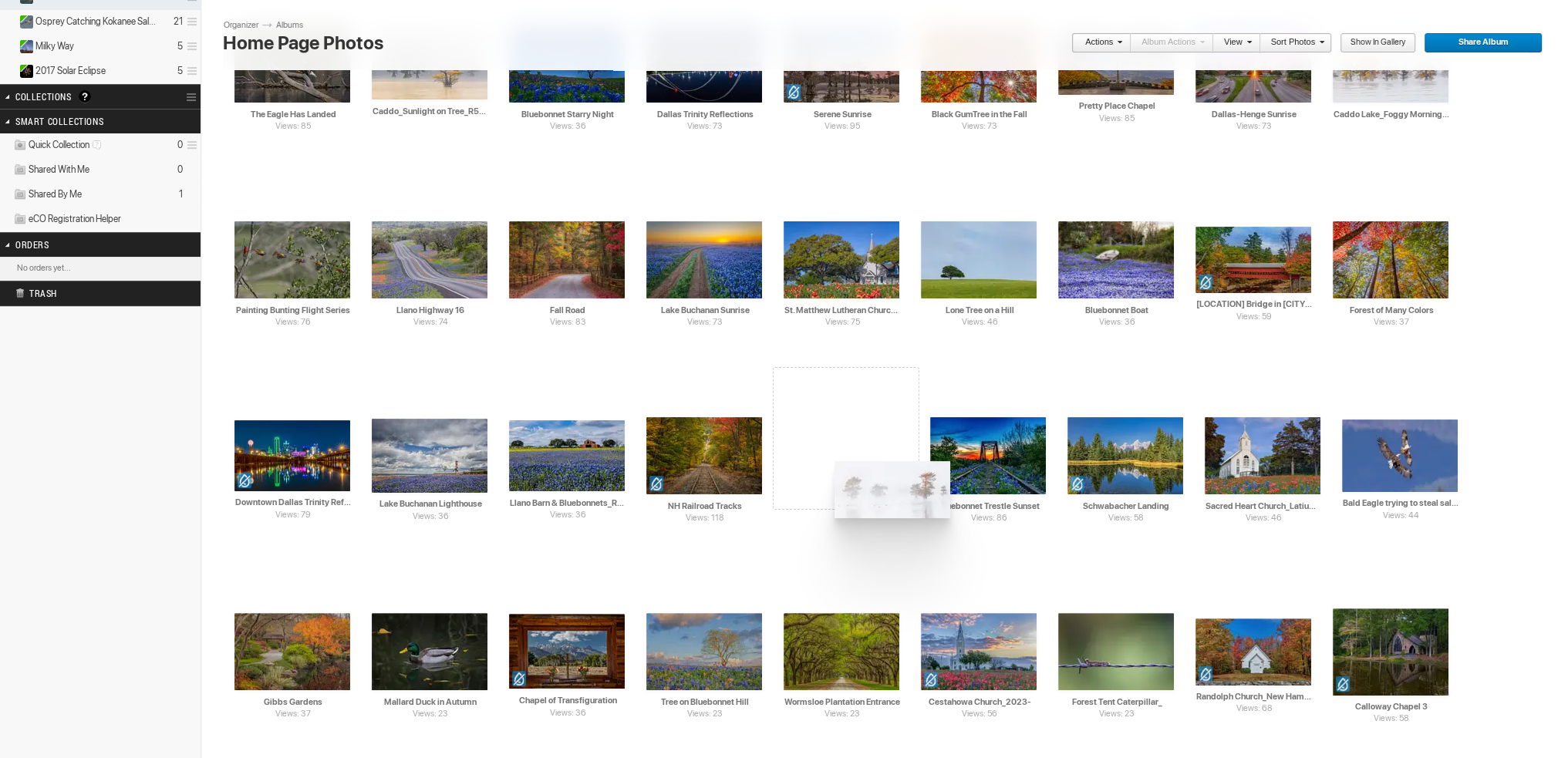 drag, startPoint x: 972, startPoint y: 249, endPoint x: 833, endPoint y: 461, distance: 253.50542 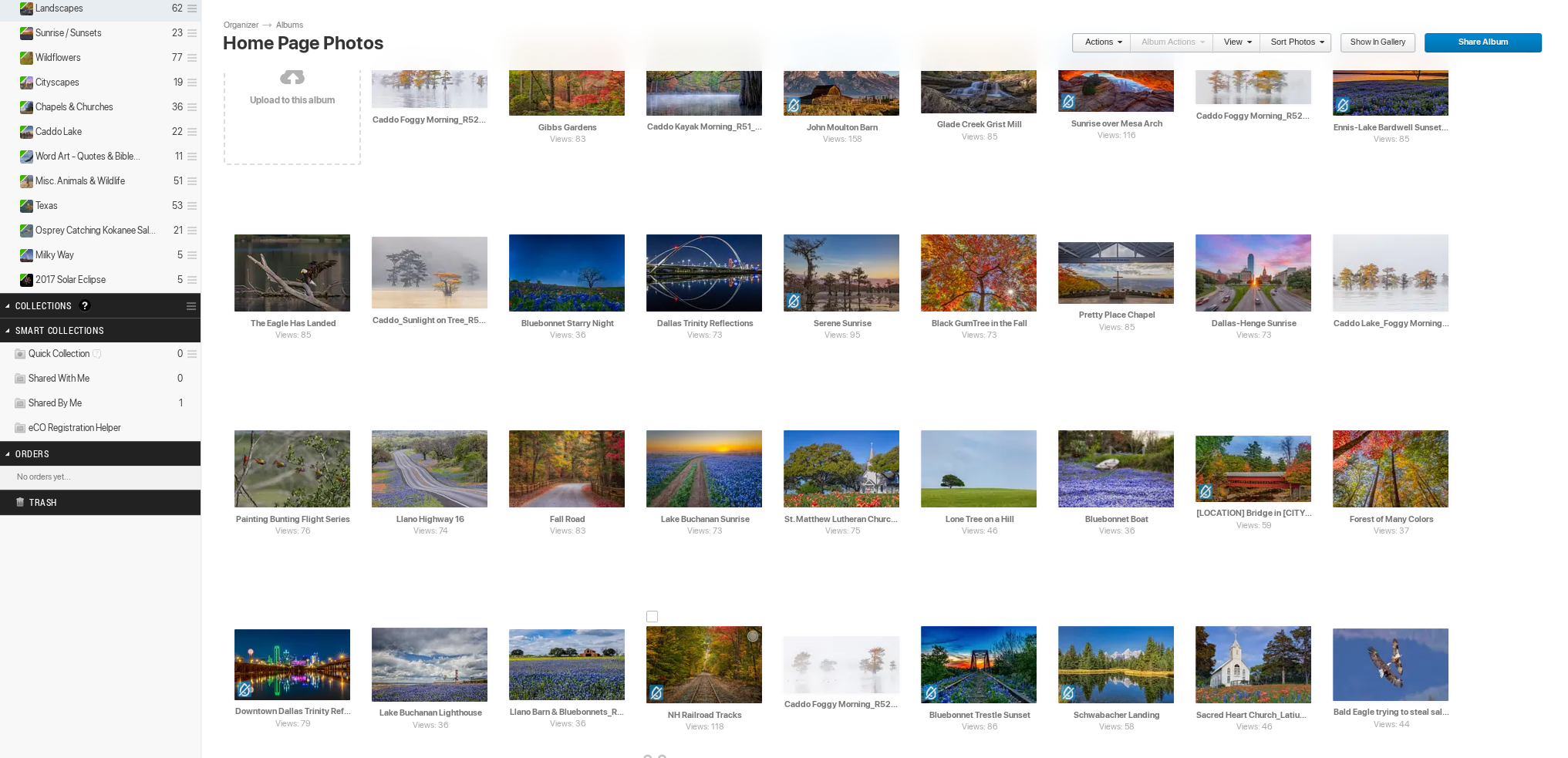scroll, scrollTop: 154, scrollLeft: 0, axis: vertical 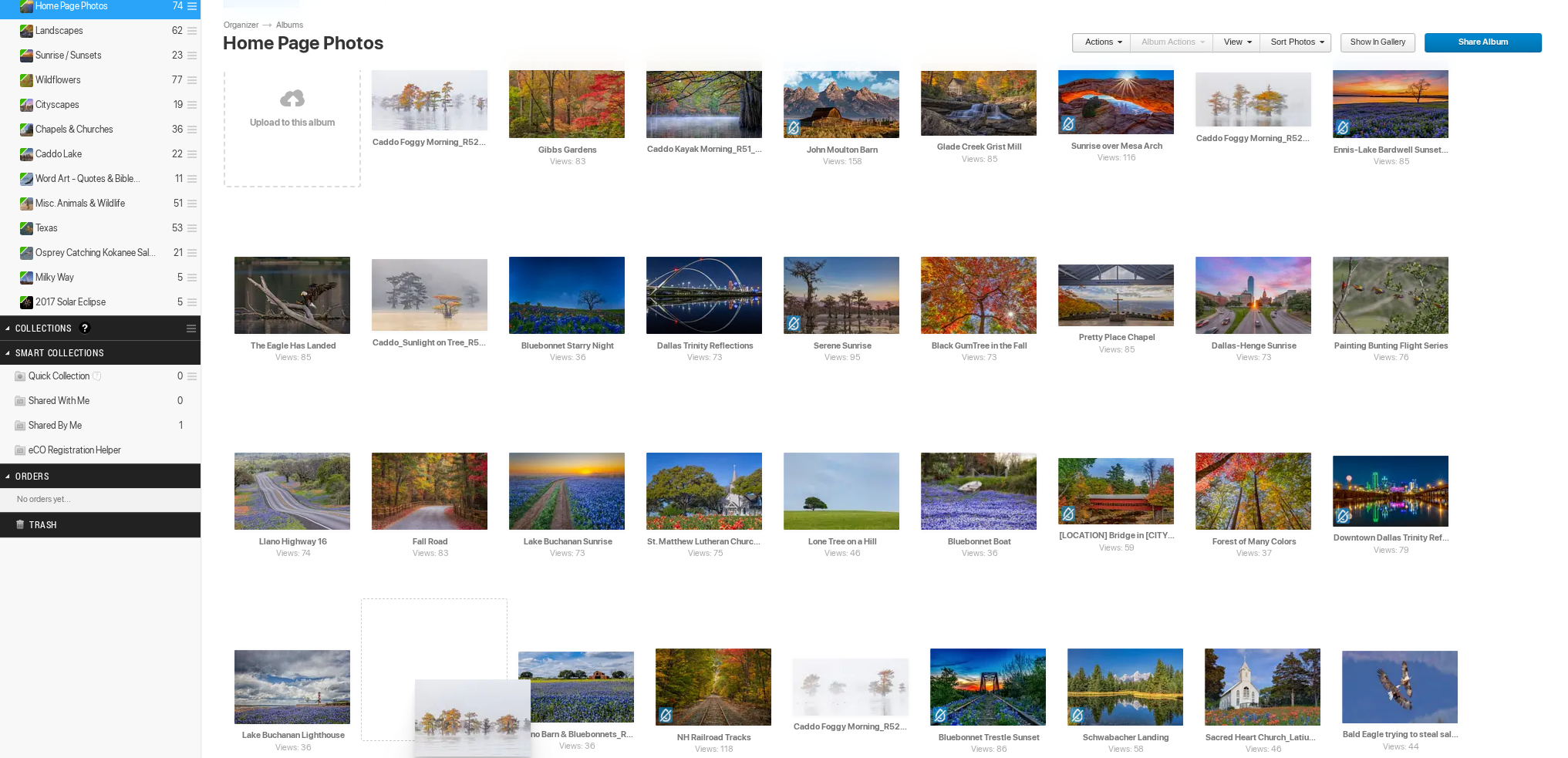 drag, startPoint x: 1367, startPoint y: 312, endPoint x: 403, endPoint y: 675, distance: 1030.0801 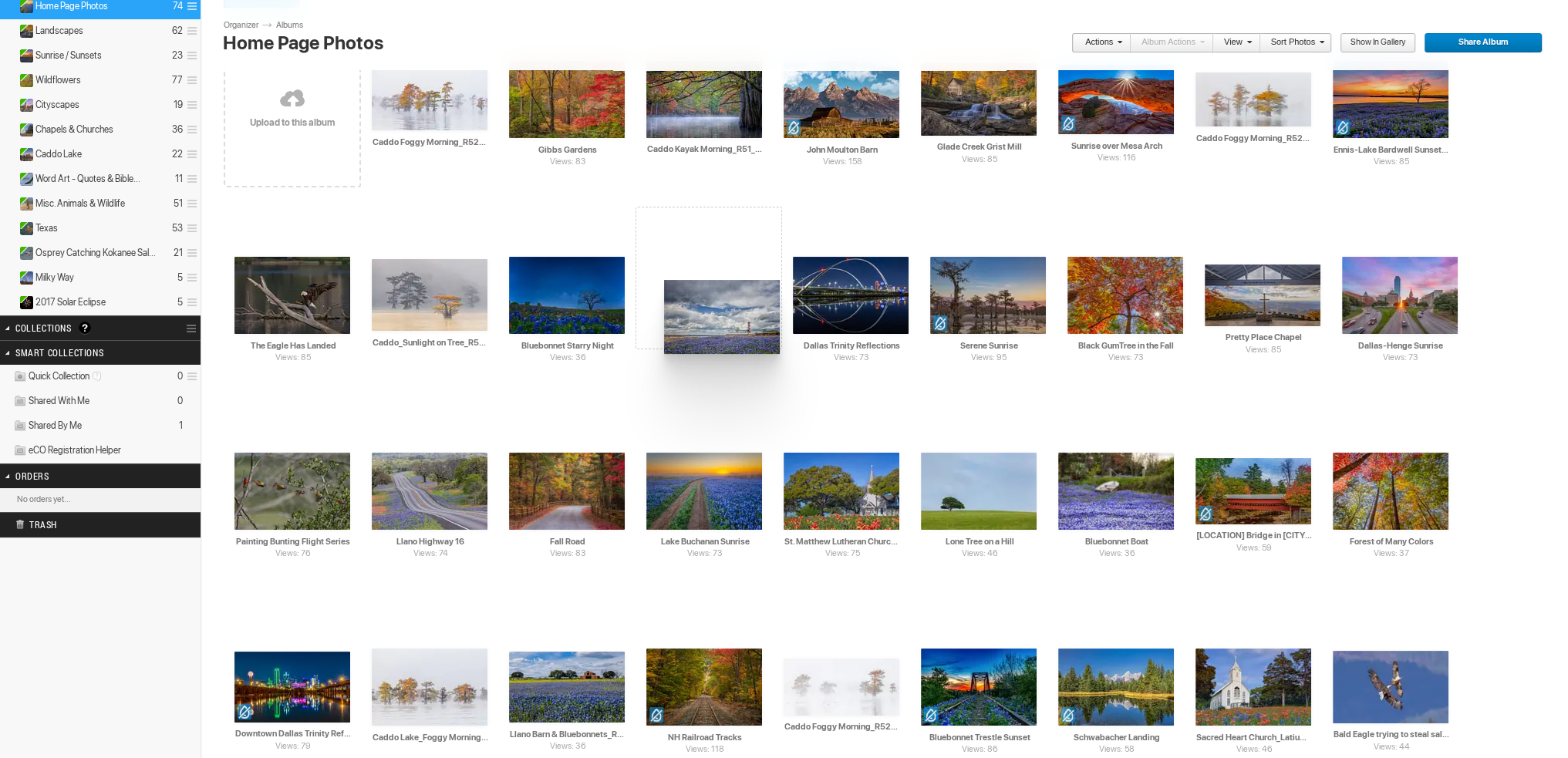 drag, startPoint x: 299, startPoint y: 704, endPoint x: 663, endPoint y: 280, distance: 558.81303 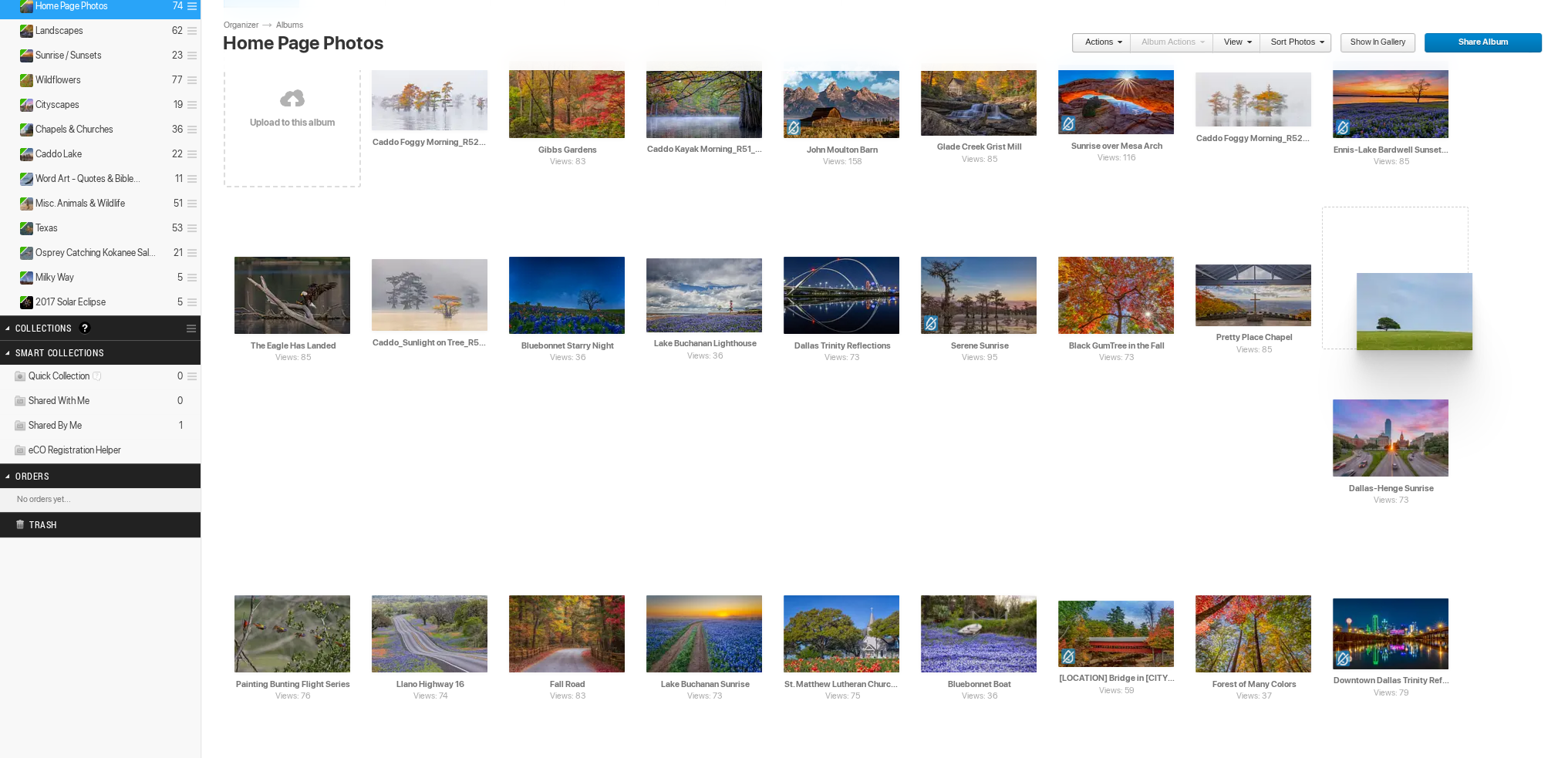 drag, startPoint x: 981, startPoint y: 511, endPoint x: 1351, endPoint y: 261, distance: 446.5423 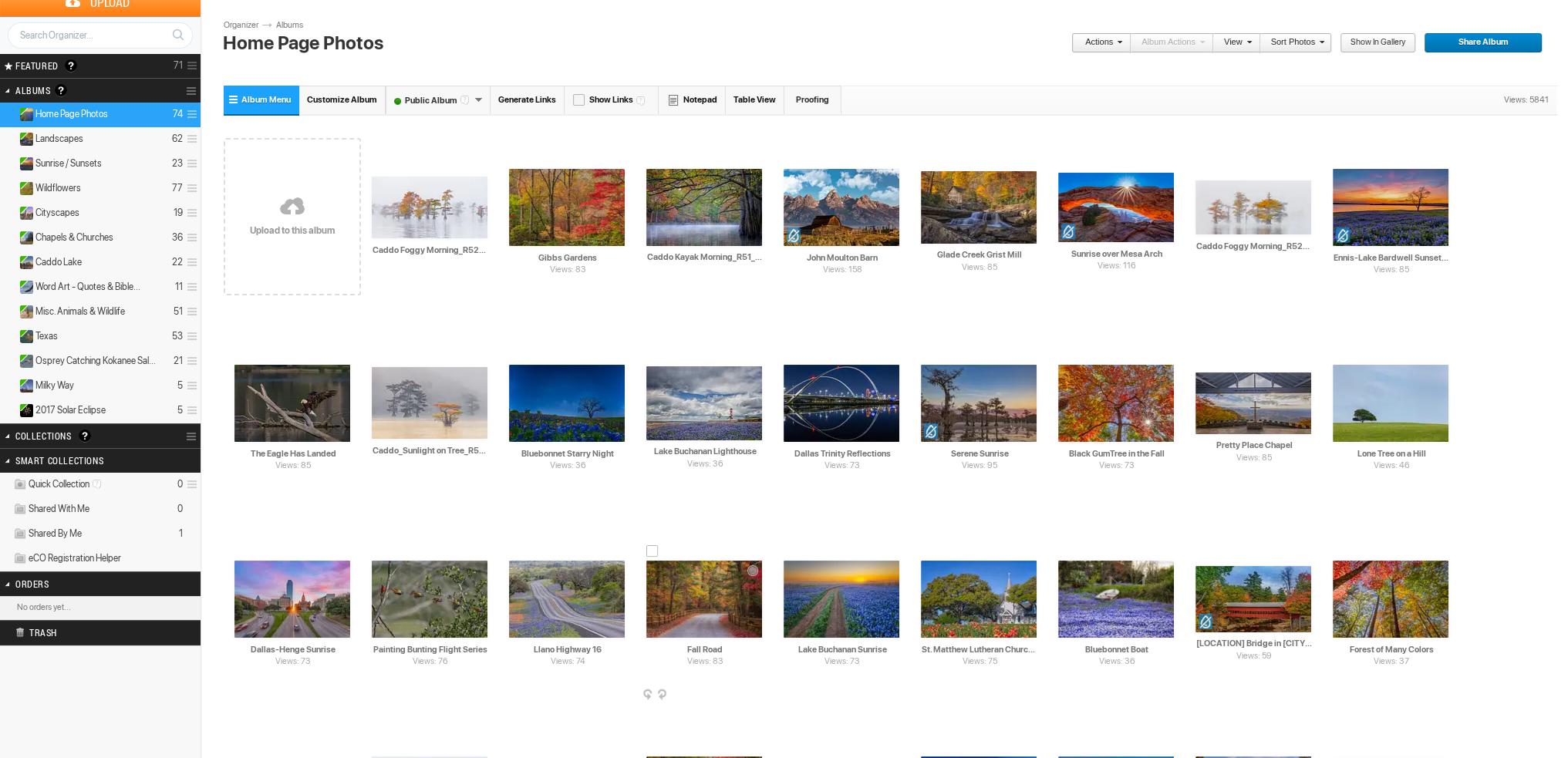 scroll, scrollTop: 0, scrollLeft: 0, axis: both 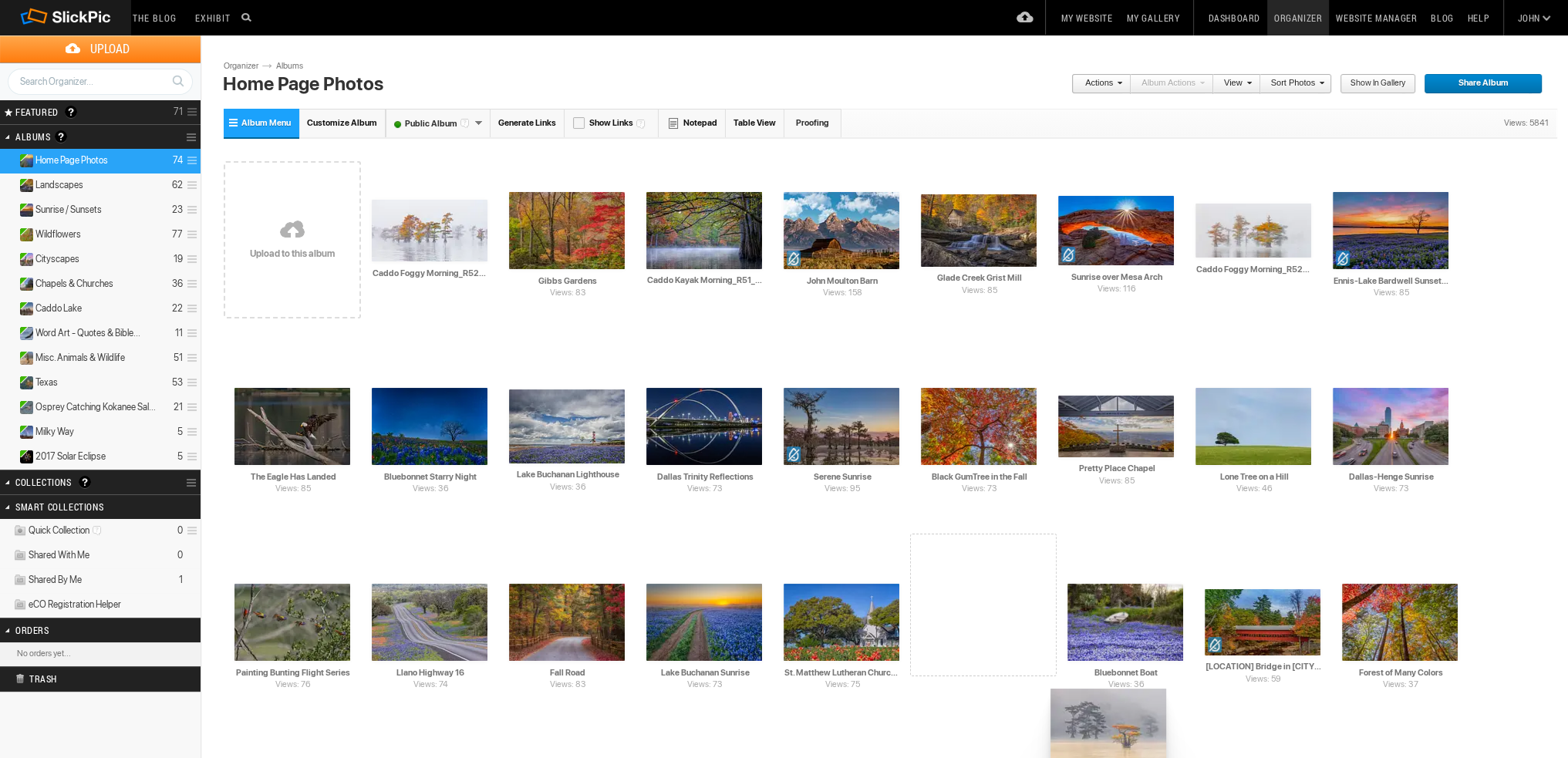 drag, startPoint x: 419, startPoint y: 428, endPoint x: 1049, endPoint y: 689, distance: 681.9245 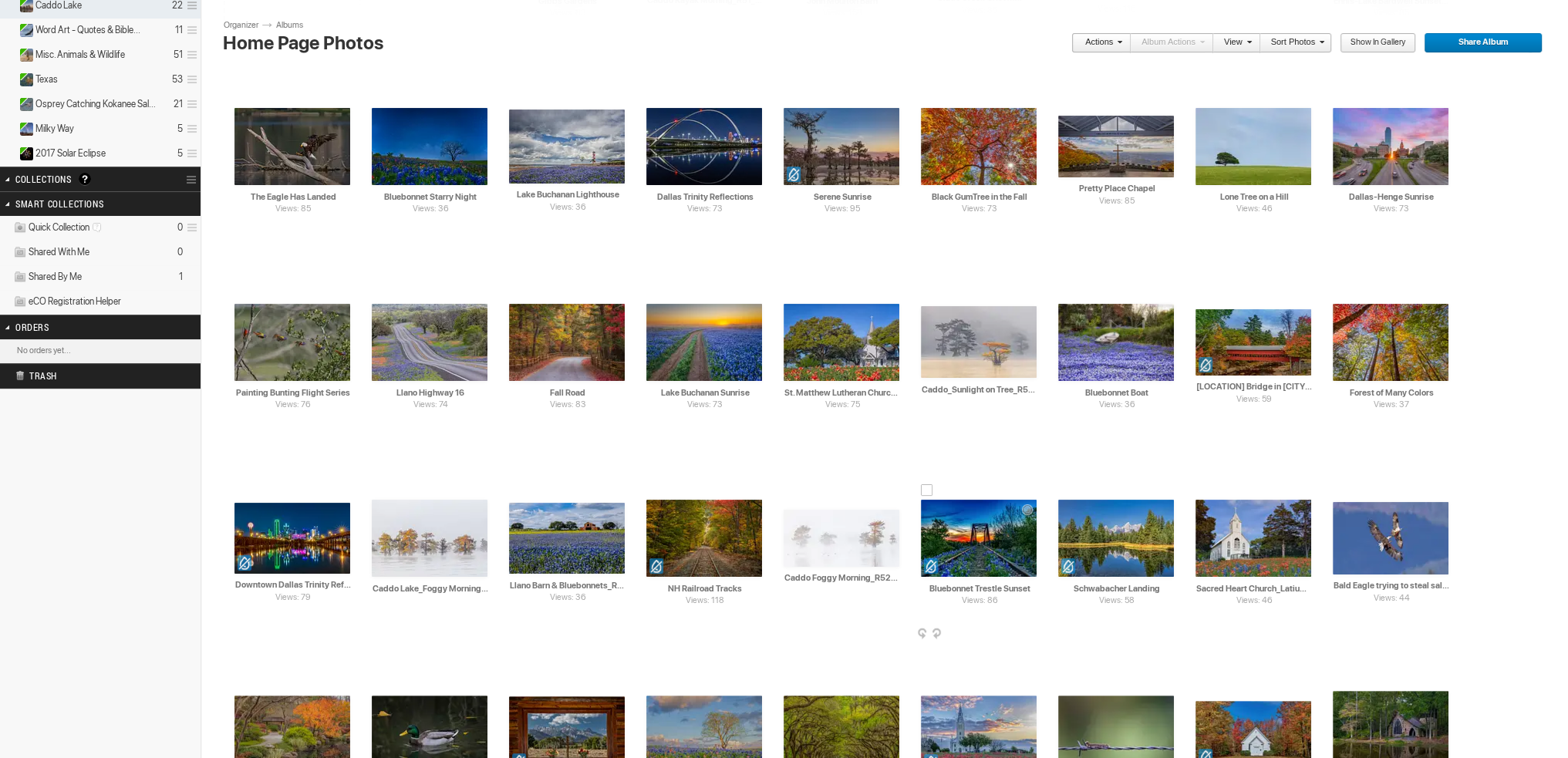 scroll, scrollTop: 308, scrollLeft: 0, axis: vertical 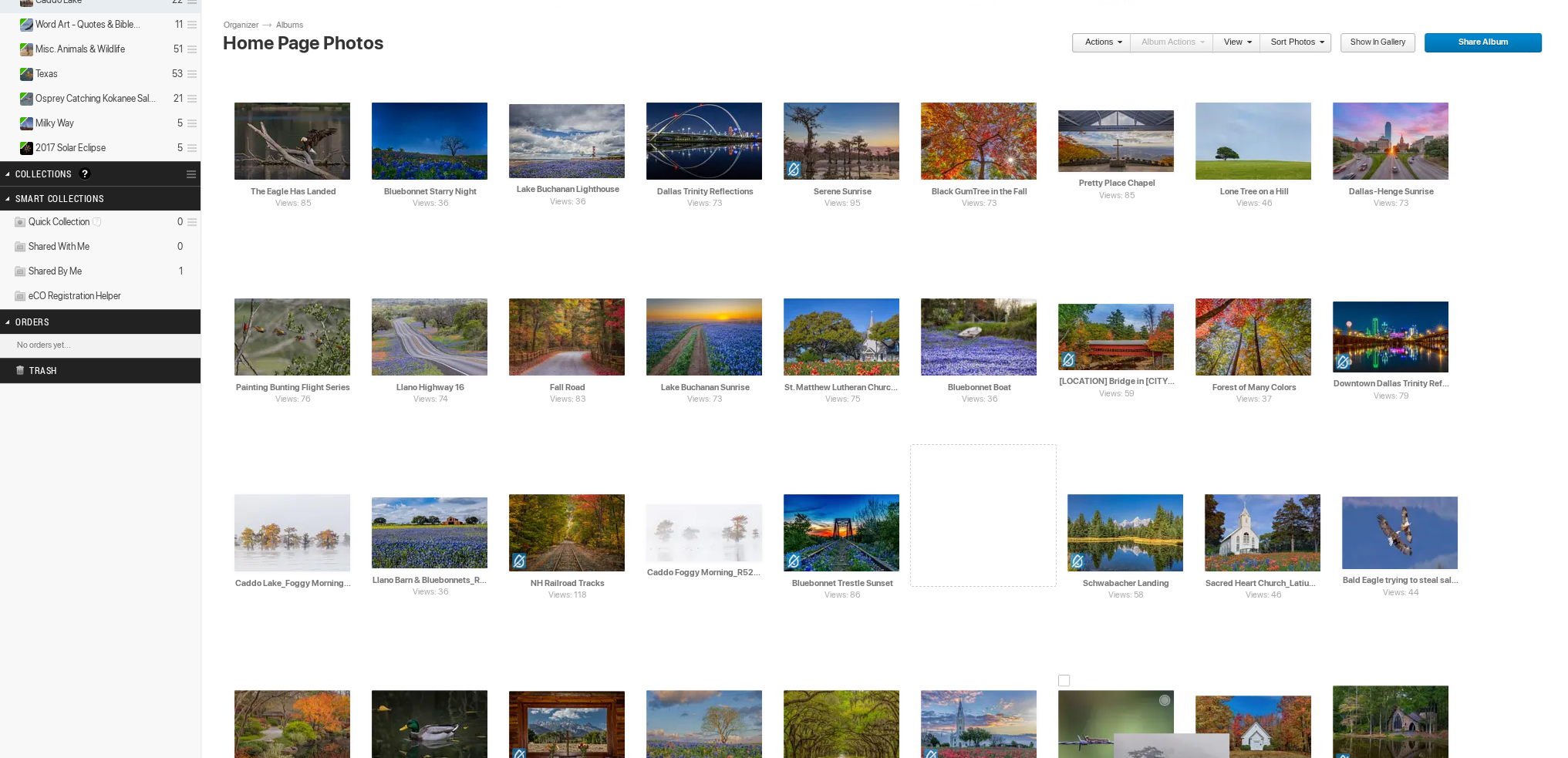drag, startPoint x: 977, startPoint y: 335, endPoint x: 1112, endPoint y: 733, distance: 420.27253 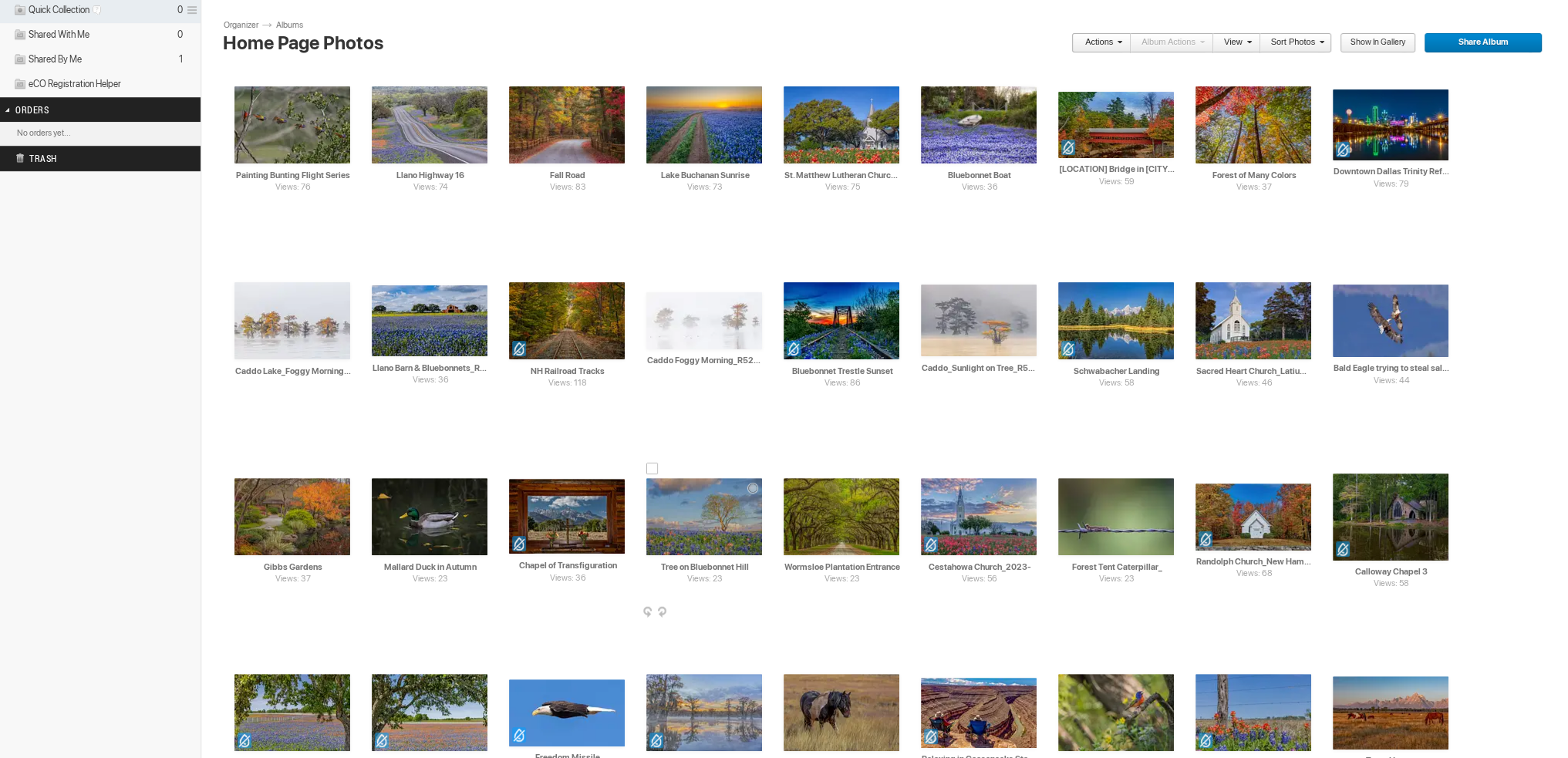 scroll, scrollTop: 617, scrollLeft: 0, axis: vertical 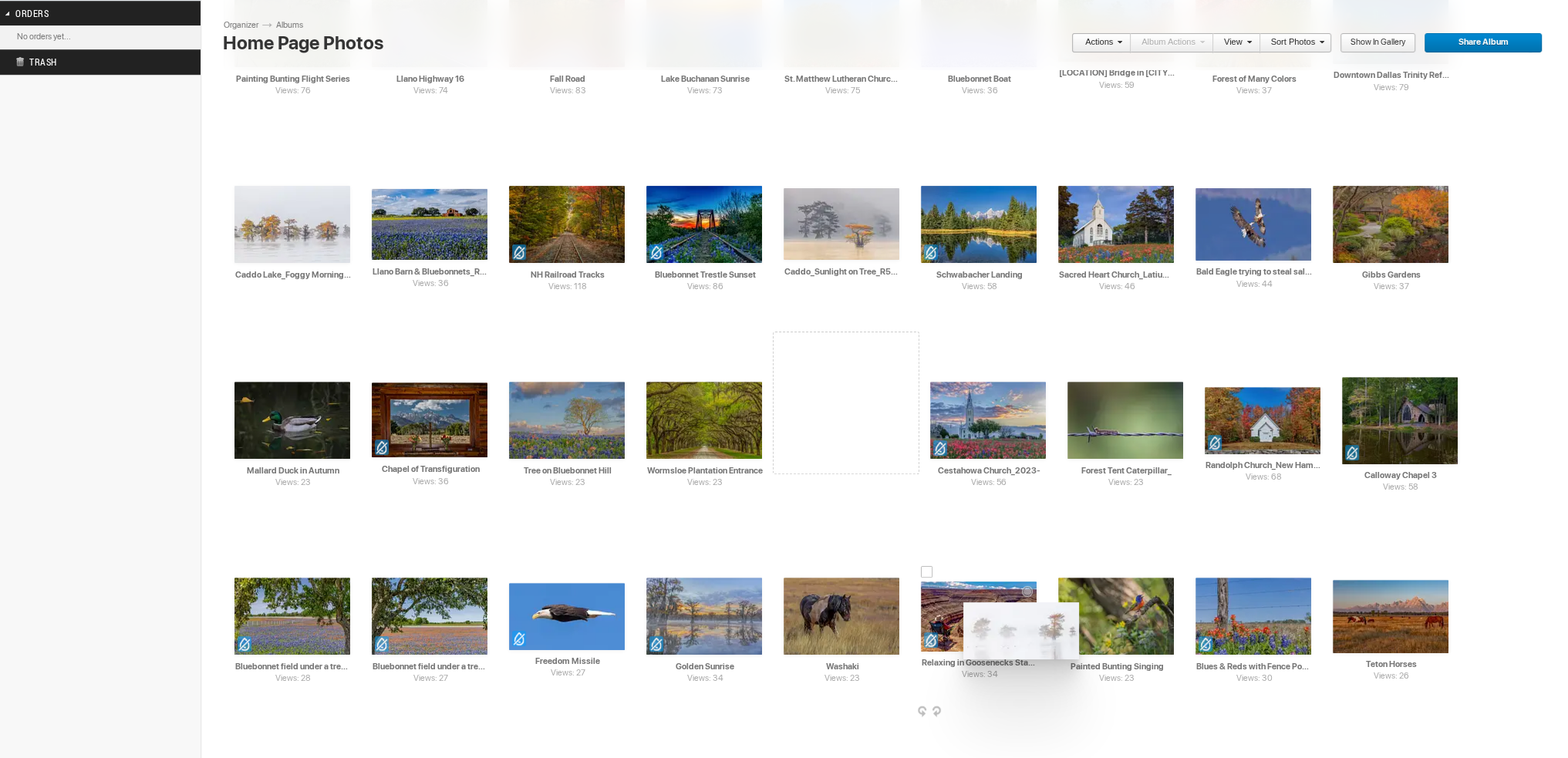 drag, startPoint x: 692, startPoint y: 234, endPoint x: 962, endPoint y: 602, distance: 456.425 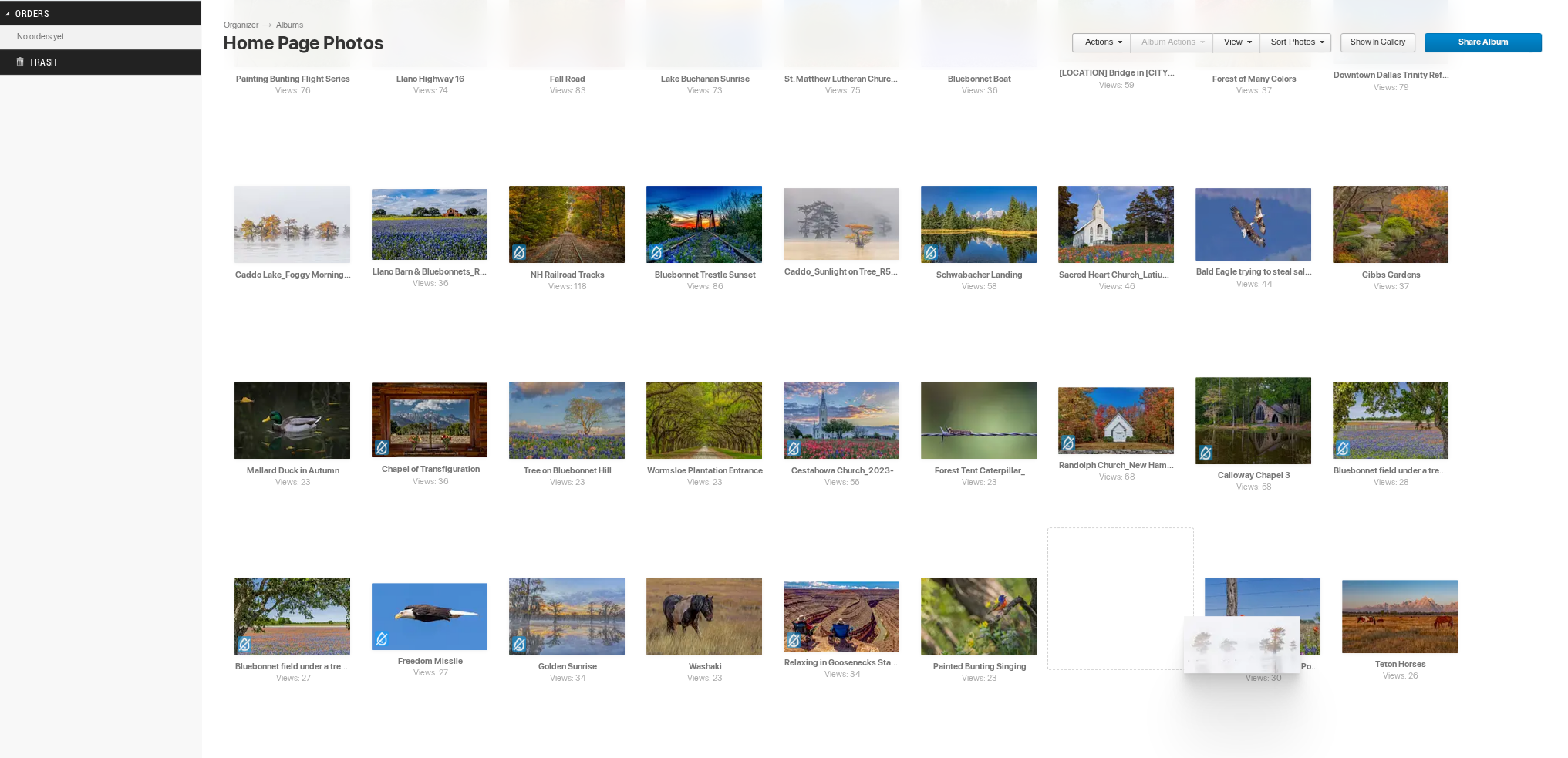 drag, startPoint x: 838, startPoint y: 416, endPoint x: 1182, endPoint y: 616, distance: 397.915 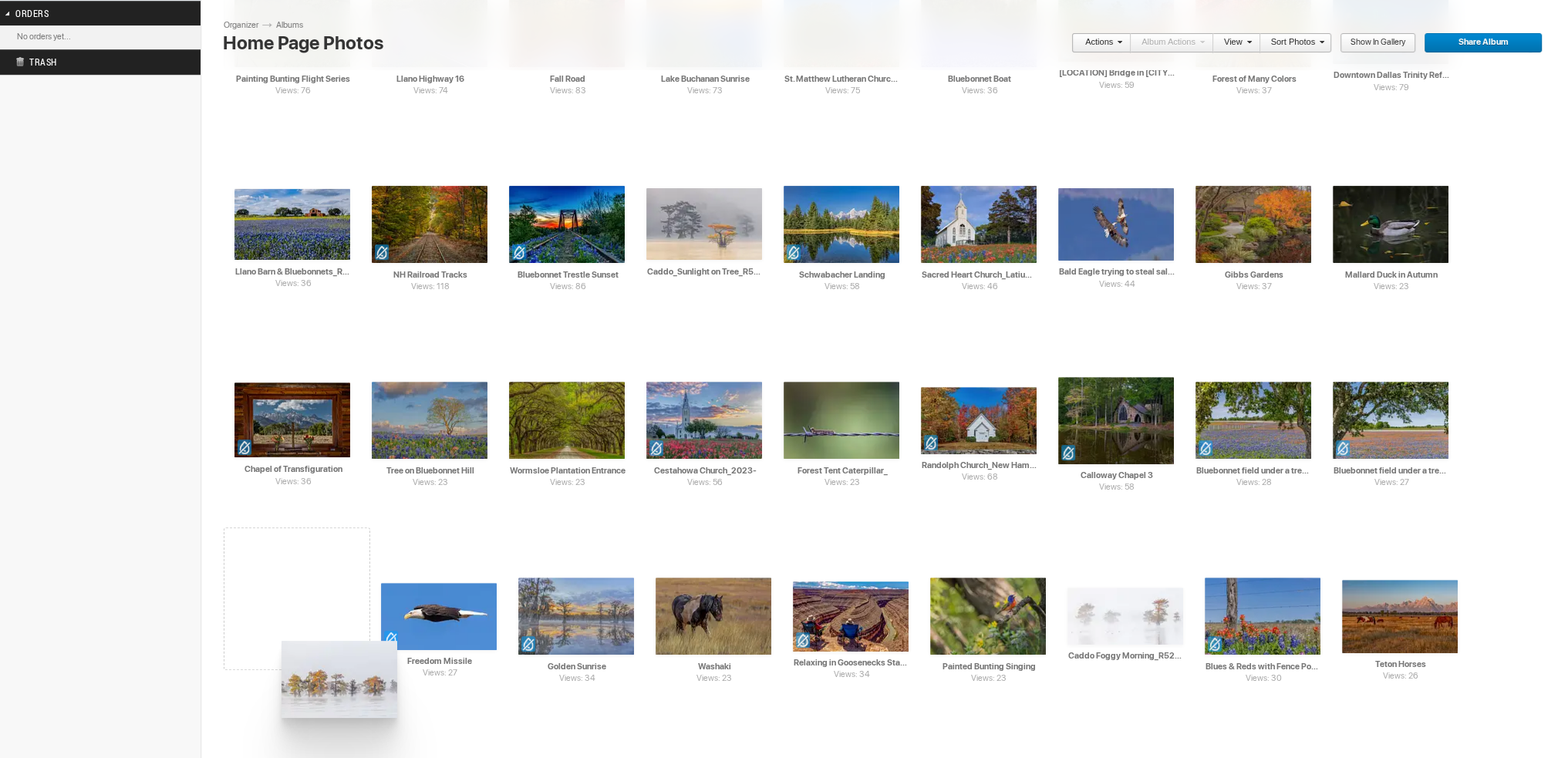 drag, startPoint x: 281, startPoint y: 224, endPoint x: 275, endPoint y: 629, distance: 405.0444 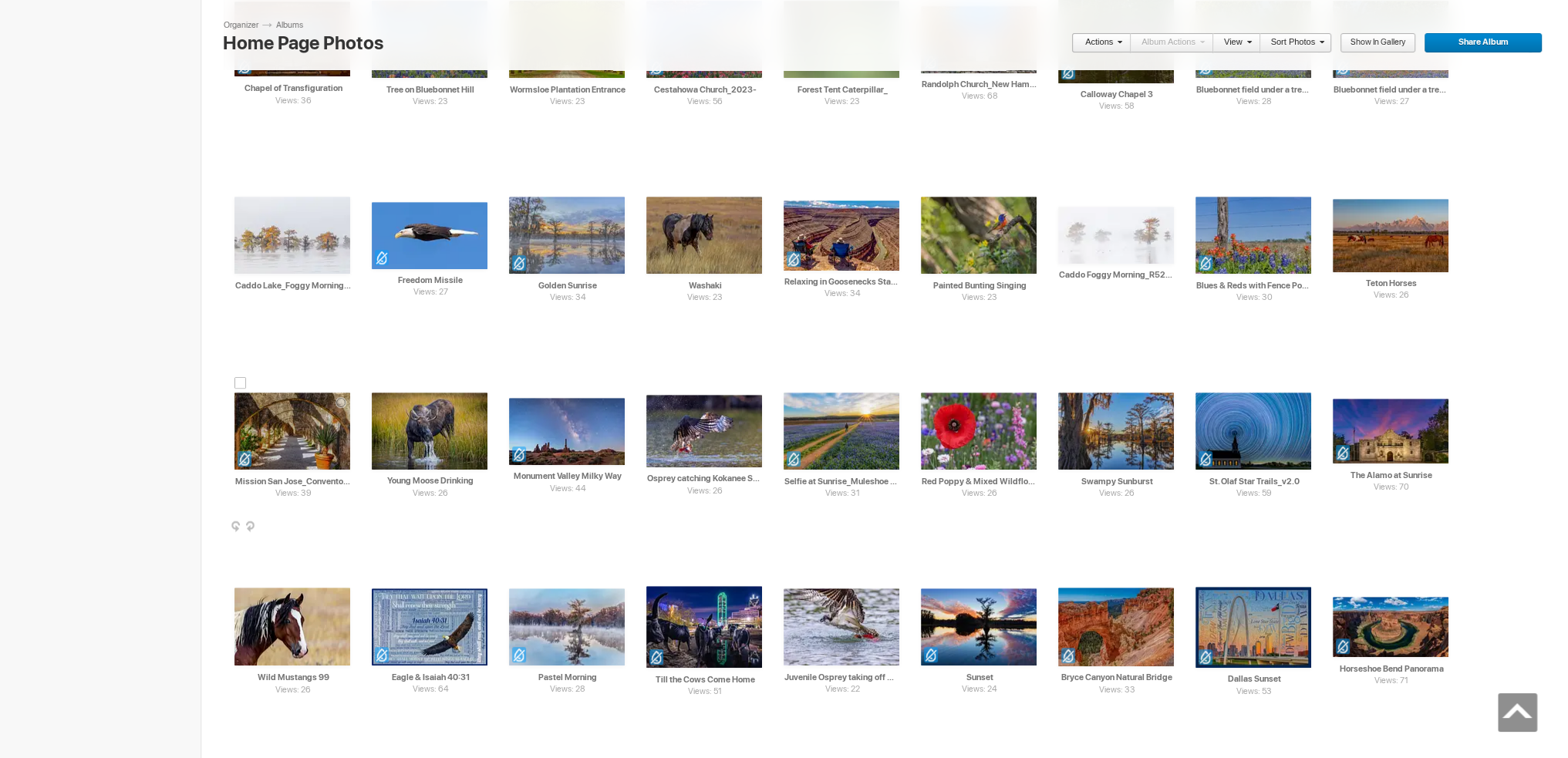 scroll, scrollTop: 1002, scrollLeft: 0, axis: vertical 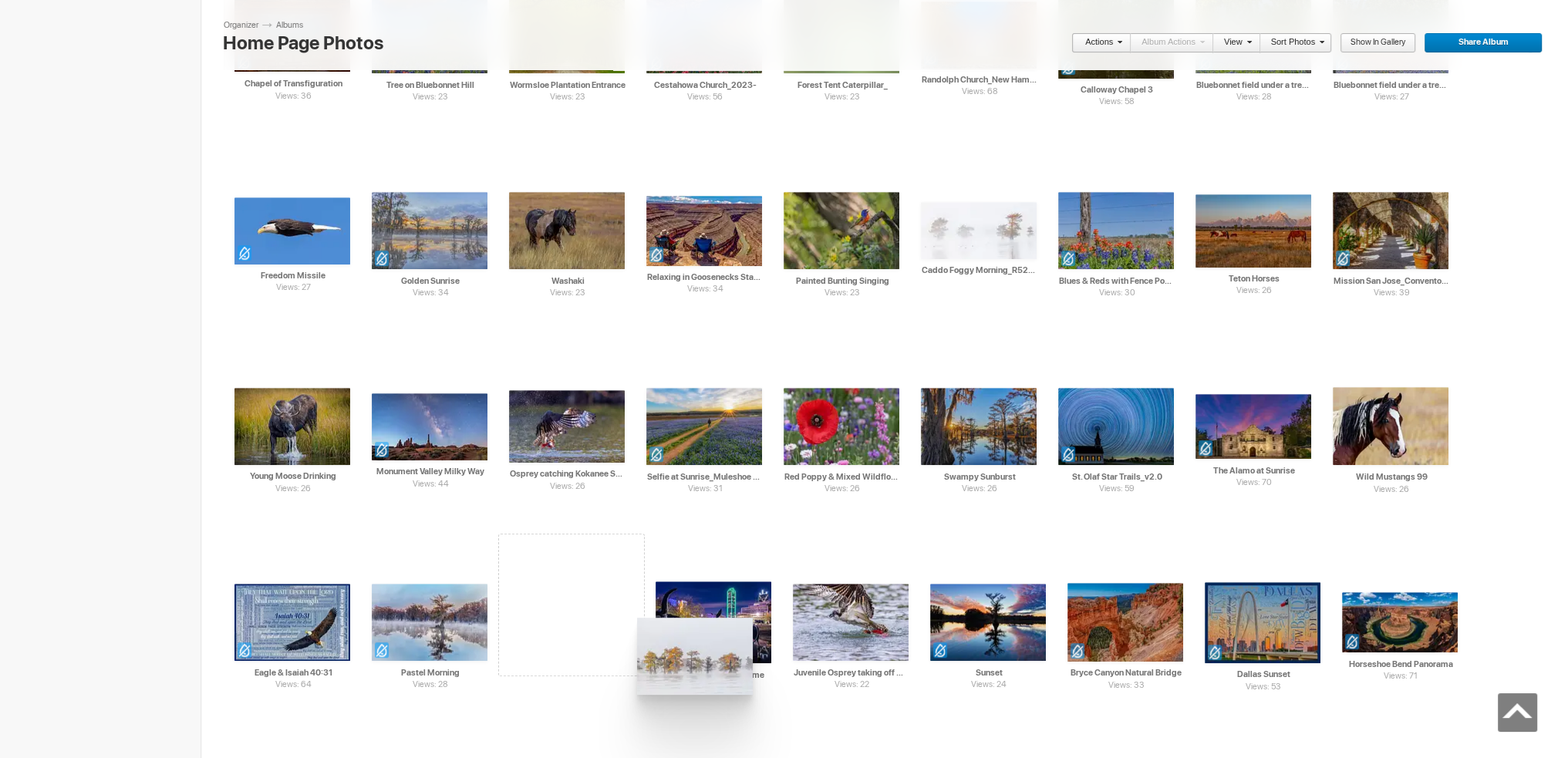 drag, startPoint x: 293, startPoint y: 246, endPoint x: 636, endPoint y: 618, distance: 505.997 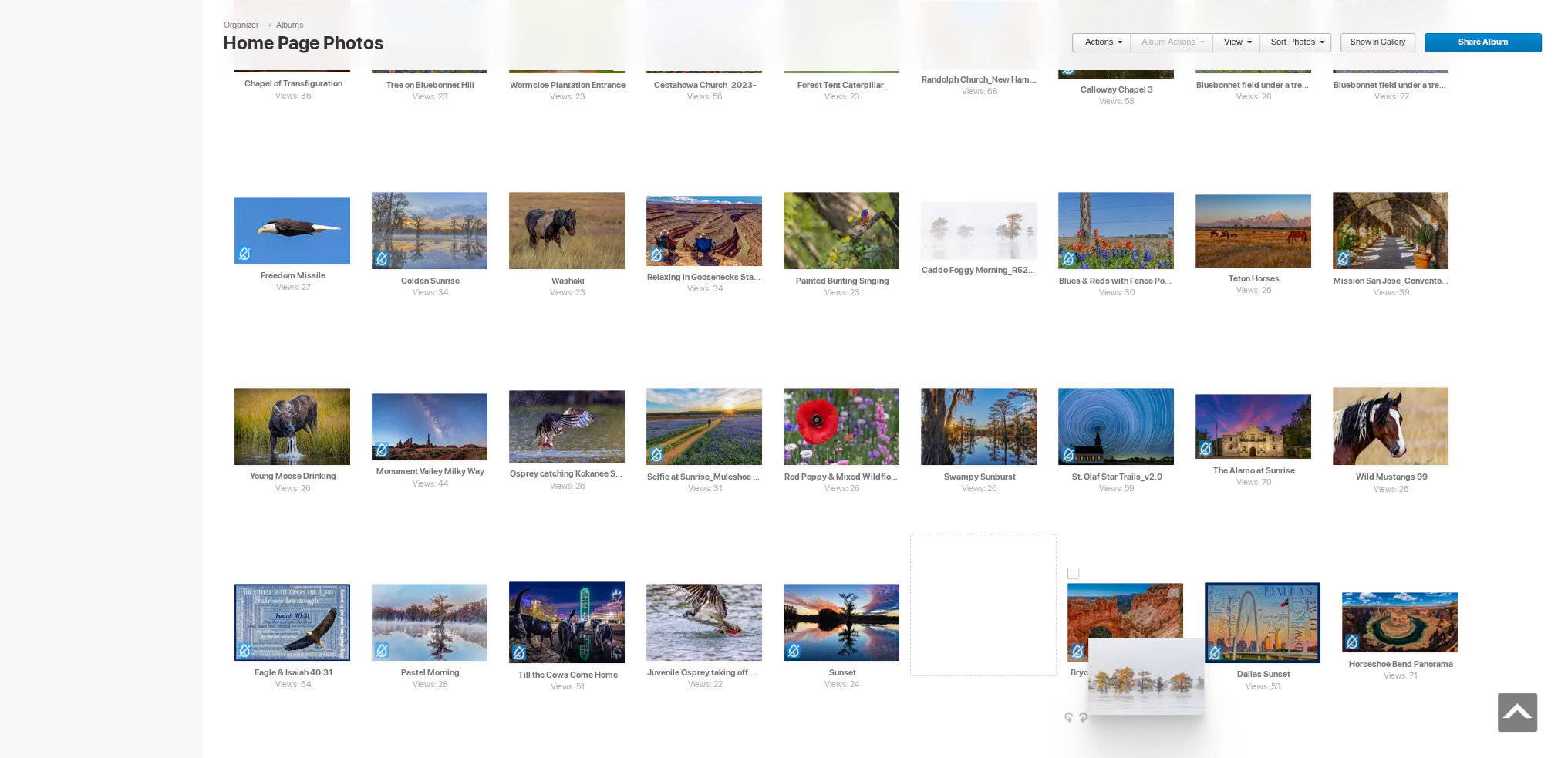 drag, startPoint x: 563, startPoint y: 633, endPoint x: 1085, endPoint y: 636, distance: 522.00862 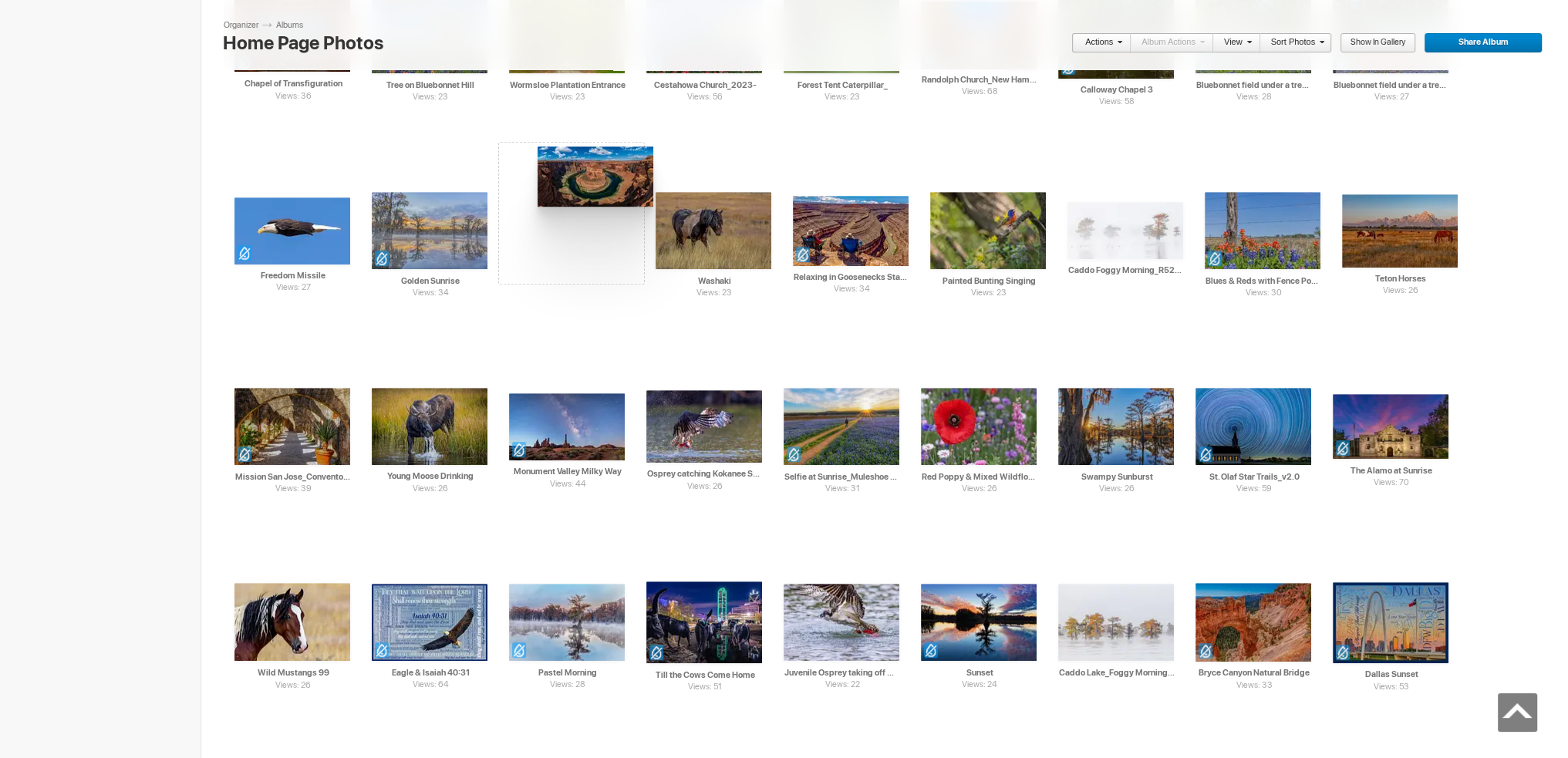 drag, startPoint x: 1388, startPoint y: 638, endPoint x: 536, endPoint y: 147, distance: 983.354 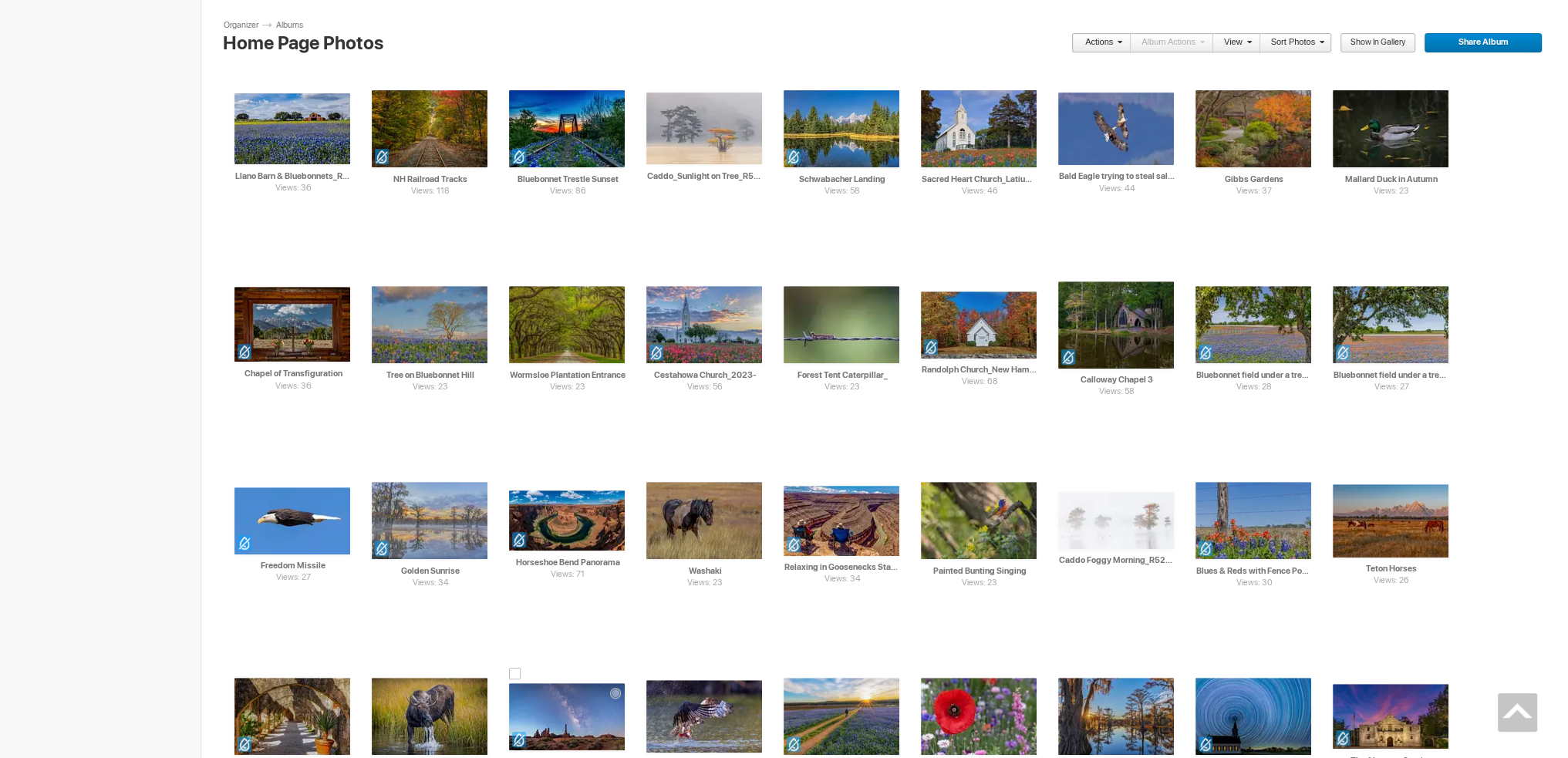 scroll, scrollTop: 694, scrollLeft: 0, axis: vertical 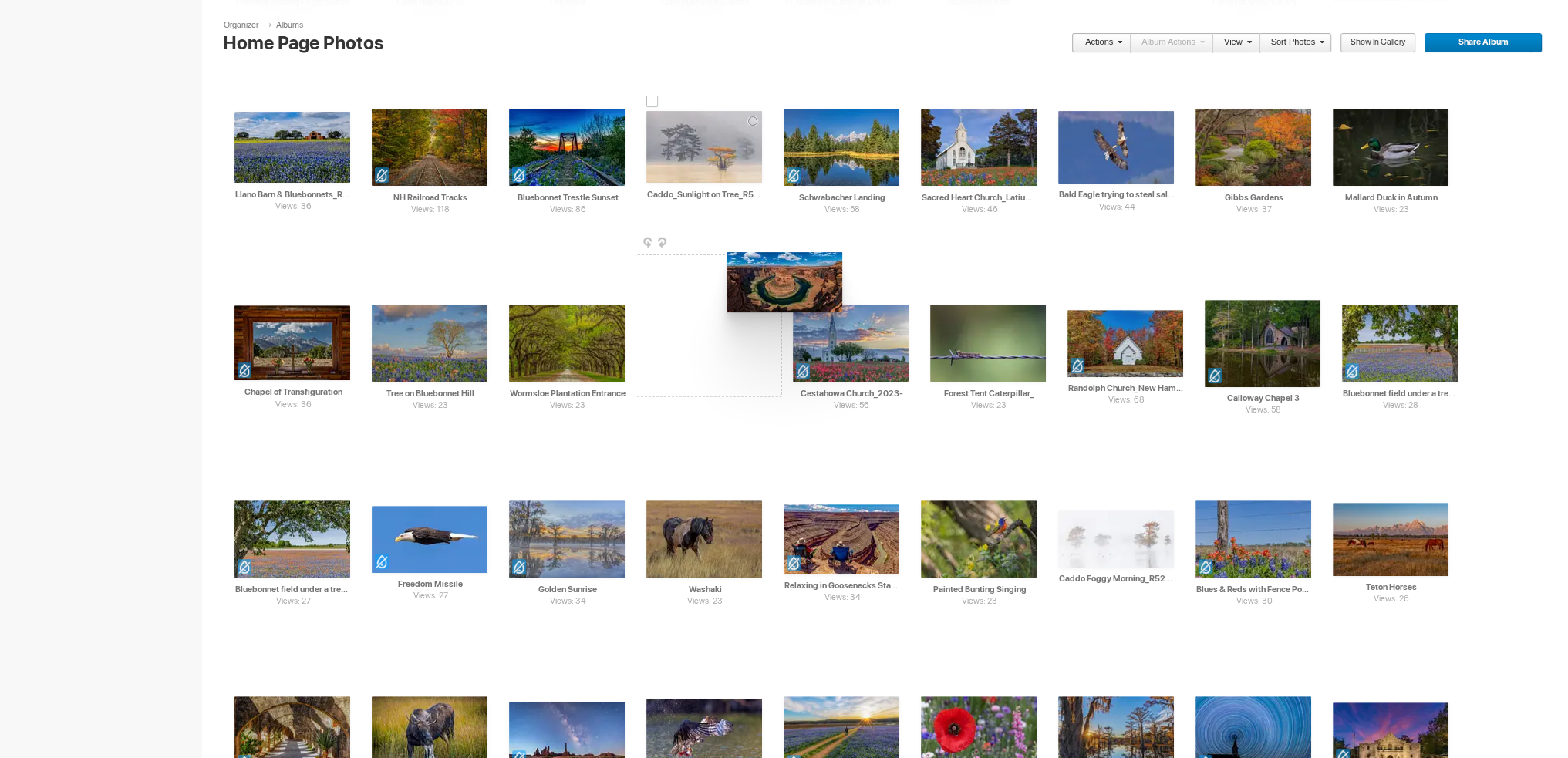 drag, startPoint x: 571, startPoint y: 538, endPoint x: 725, endPoint y: 248, distance: 328.35347 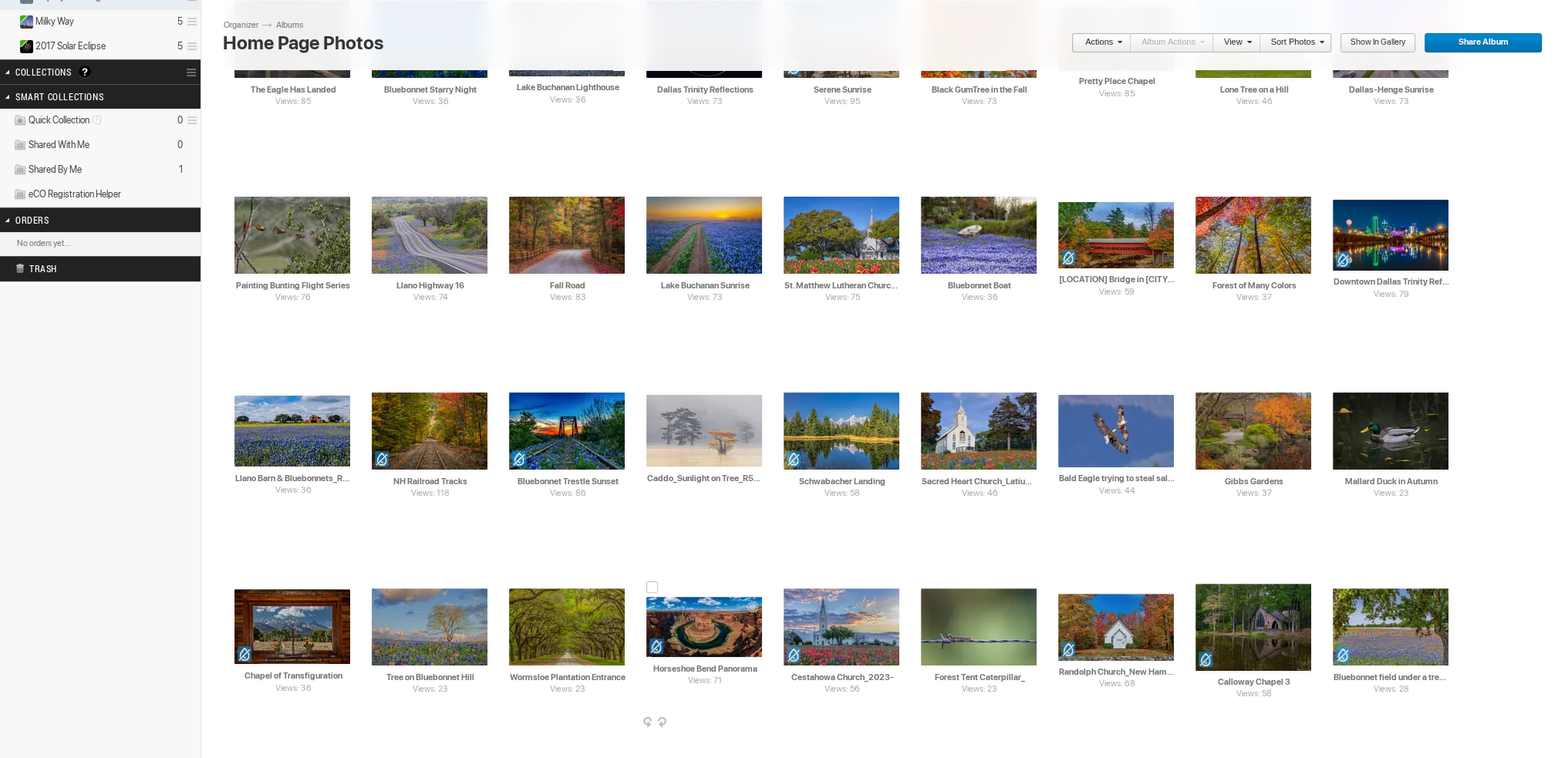 scroll, scrollTop: 386, scrollLeft: 0, axis: vertical 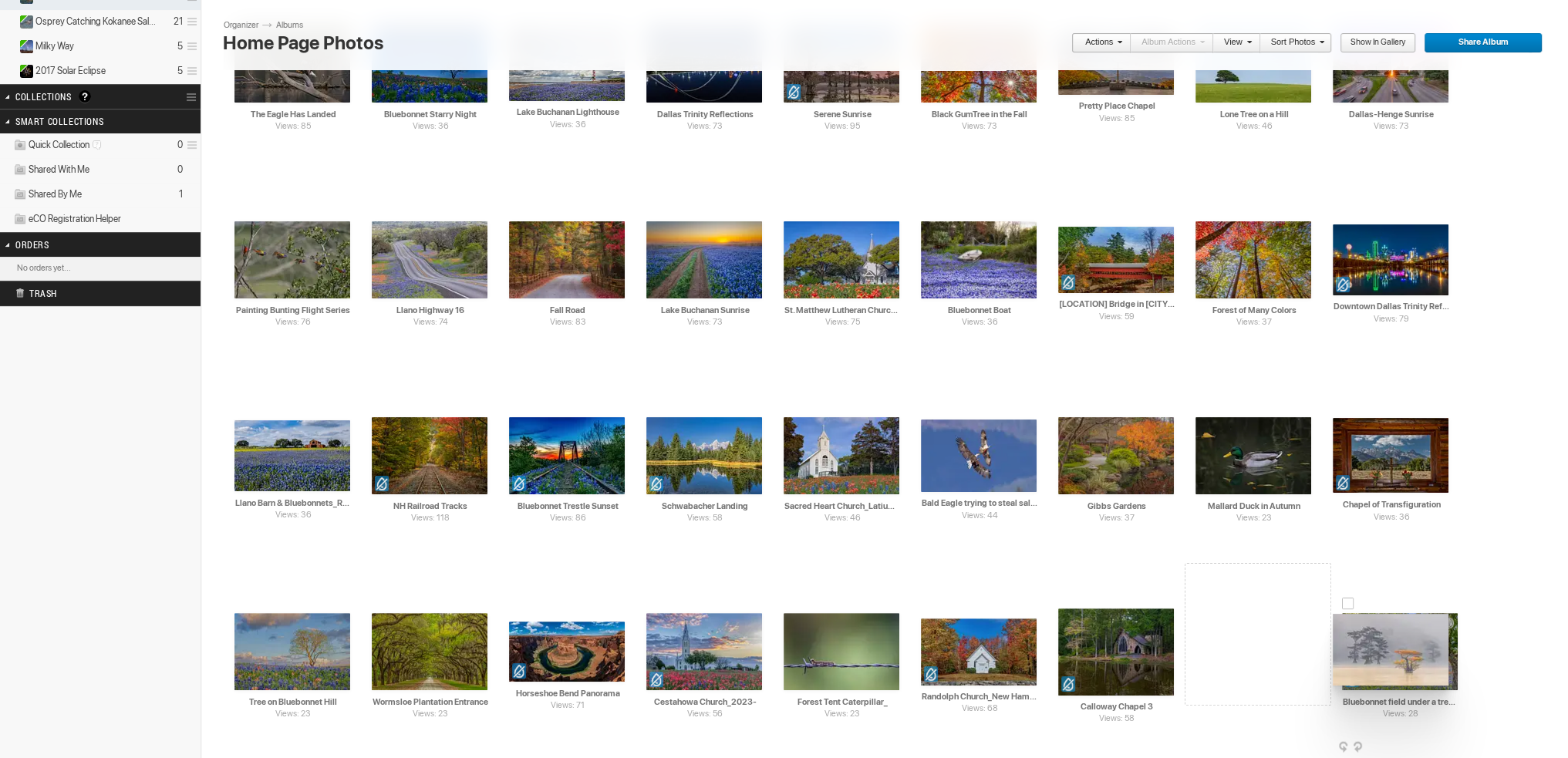 drag, startPoint x: 700, startPoint y: 463, endPoint x: 1329, endPoint y: 615, distance: 647.1051 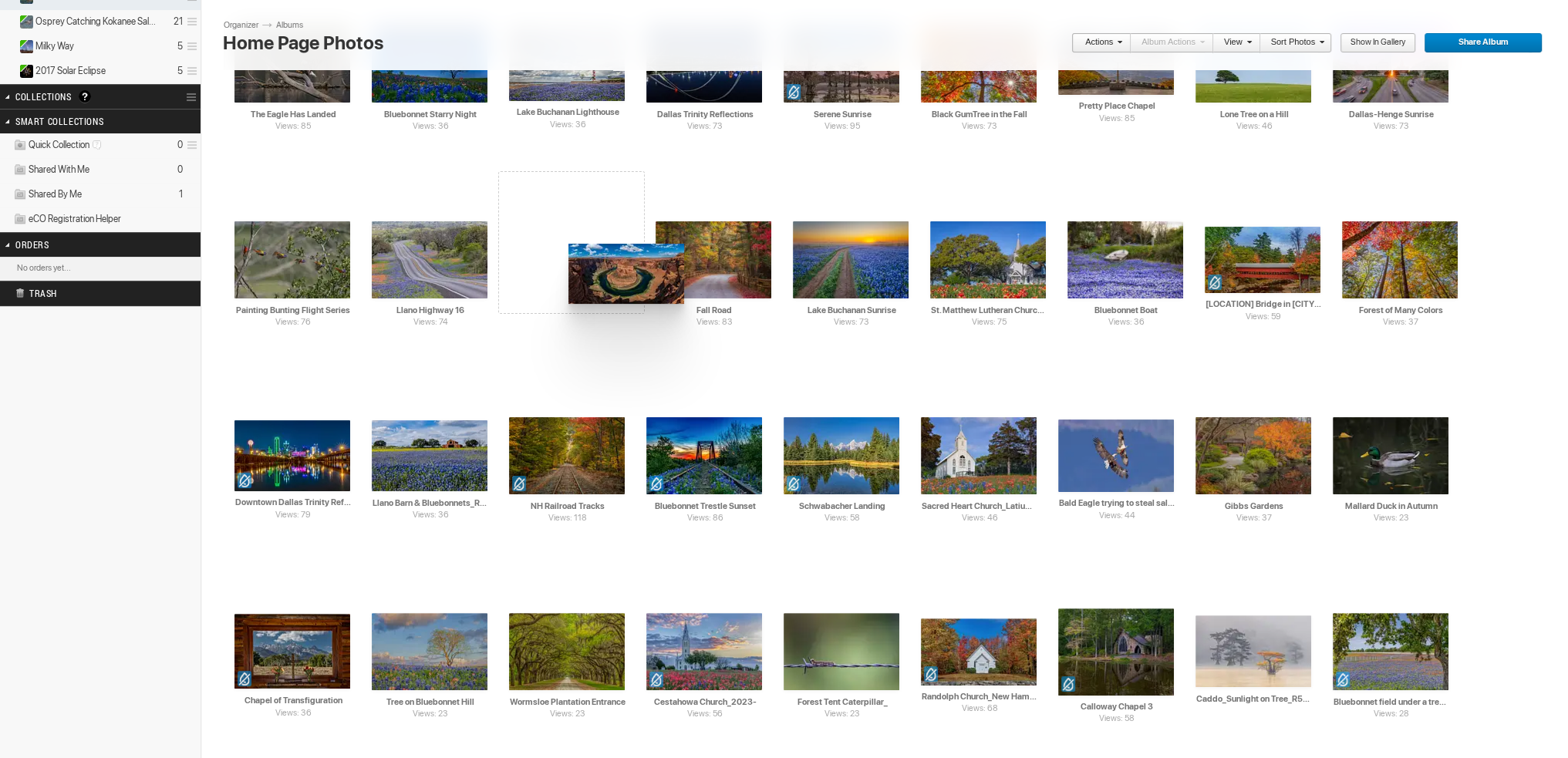 drag, startPoint x: 570, startPoint y: 652, endPoint x: 565, endPoint y: 238, distance: 414.0302 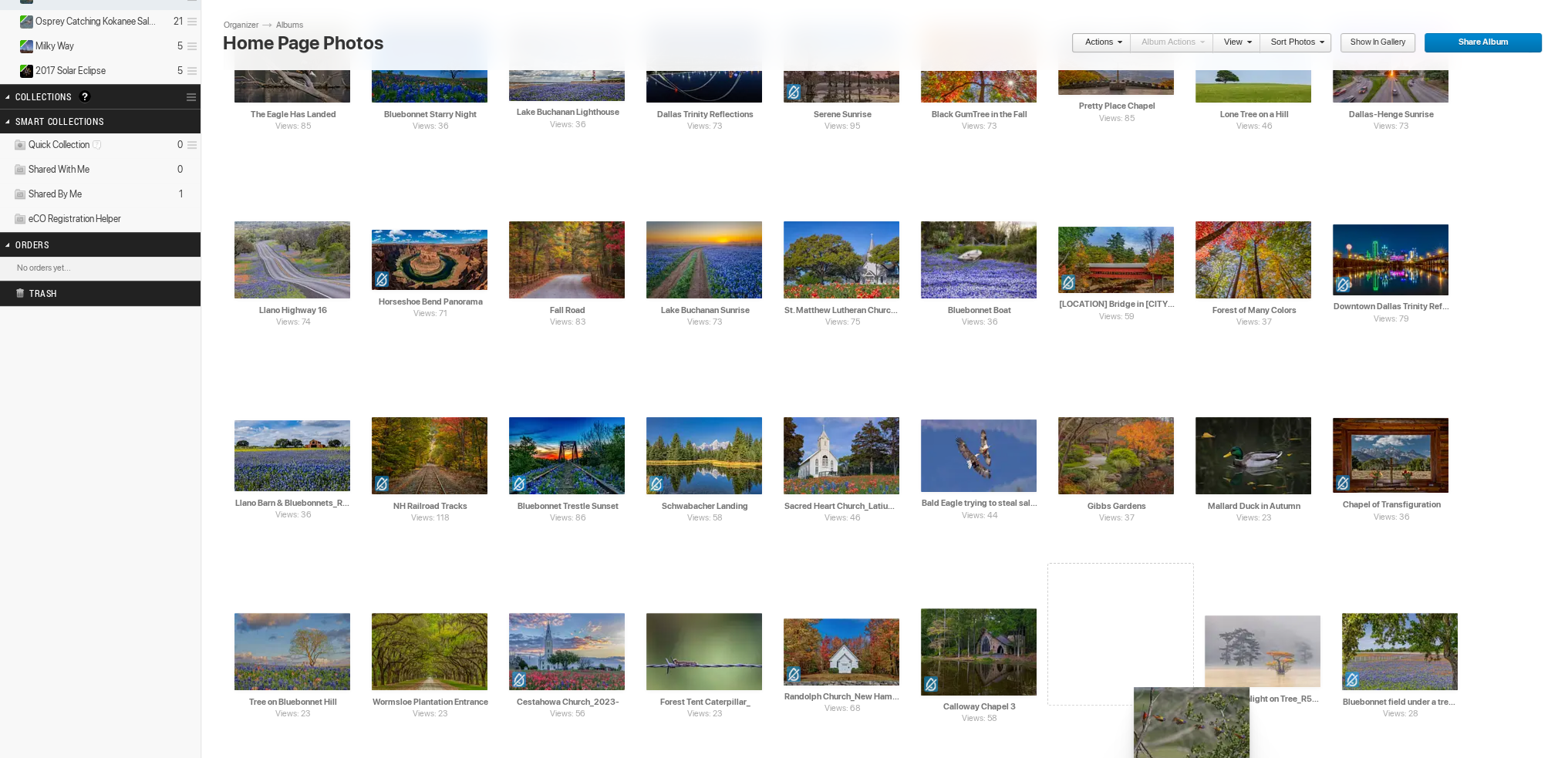 drag, startPoint x: 275, startPoint y: 253, endPoint x: 1121, endPoint y: 680, distance: 947.6524 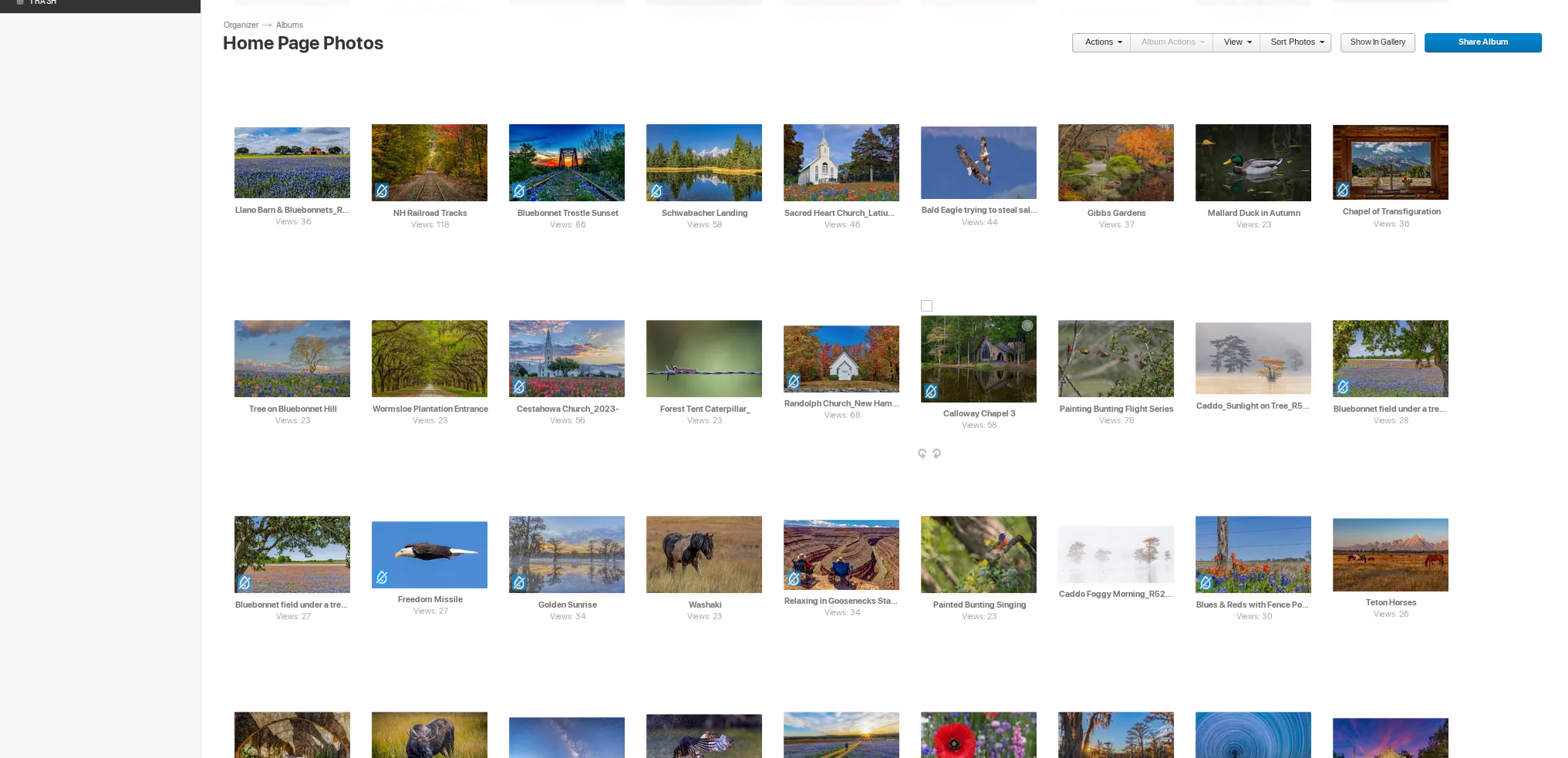 scroll, scrollTop: 694, scrollLeft: 0, axis: vertical 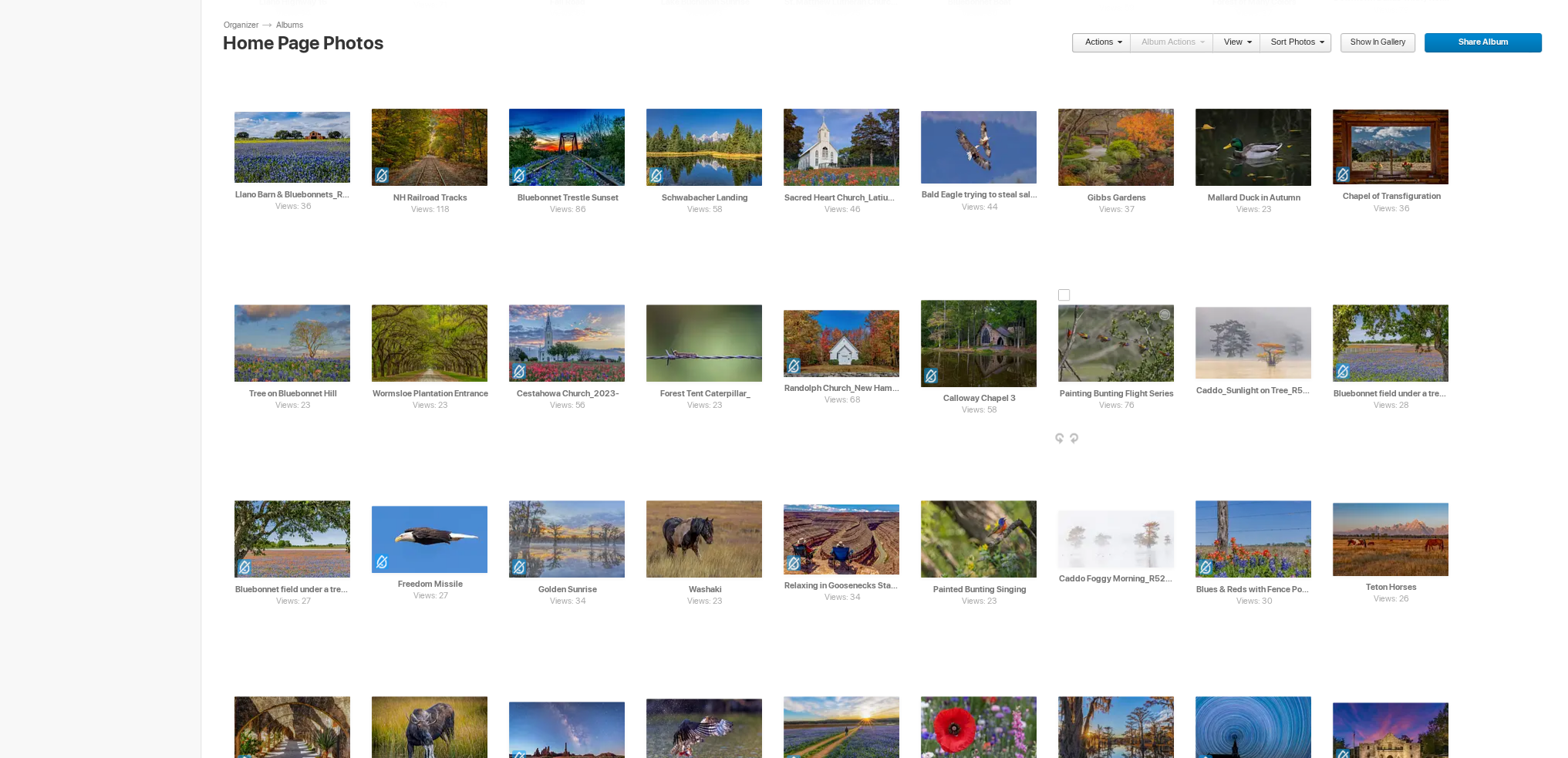 click at bounding box center [1172, 440] 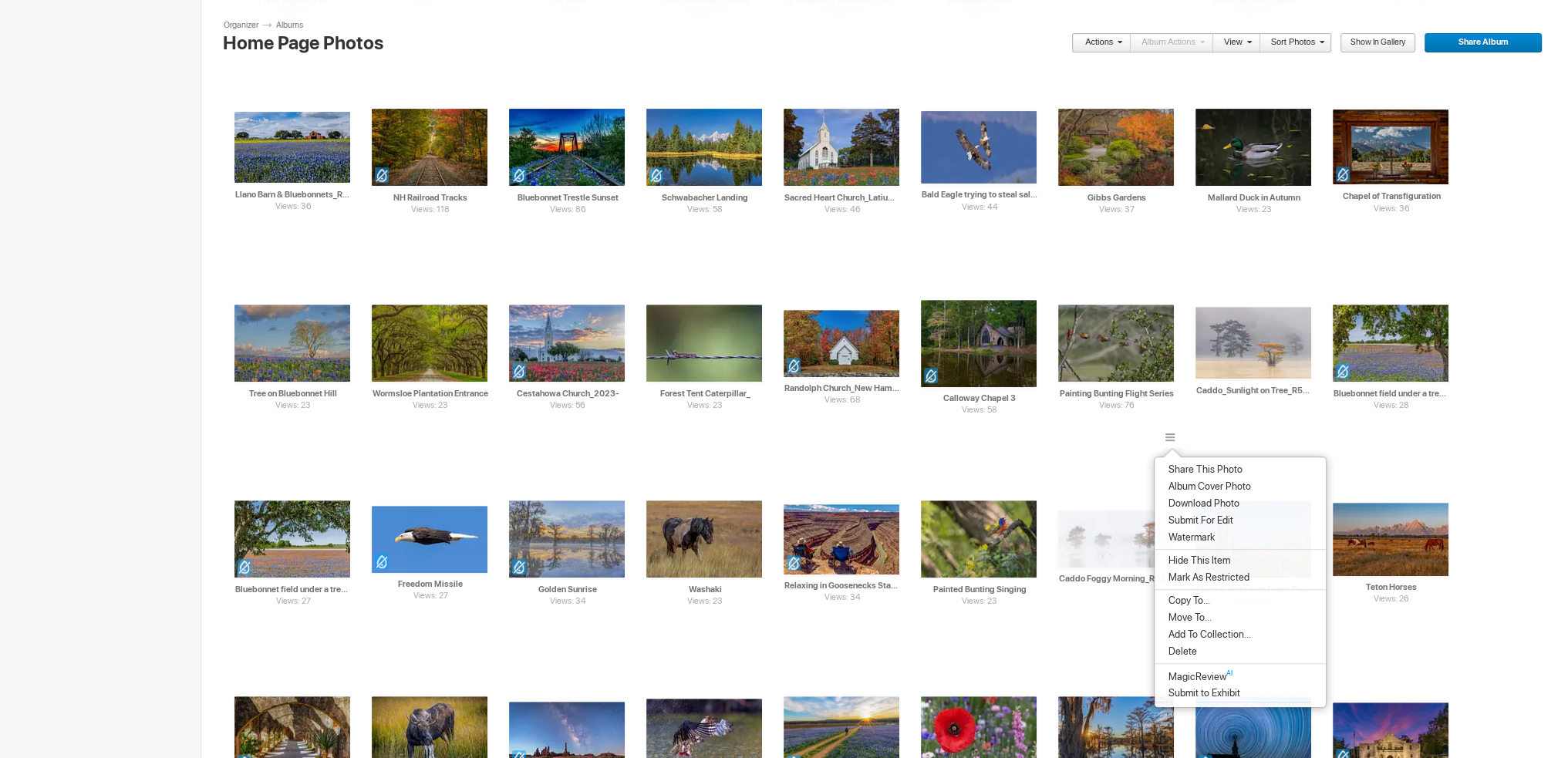click on "Delete" at bounding box center (1180, 652) 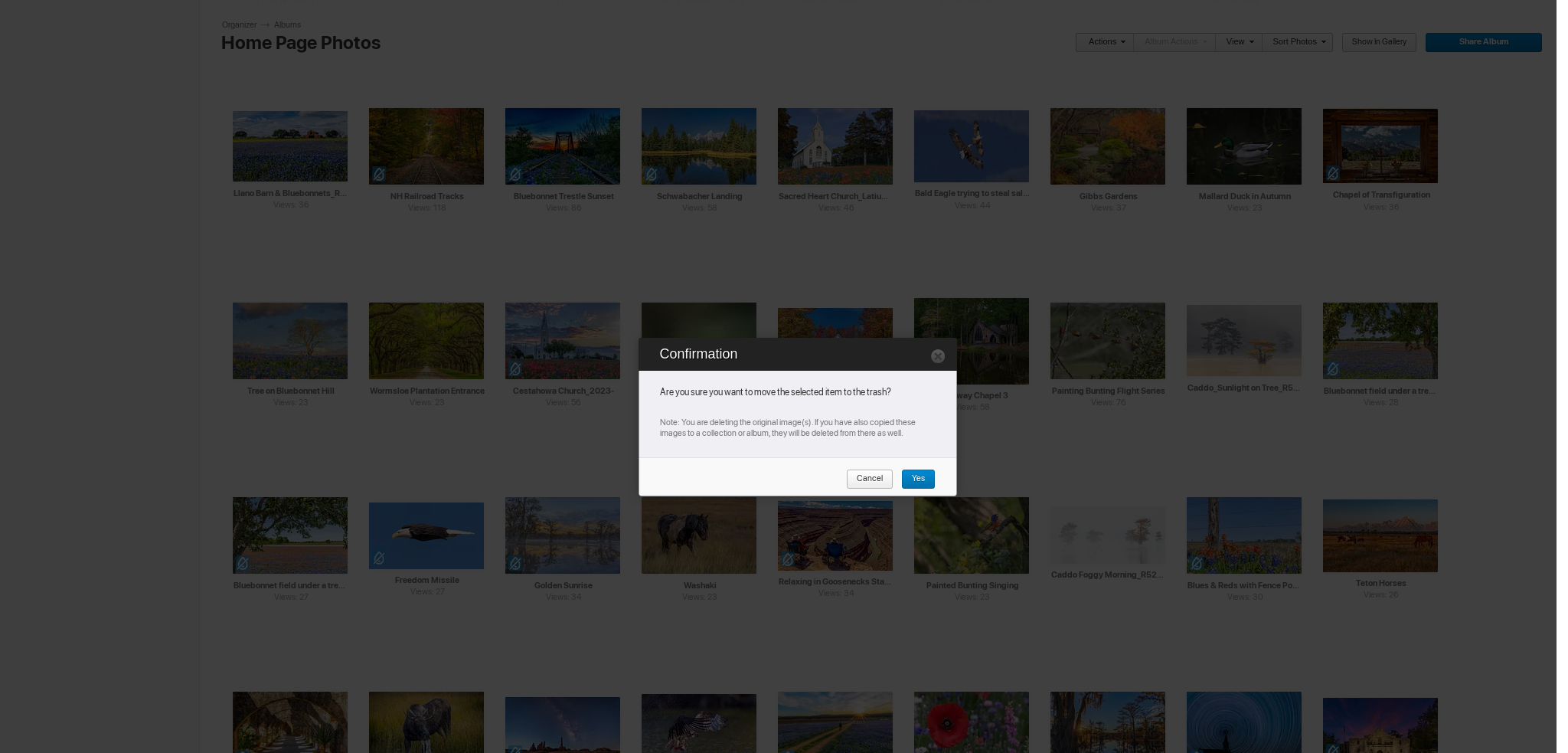 click on "Cancel" at bounding box center [864, 480] 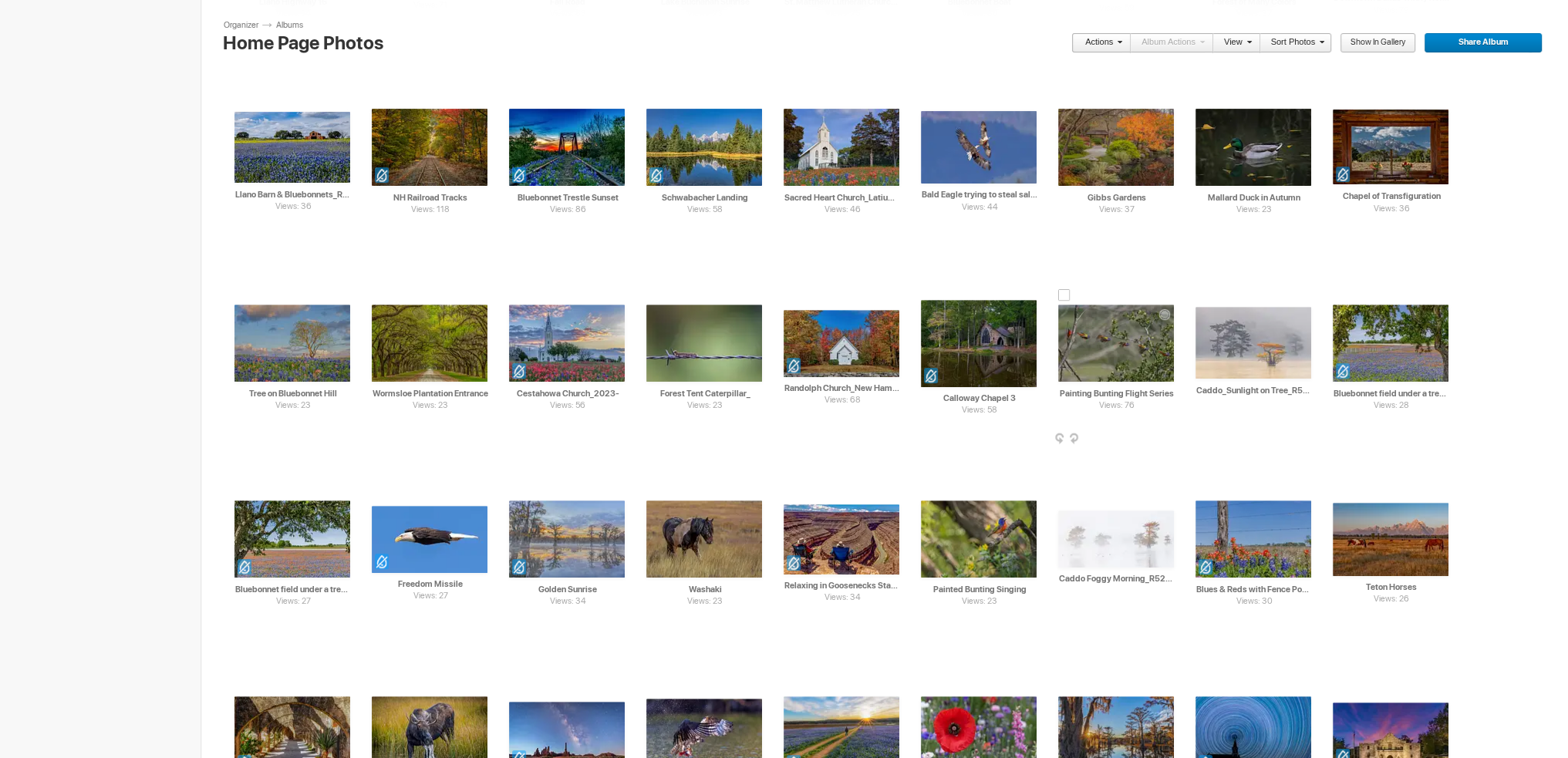 click at bounding box center (1172, 440) 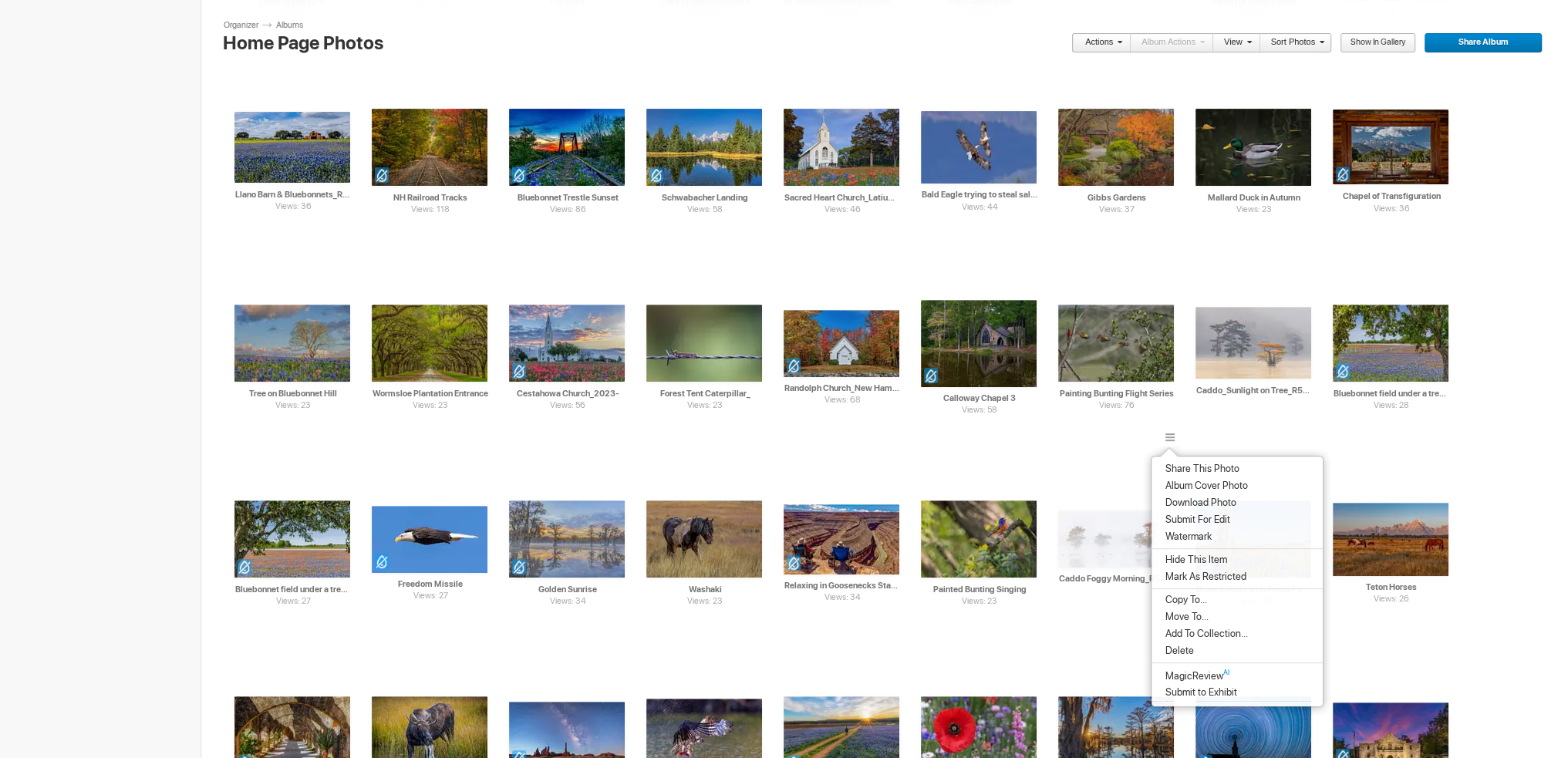 click on "Hide This Item" at bounding box center (1194, 560) 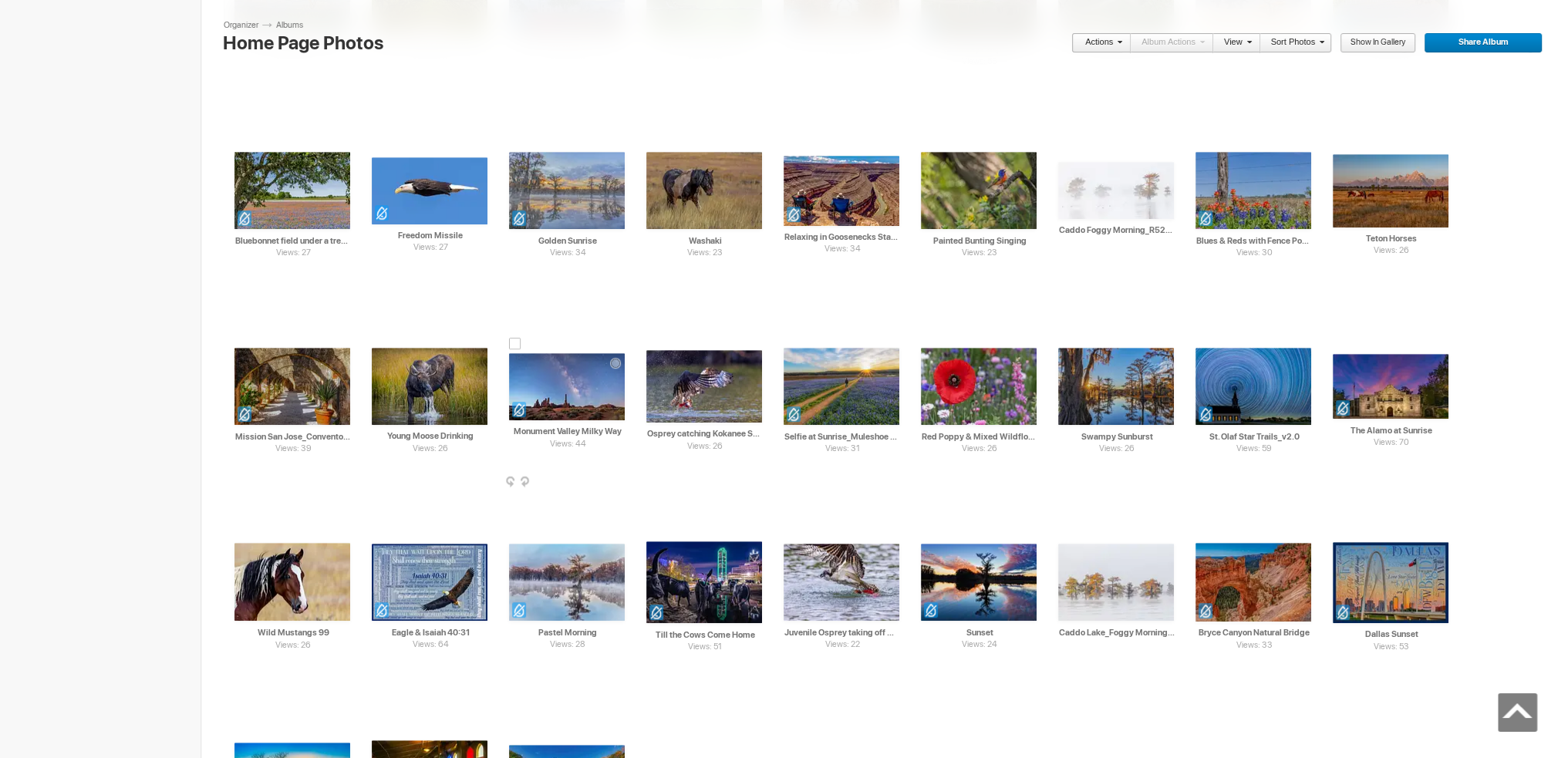 scroll, scrollTop: 1080, scrollLeft: 0, axis: vertical 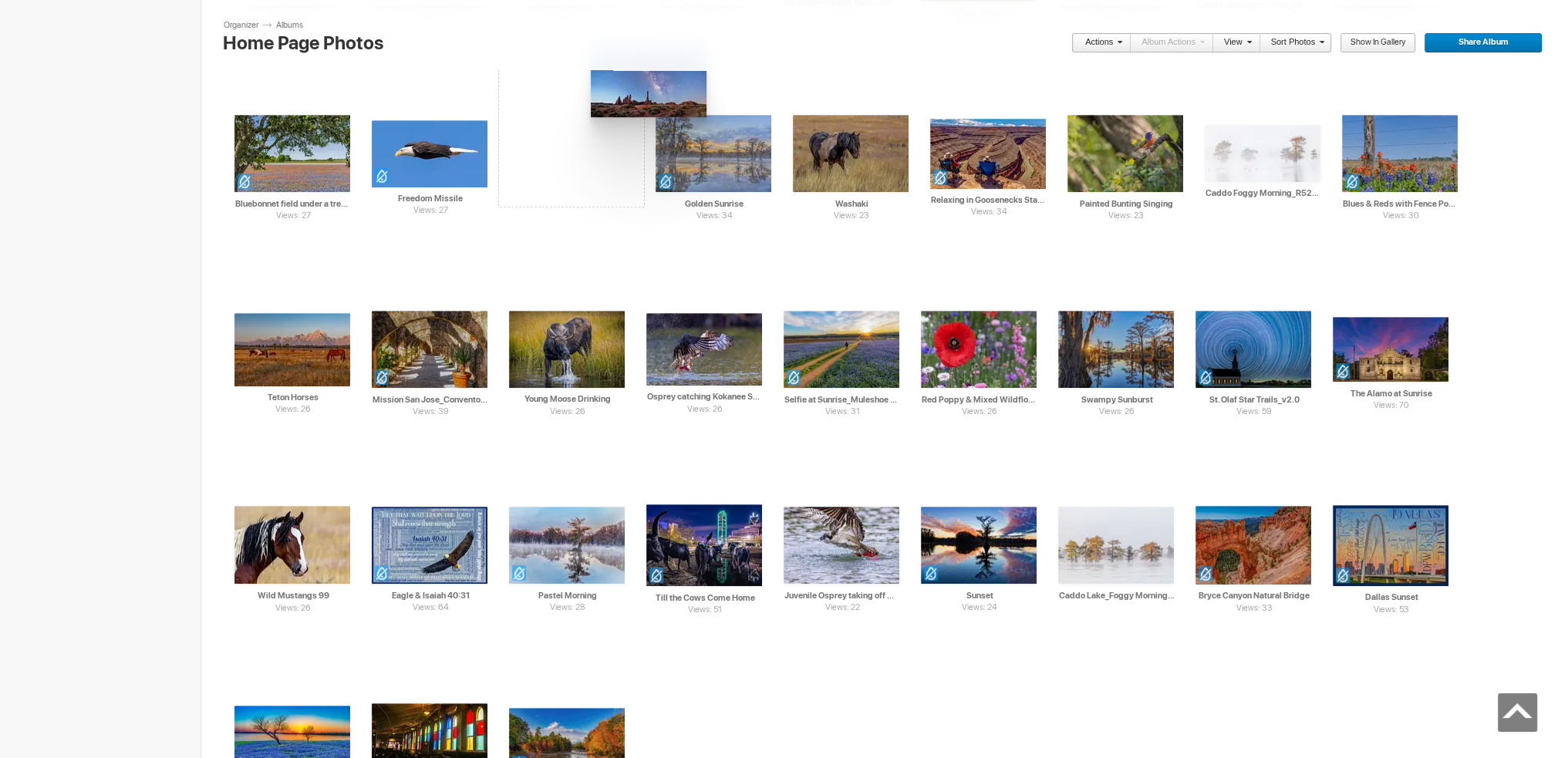 drag, startPoint x: 546, startPoint y: 361, endPoint x: 589, endPoint y: 49, distance: 314.9492 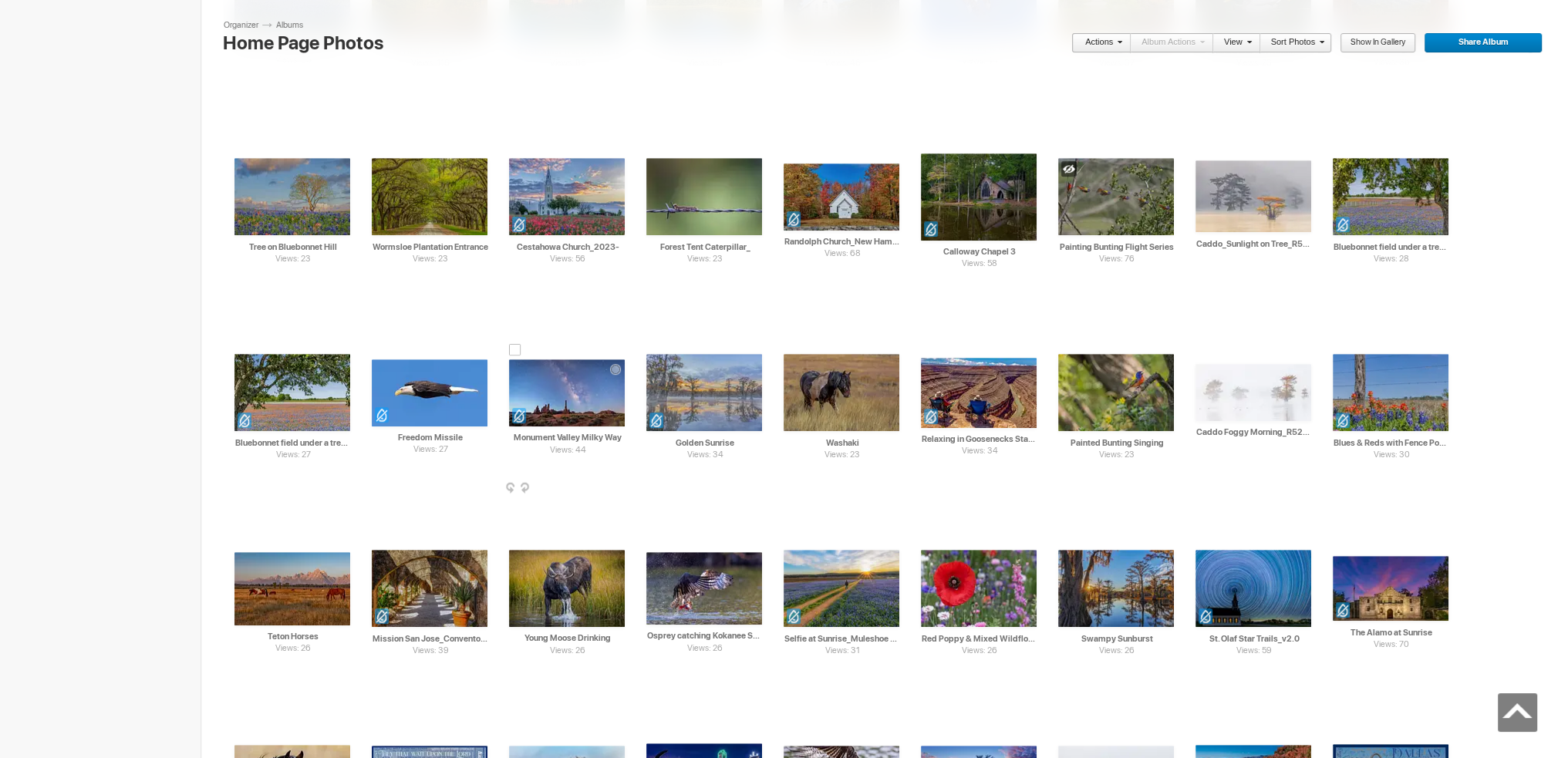 scroll, scrollTop: 771, scrollLeft: 0, axis: vertical 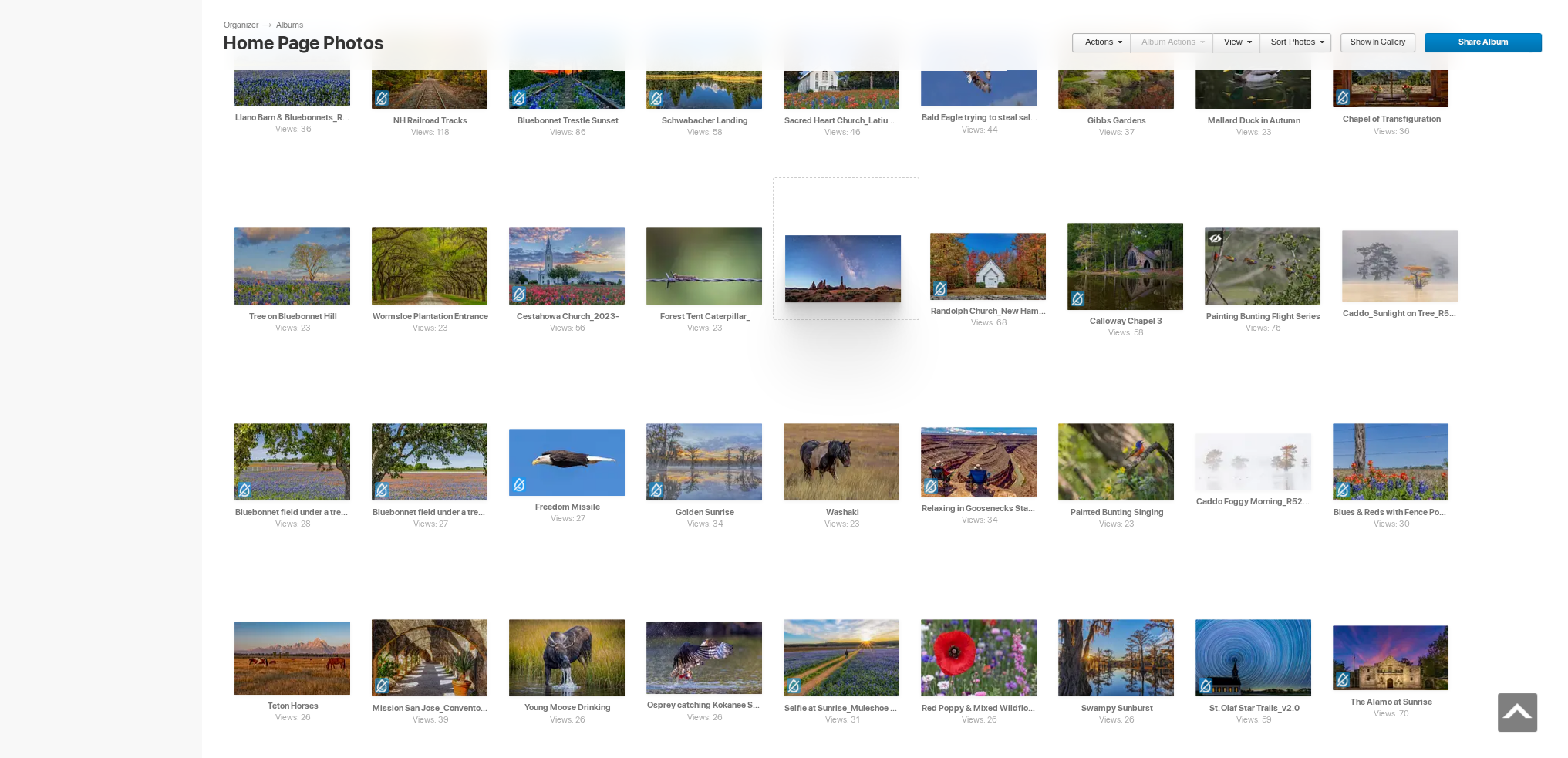 drag, startPoint x: 587, startPoint y: 471, endPoint x: 784, endPoint y: 234, distance: 308.18501 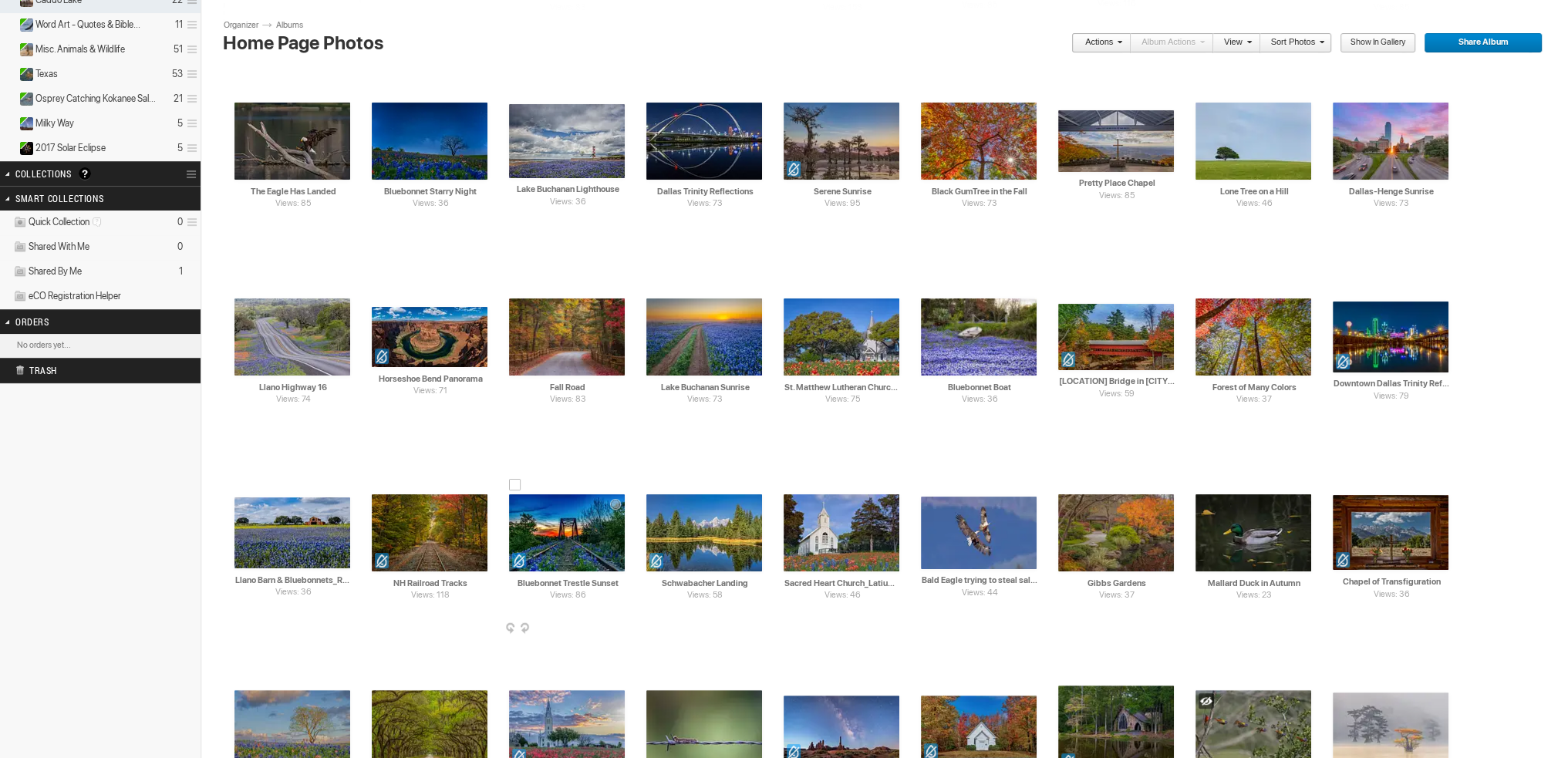 scroll, scrollTop: 0, scrollLeft: 0, axis: both 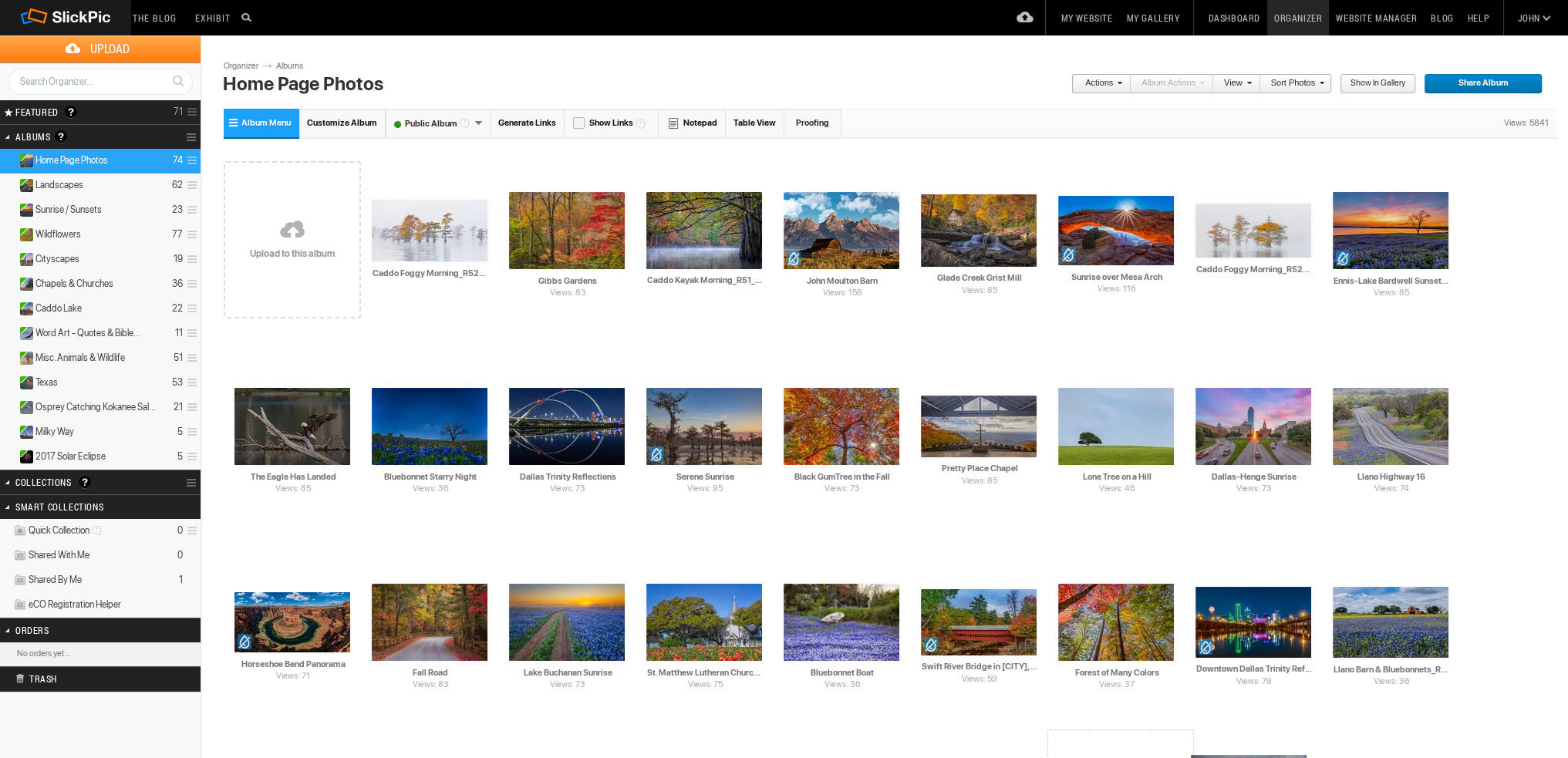 drag, startPoint x: 586, startPoint y: 419, endPoint x: 1189, endPoint y: 755, distance: 690.2934 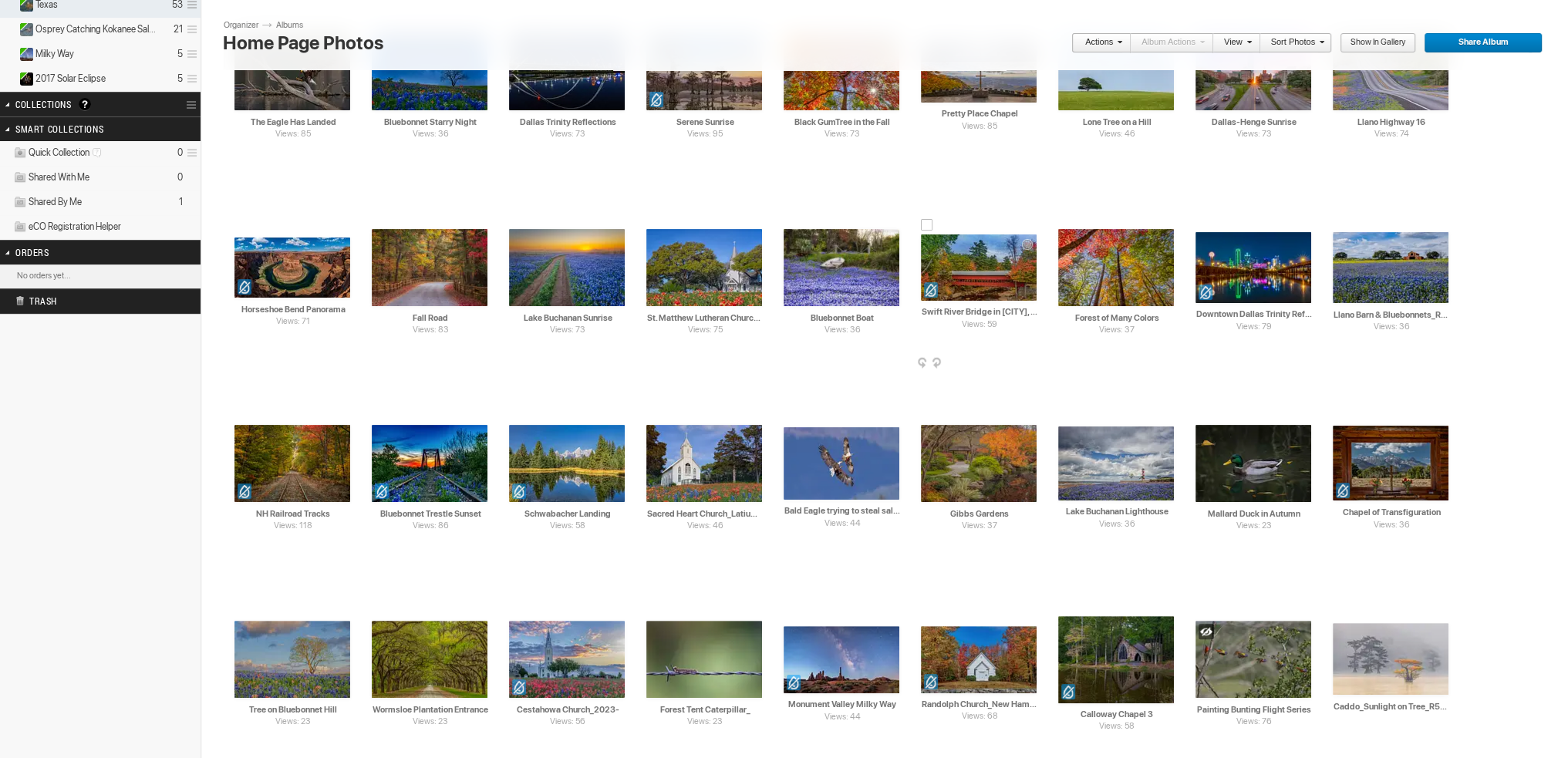 scroll, scrollTop: 386, scrollLeft: 0, axis: vertical 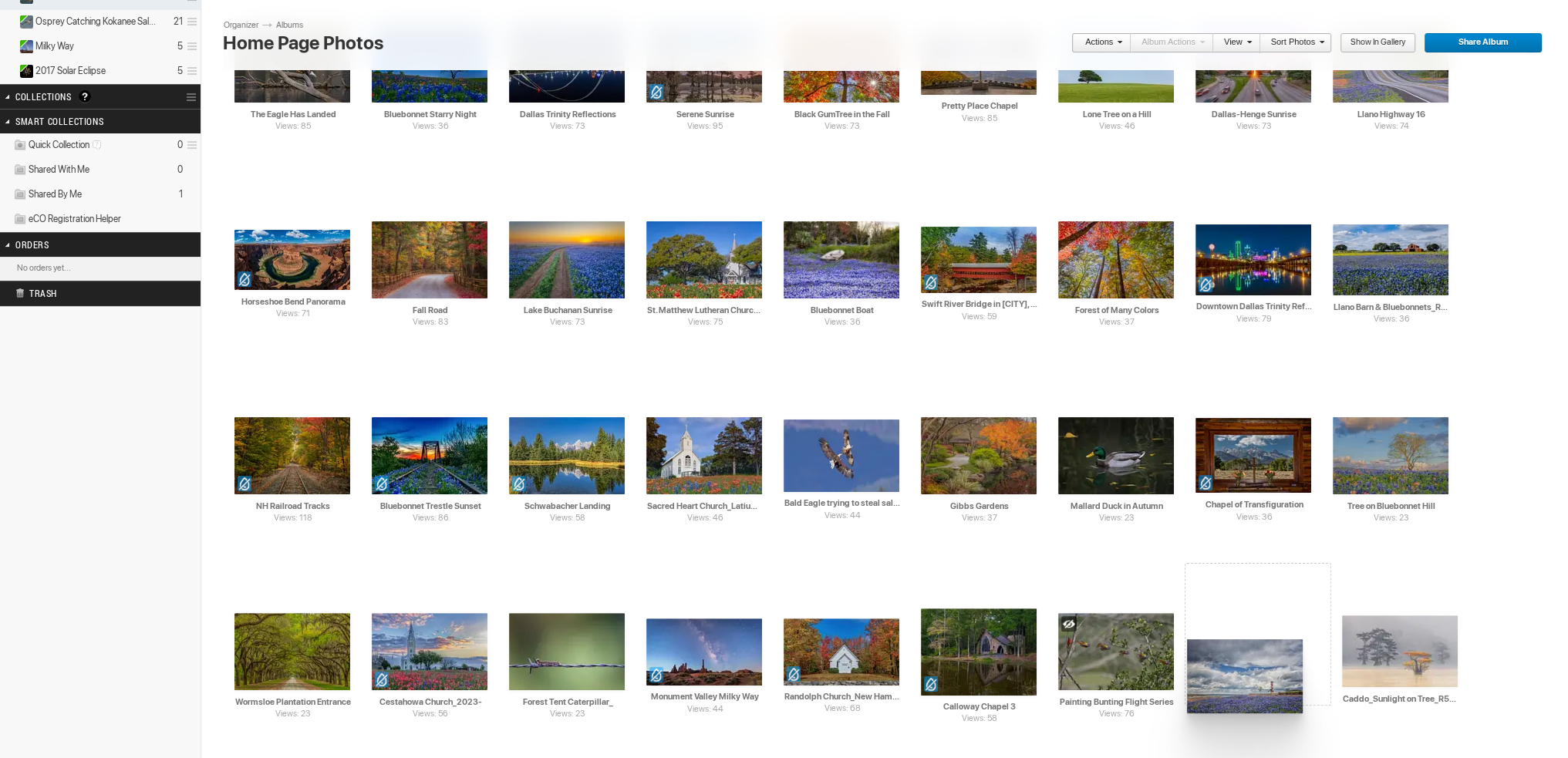 drag, startPoint x: 1126, startPoint y: 446, endPoint x: 1185, endPoint y: 639, distance: 201.8167 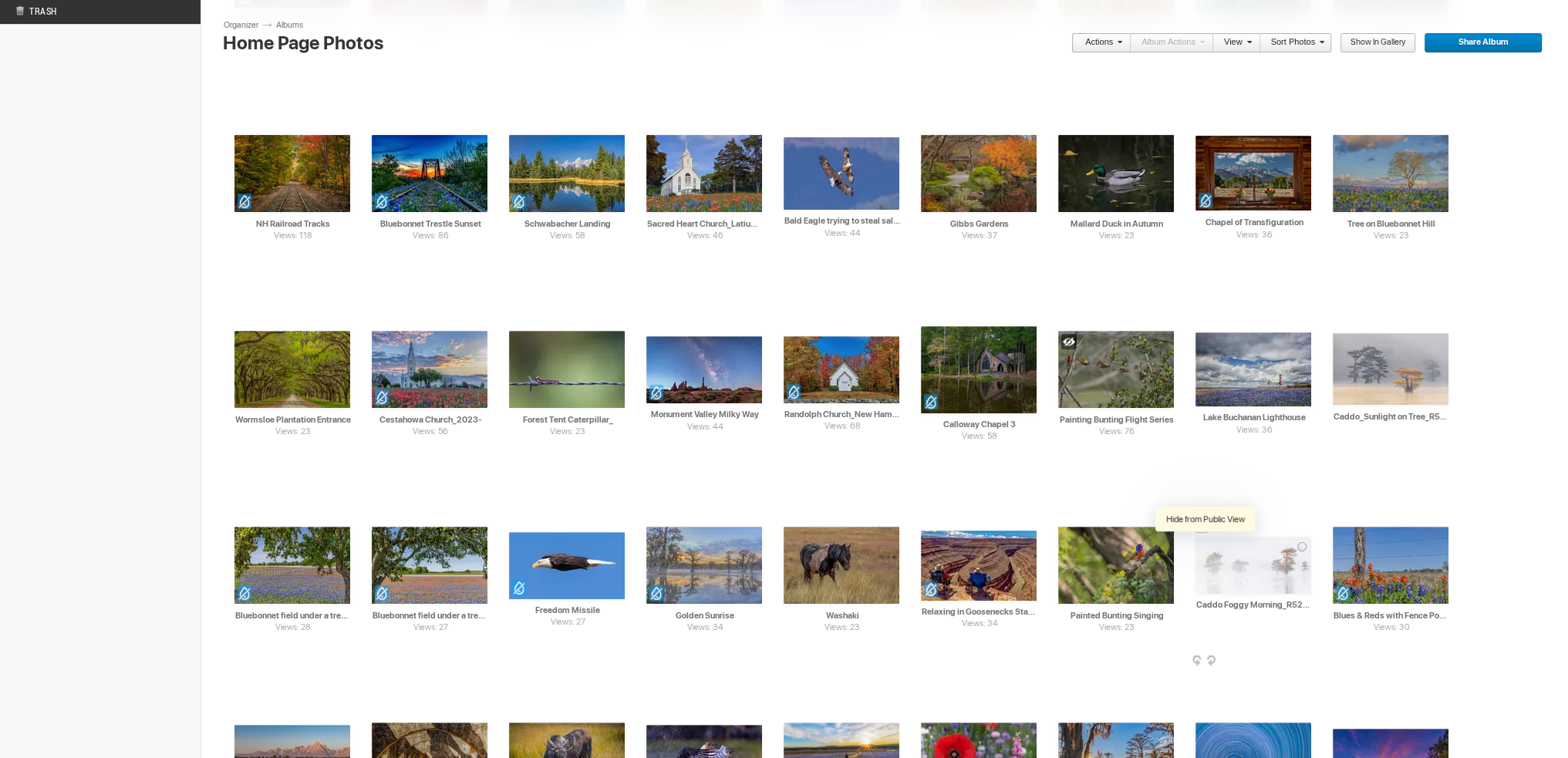 scroll, scrollTop: 694, scrollLeft: 0, axis: vertical 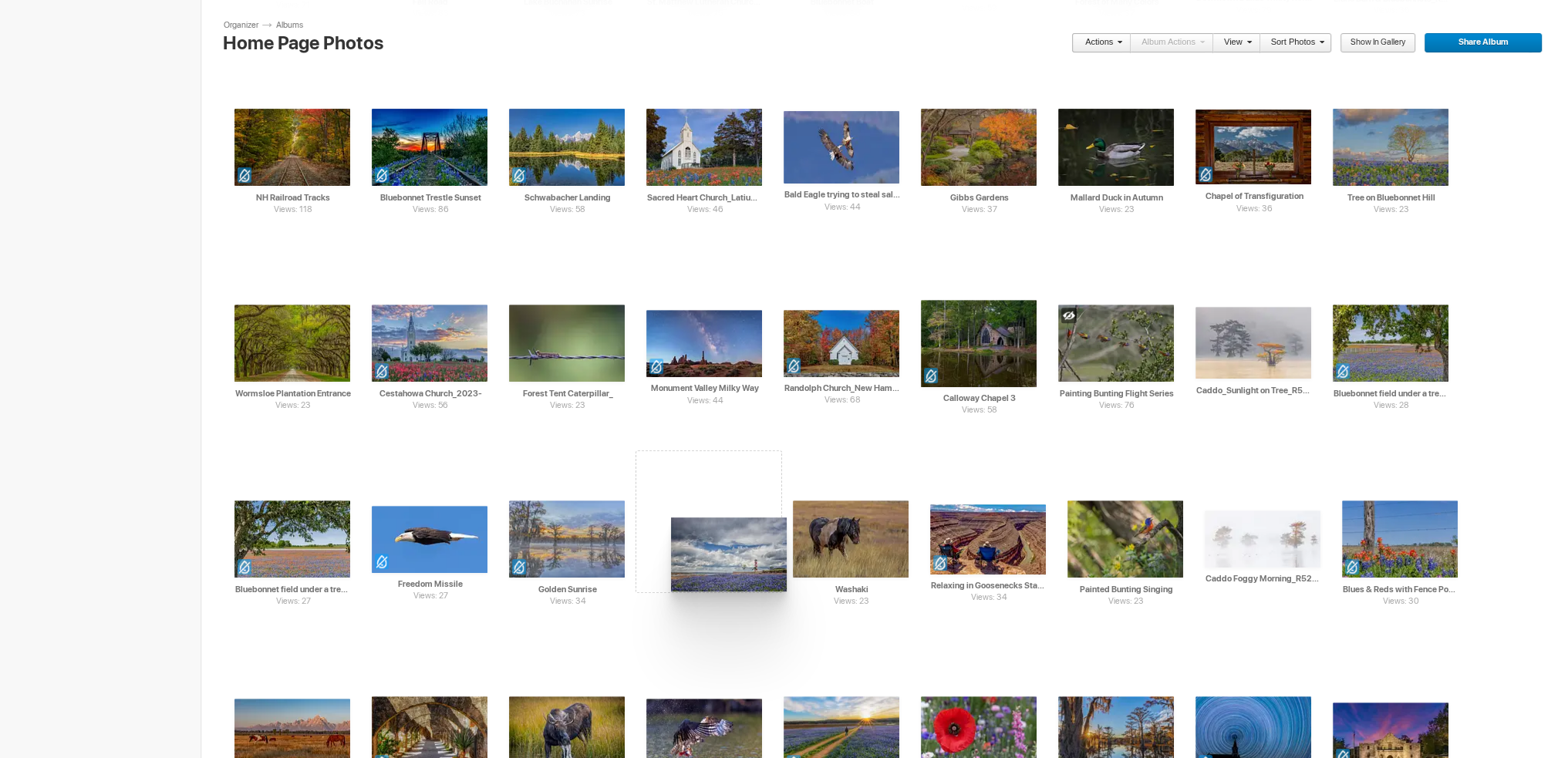 drag, startPoint x: 1240, startPoint y: 348, endPoint x: 669, endPoint y: 517, distance: 595.4847 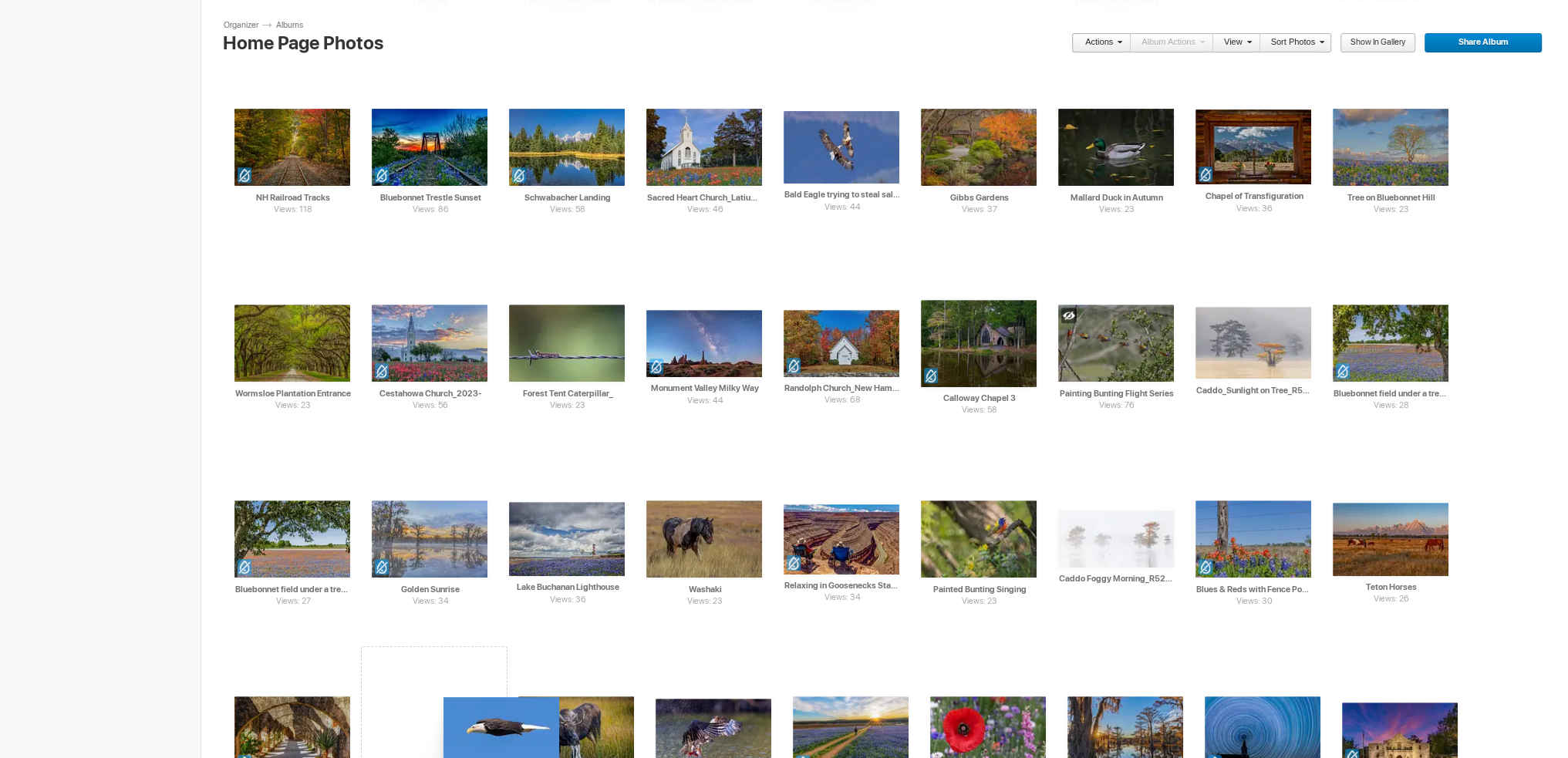 drag, startPoint x: 440, startPoint y: 538, endPoint x: 441, endPoint y: 697, distance: 159.00314 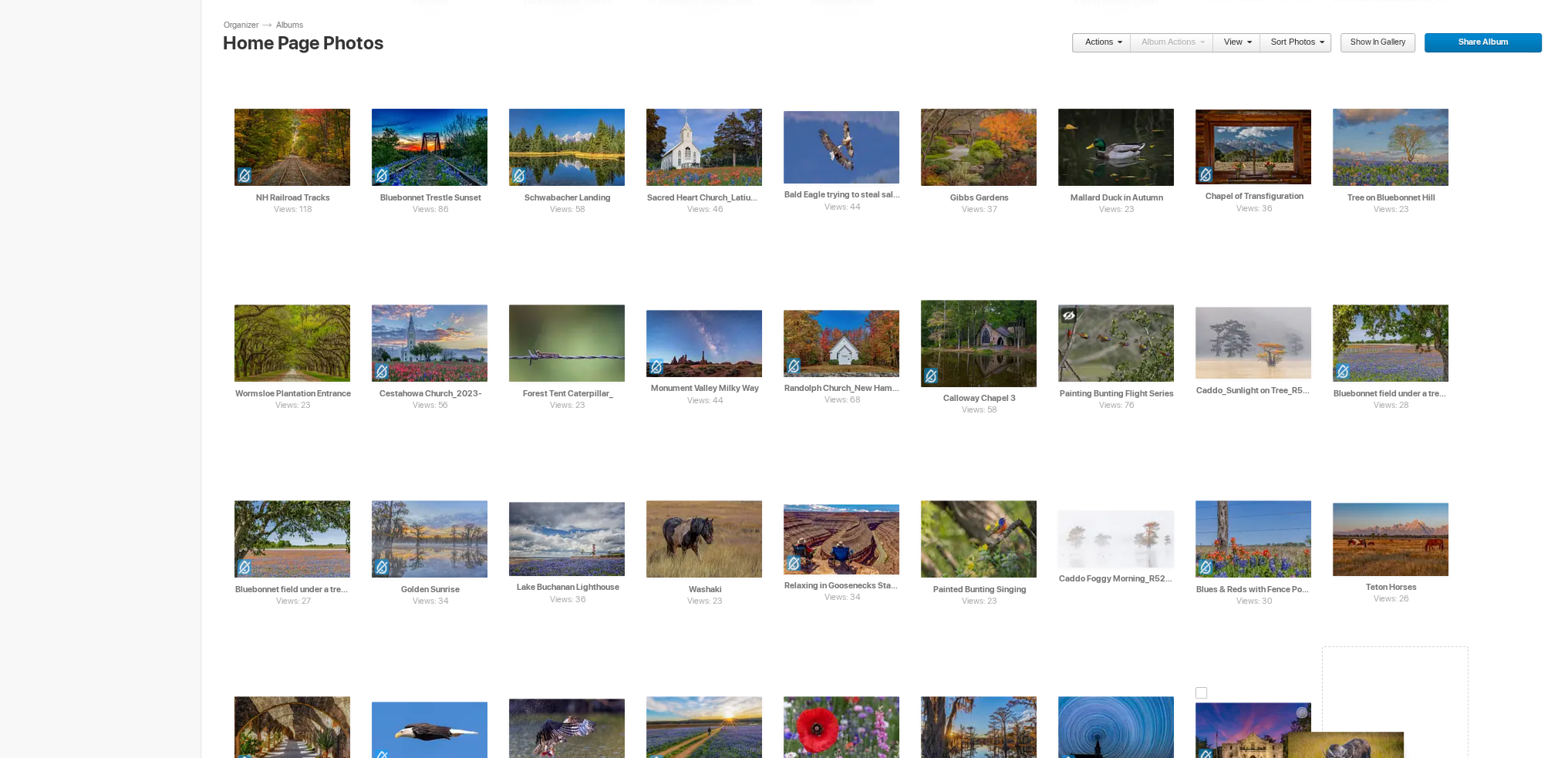 drag, startPoint x: 565, startPoint y: 716, endPoint x: 1286, endPoint y: 733, distance: 721.2004 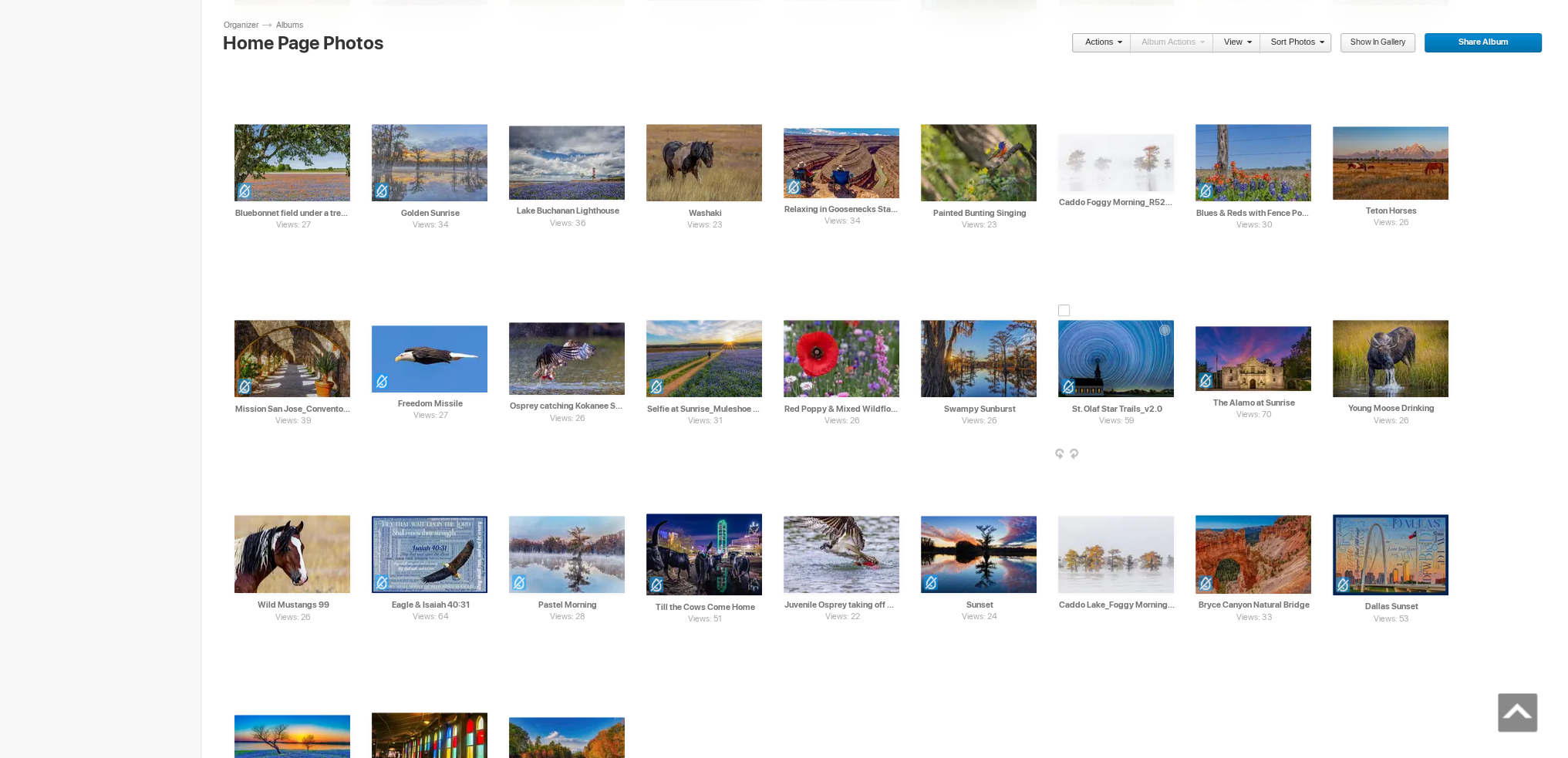 scroll, scrollTop: 1080, scrollLeft: 0, axis: vertical 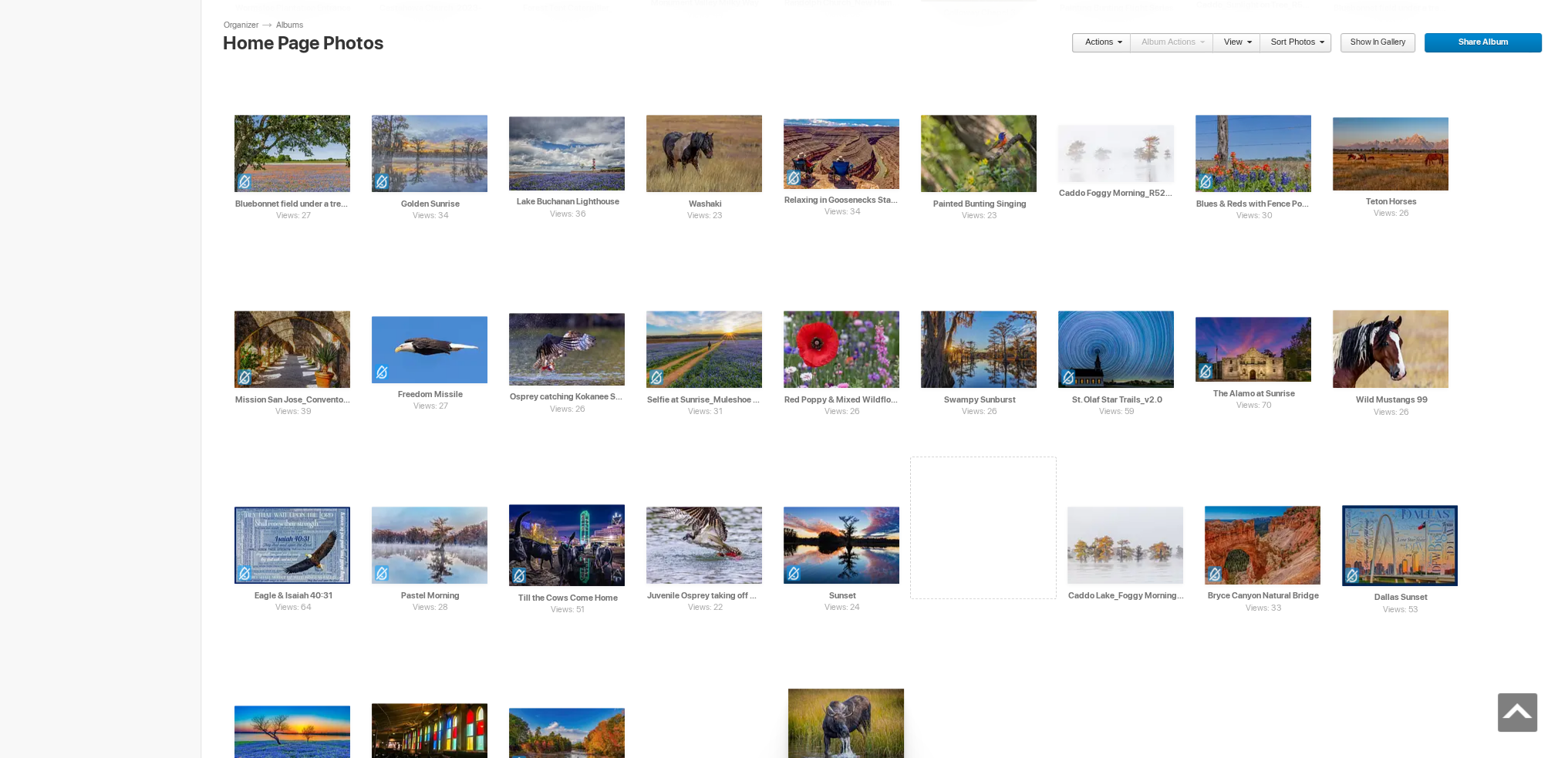 drag, startPoint x: 1388, startPoint y: 343, endPoint x: 787, endPoint y: 689, distance: 693.4818 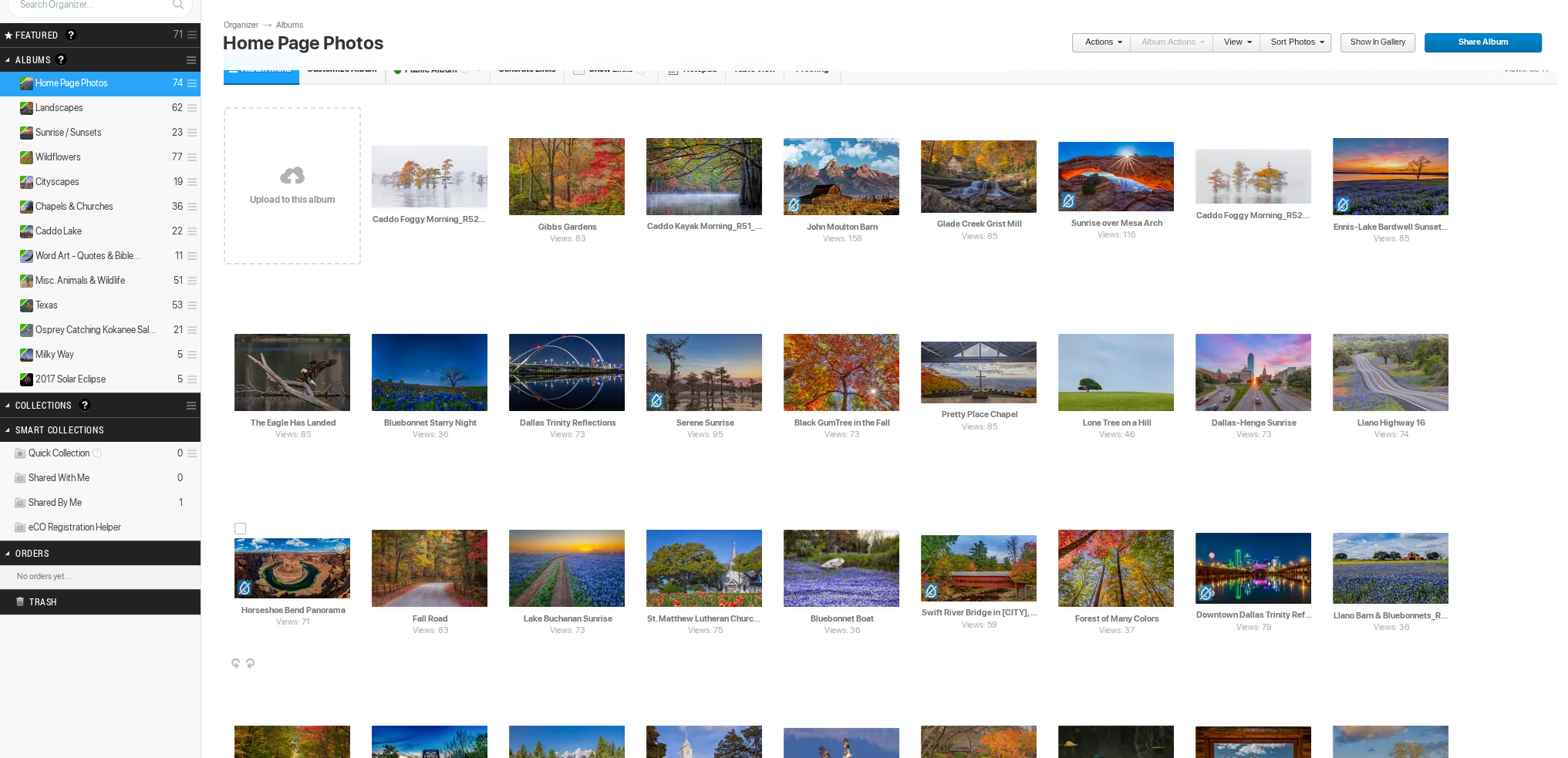 scroll, scrollTop: 0, scrollLeft: 0, axis: both 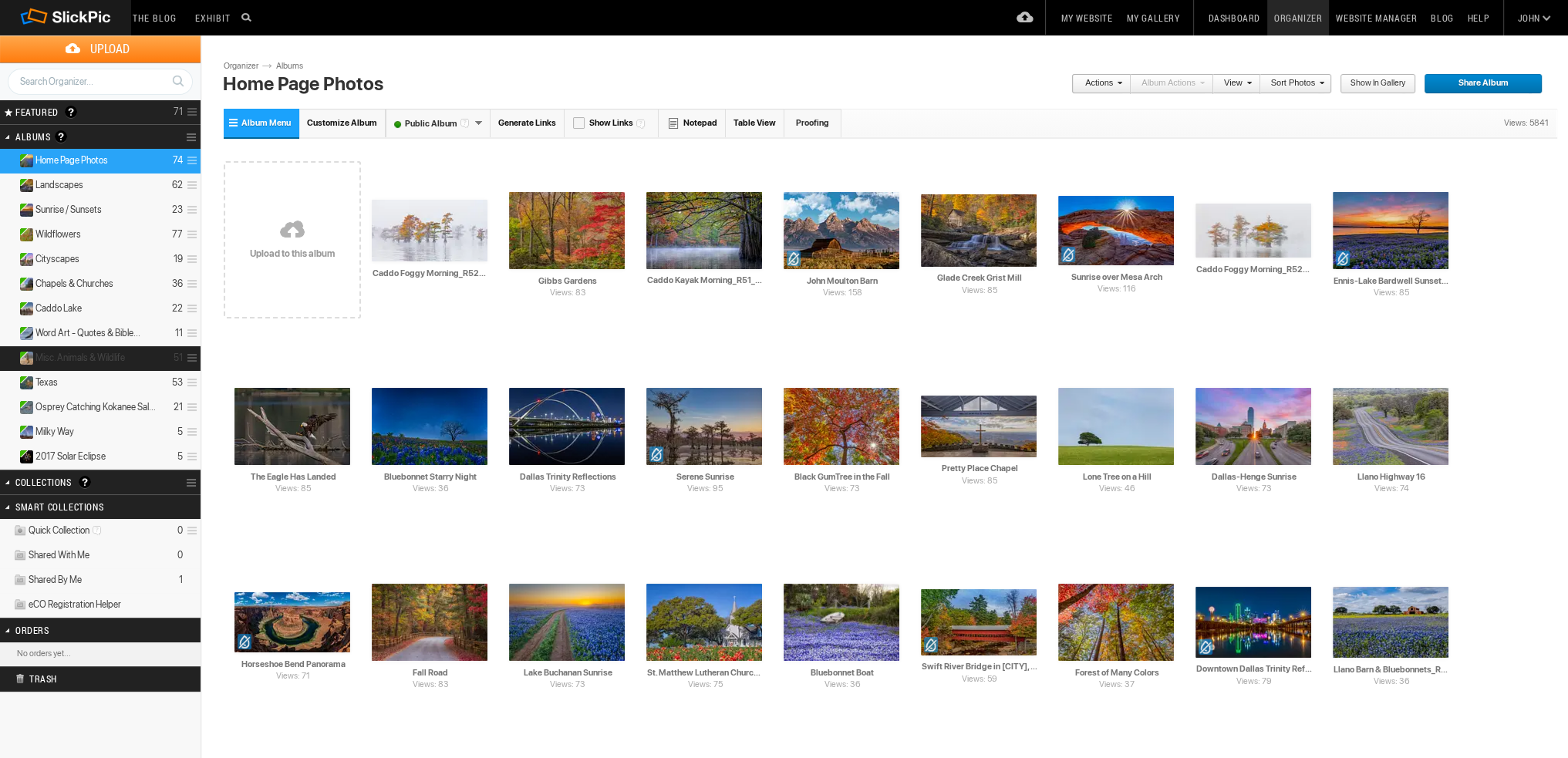 click on "Misc. Animals & Wildlife" at bounding box center [80, 358] 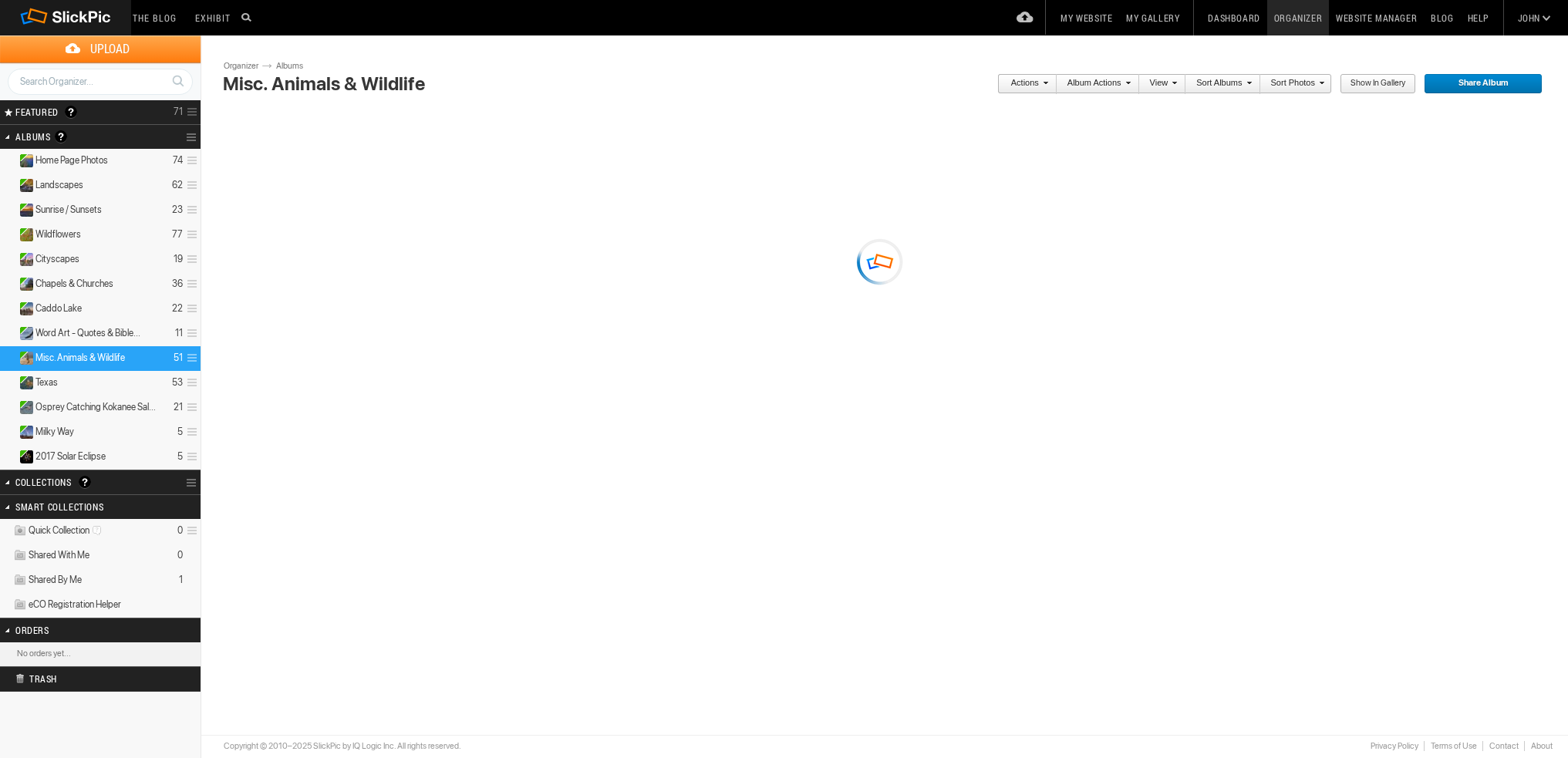 scroll, scrollTop: 0, scrollLeft: 0, axis: both 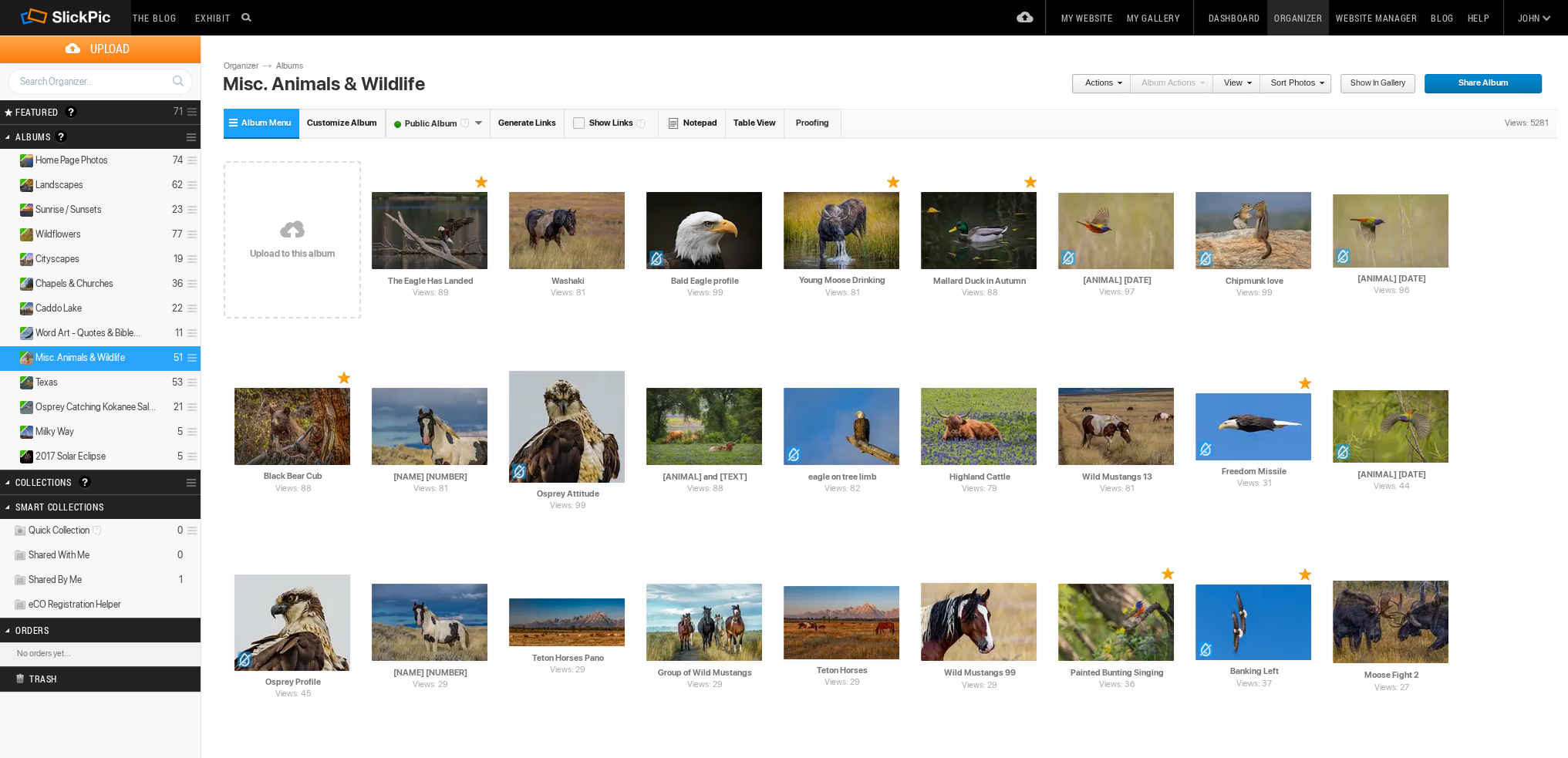 click at bounding box center [292, 231] 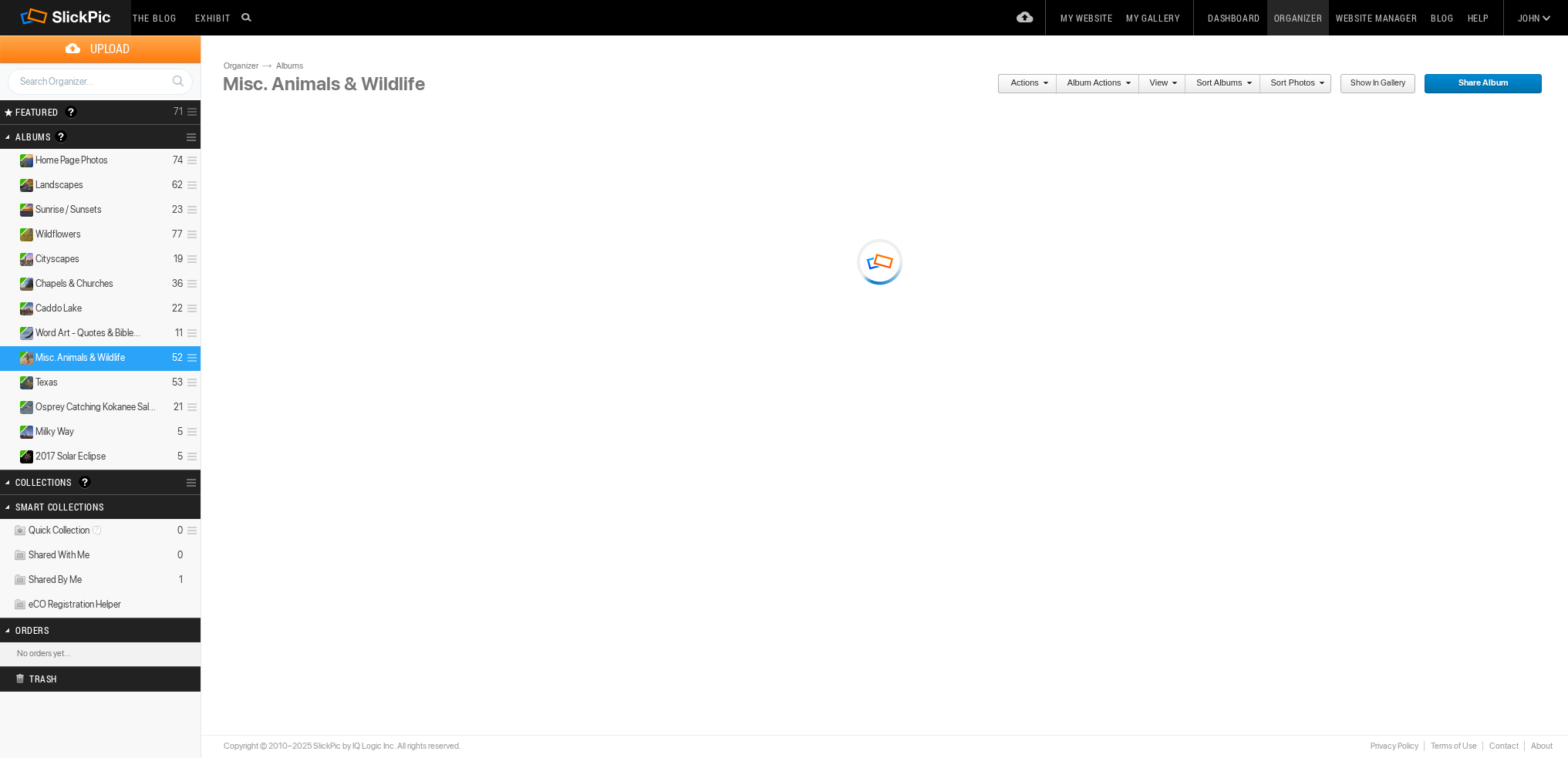 scroll, scrollTop: 0, scrollLeft: 0, axis: both 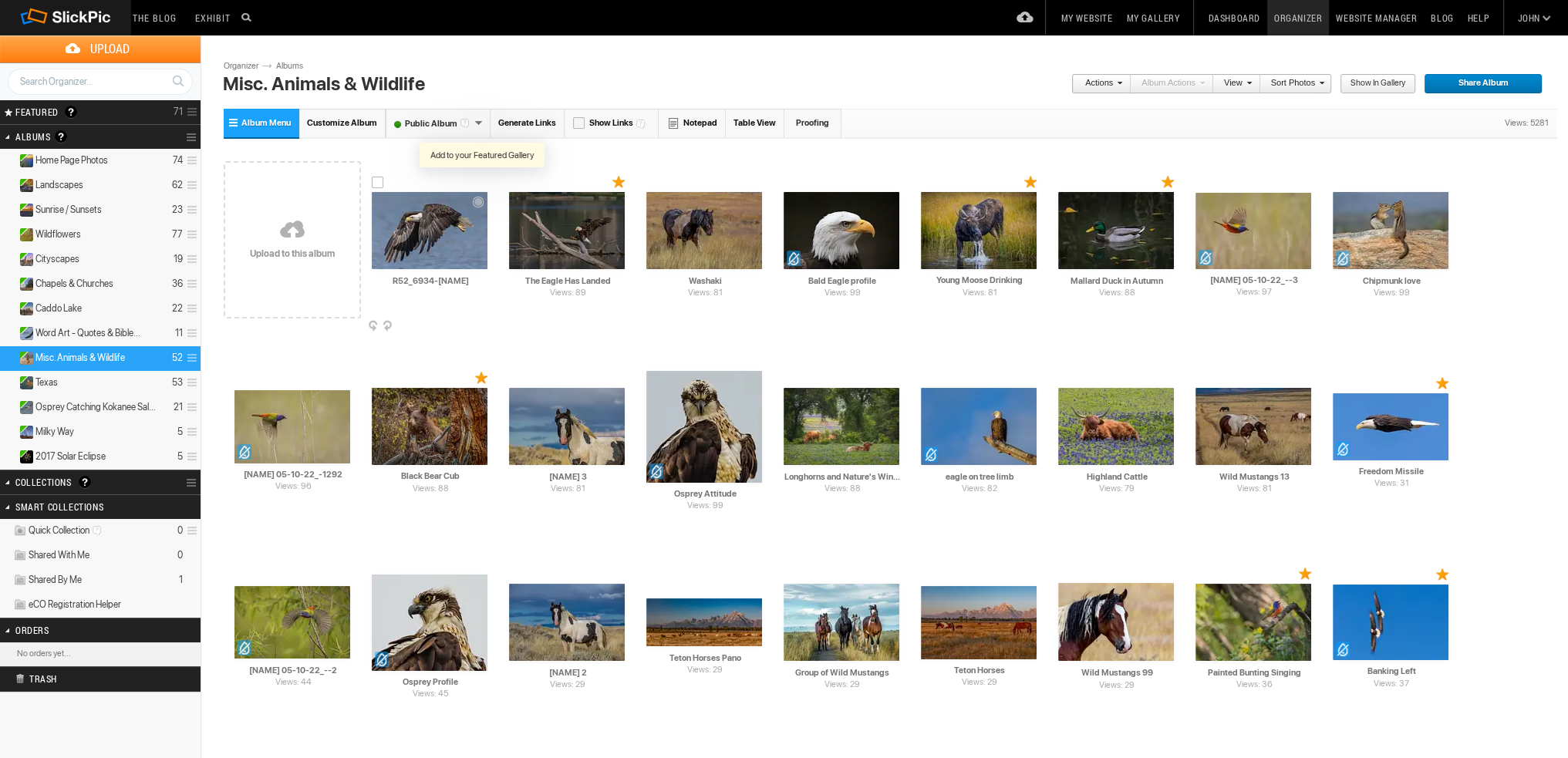 click at bounding box center (482, 182) 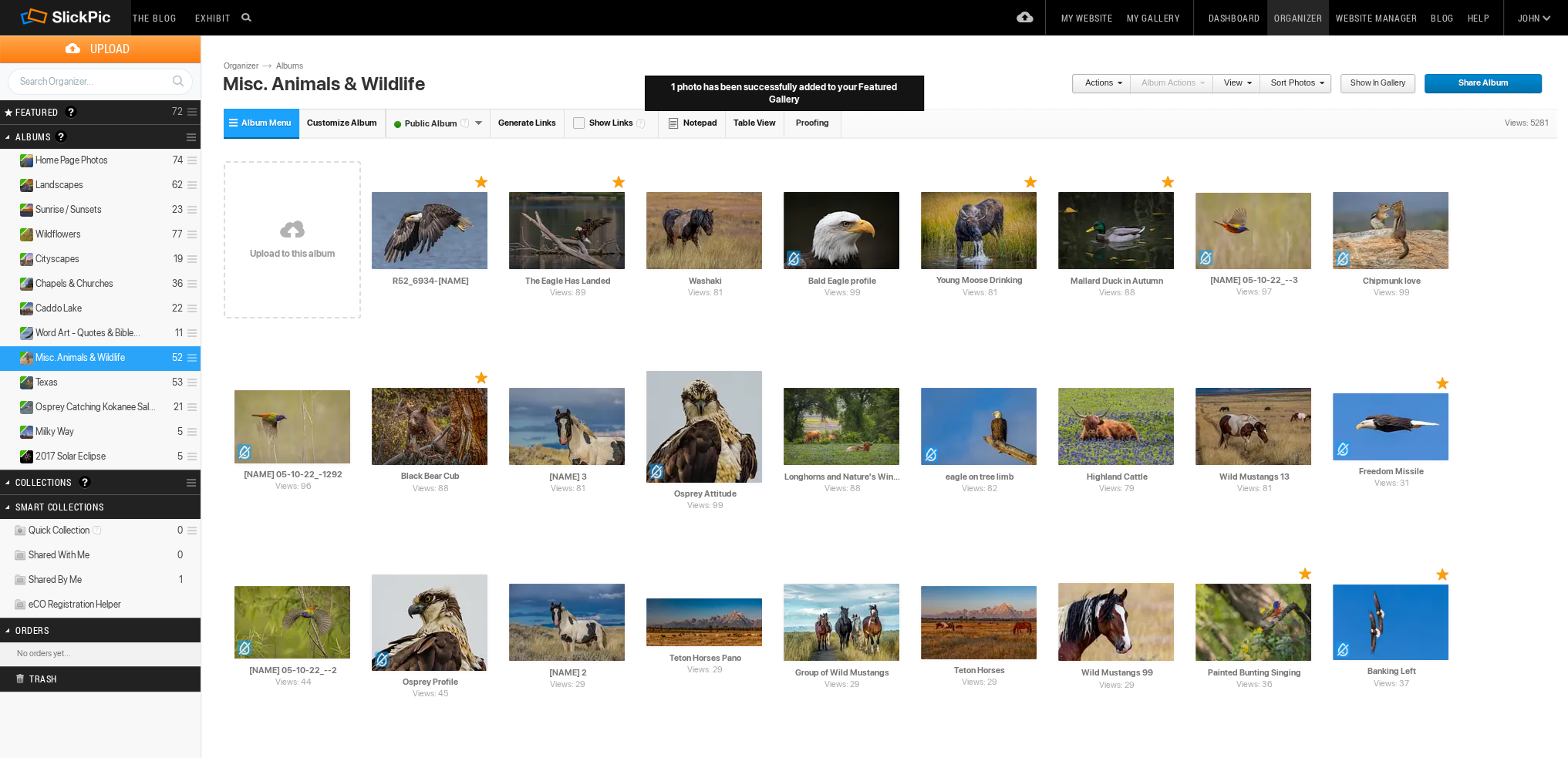 click at bounding box center (292, 231) 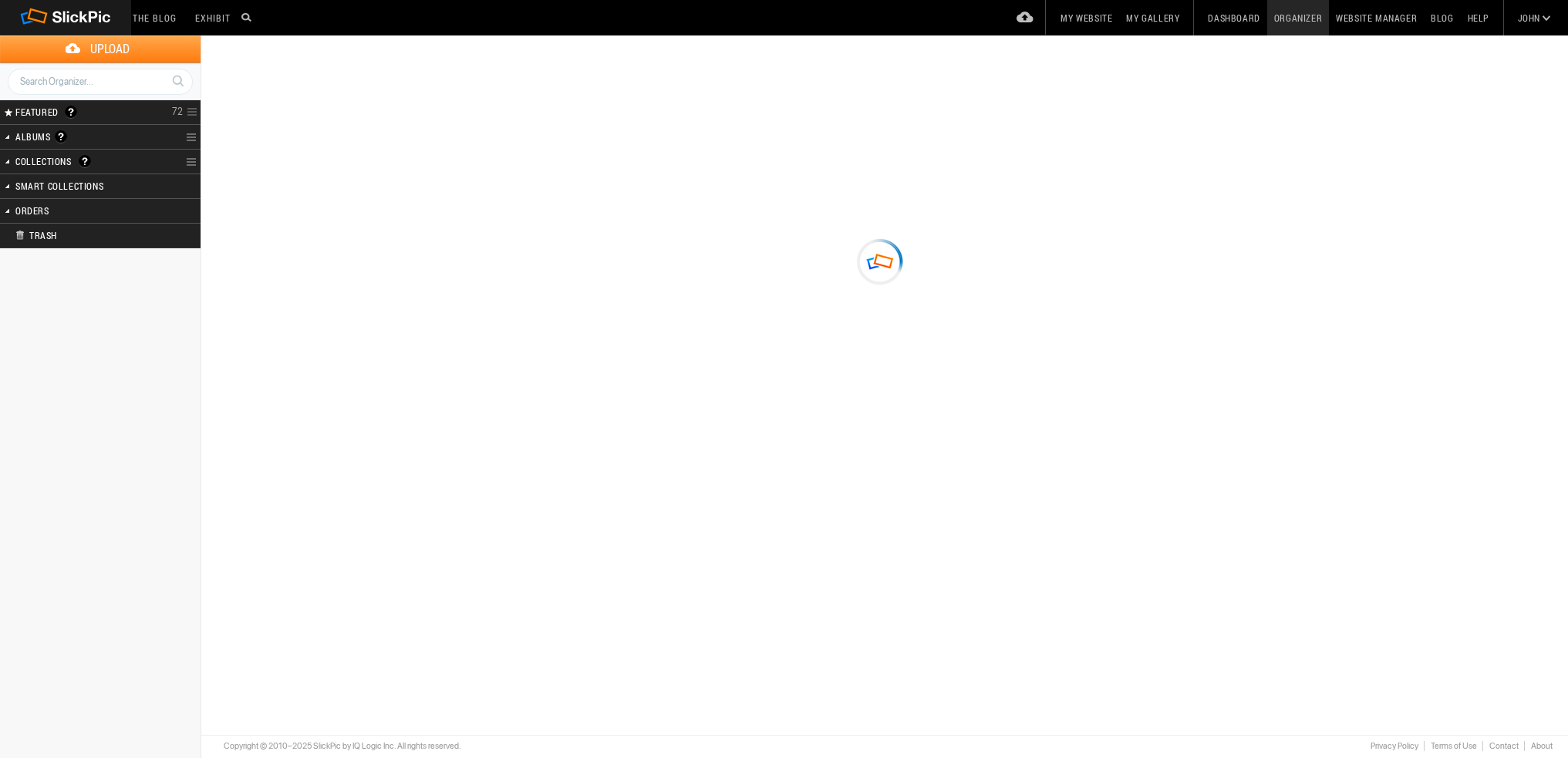 scroll, scrollTop: 0, scrollLeft: 0, axis: both 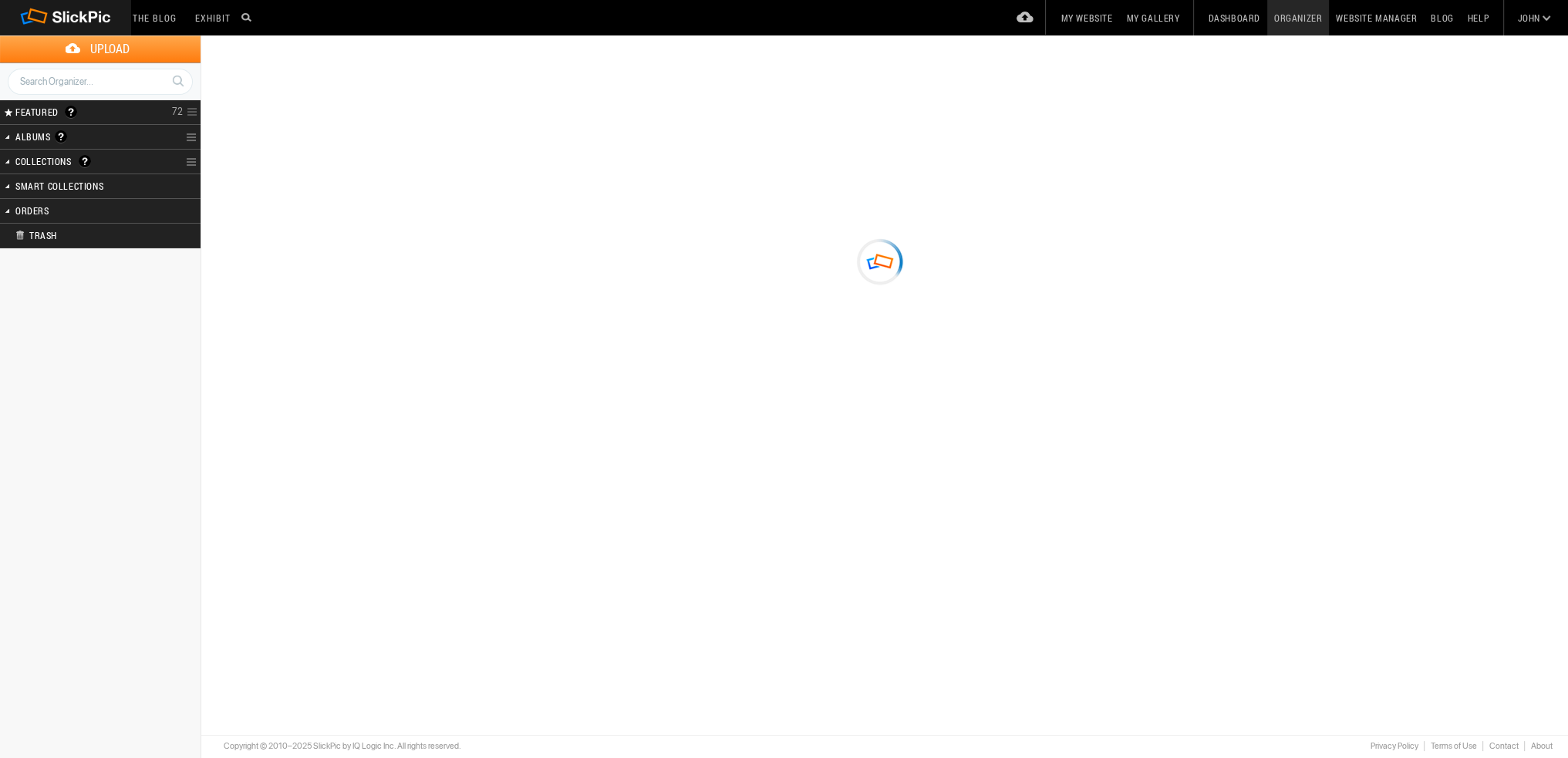 type on "Misc. Animals & Wildlife" 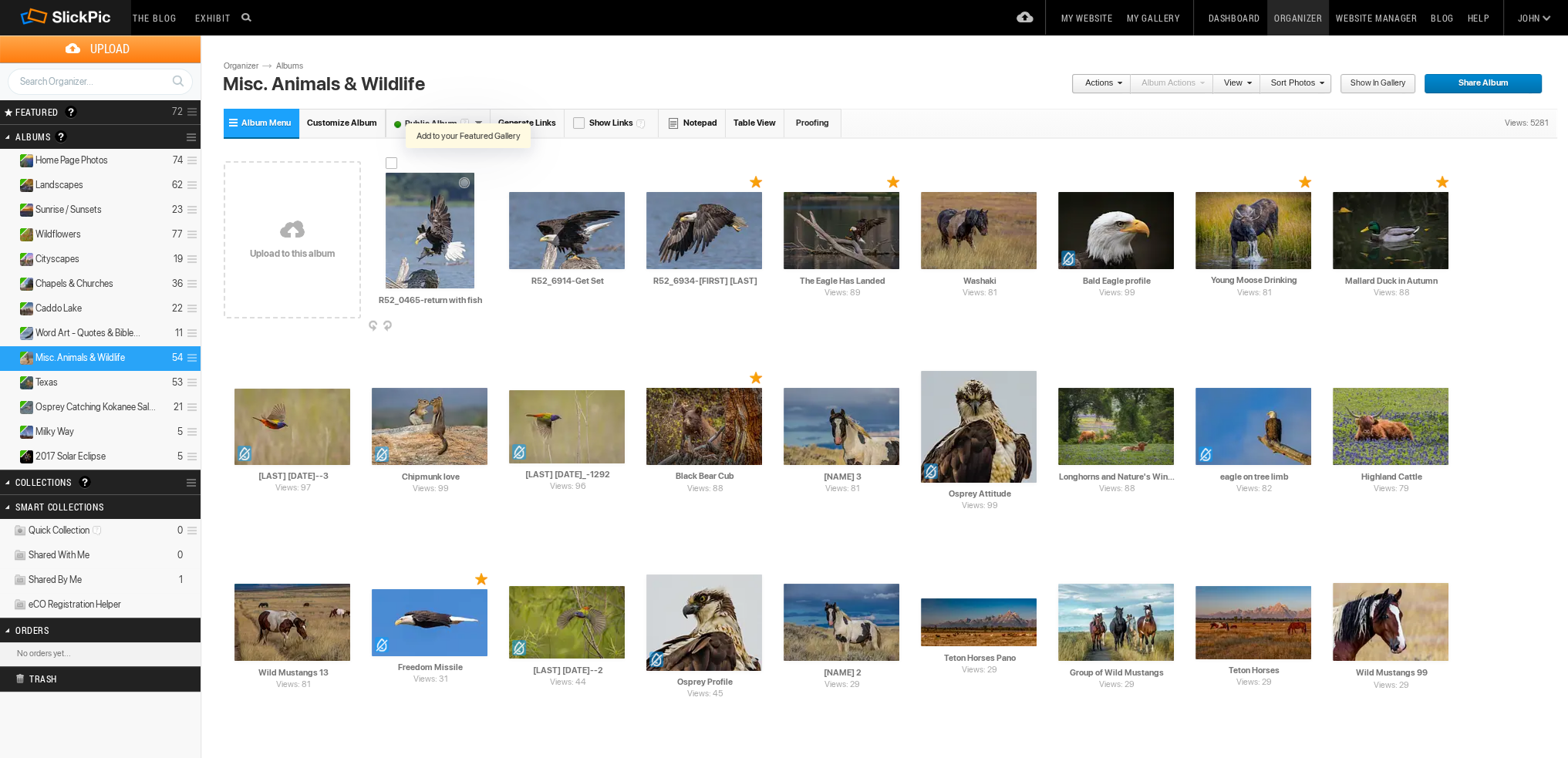 click at bounding box center [468, 163] 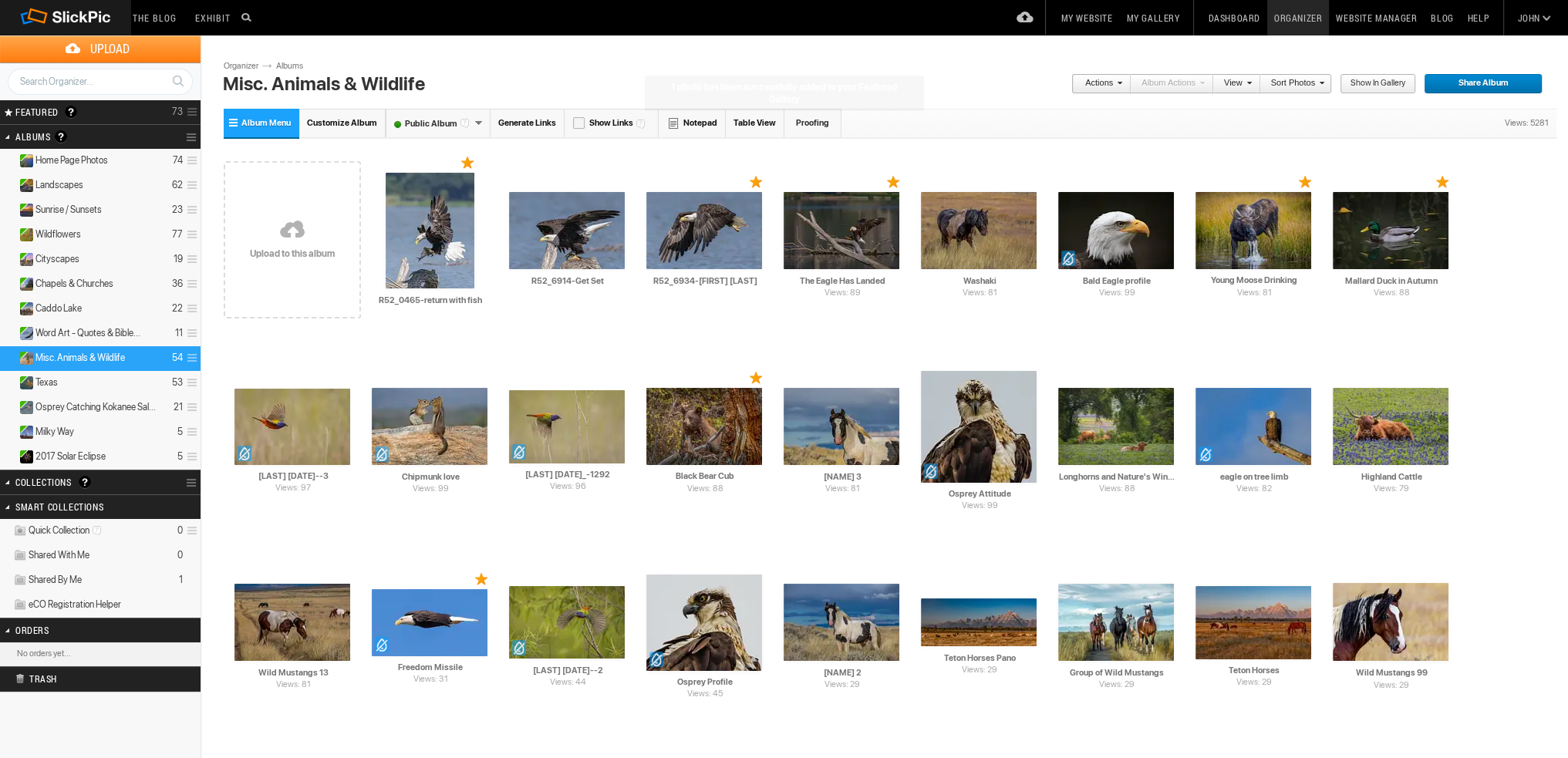 click at bounding box center (292, 231) 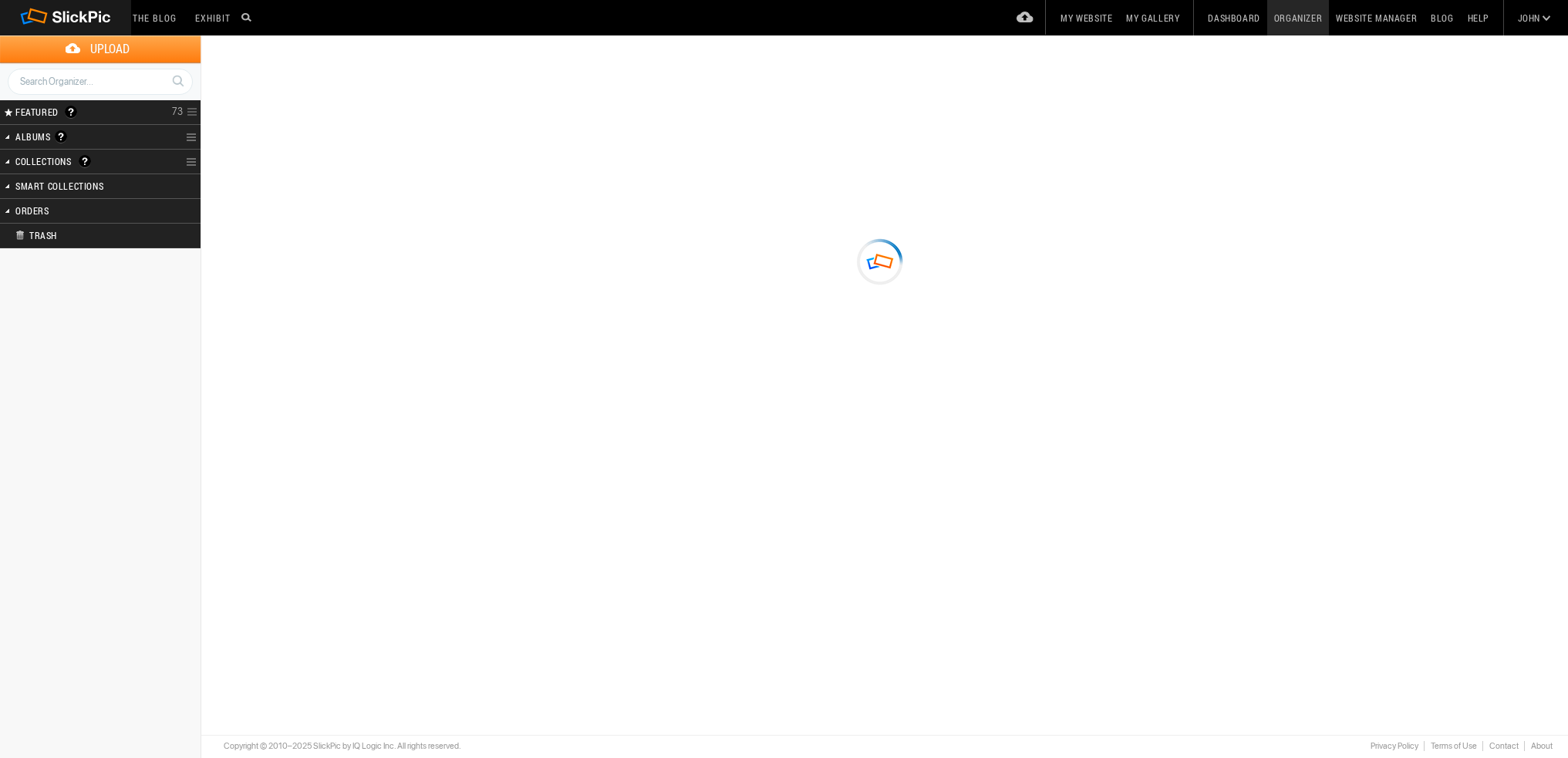 scroll, scrollTop: 0, scrollLeft: 0, axis: both 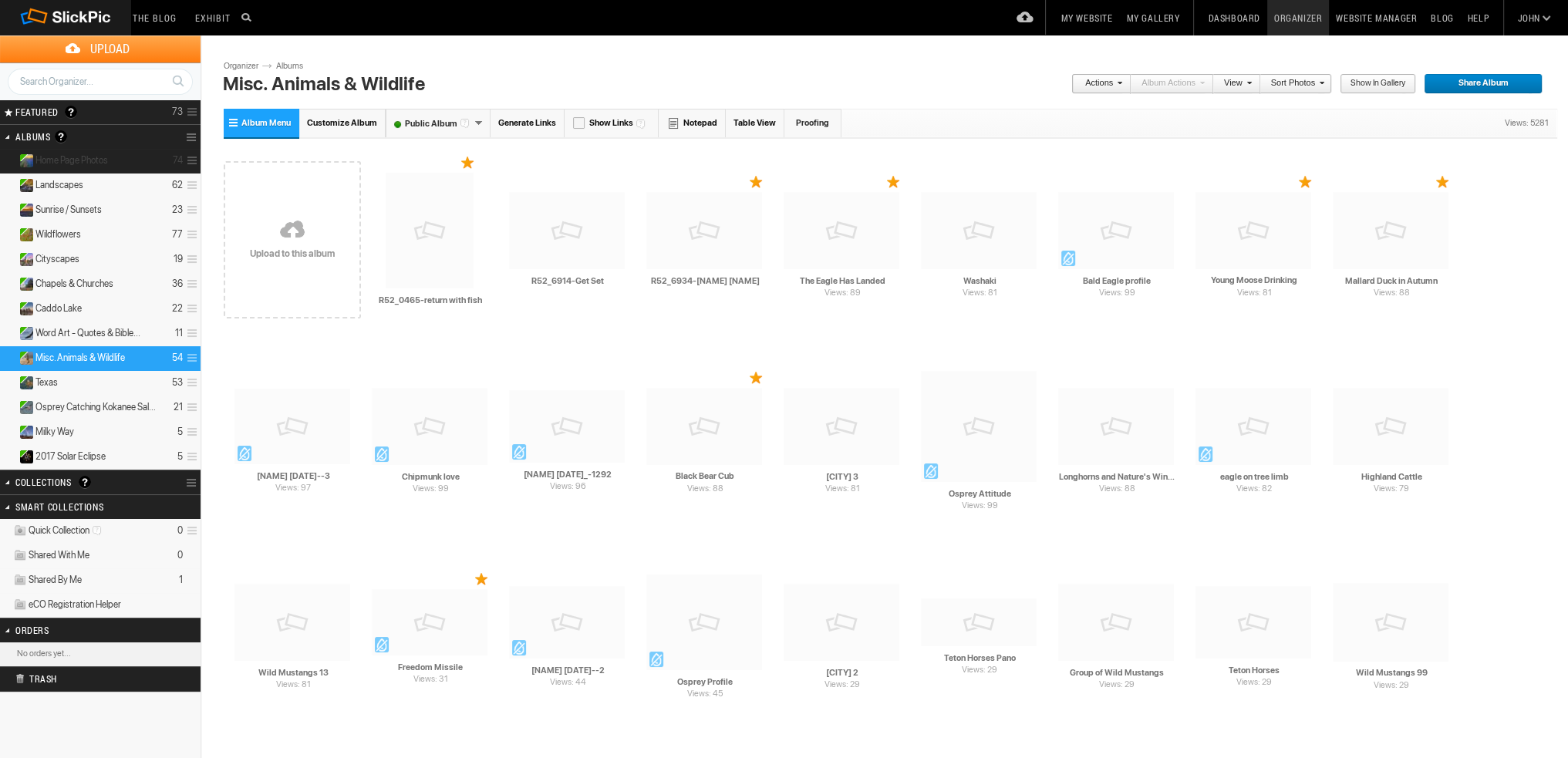 click on "Home Page Photos" at bounding box center (72, 160) 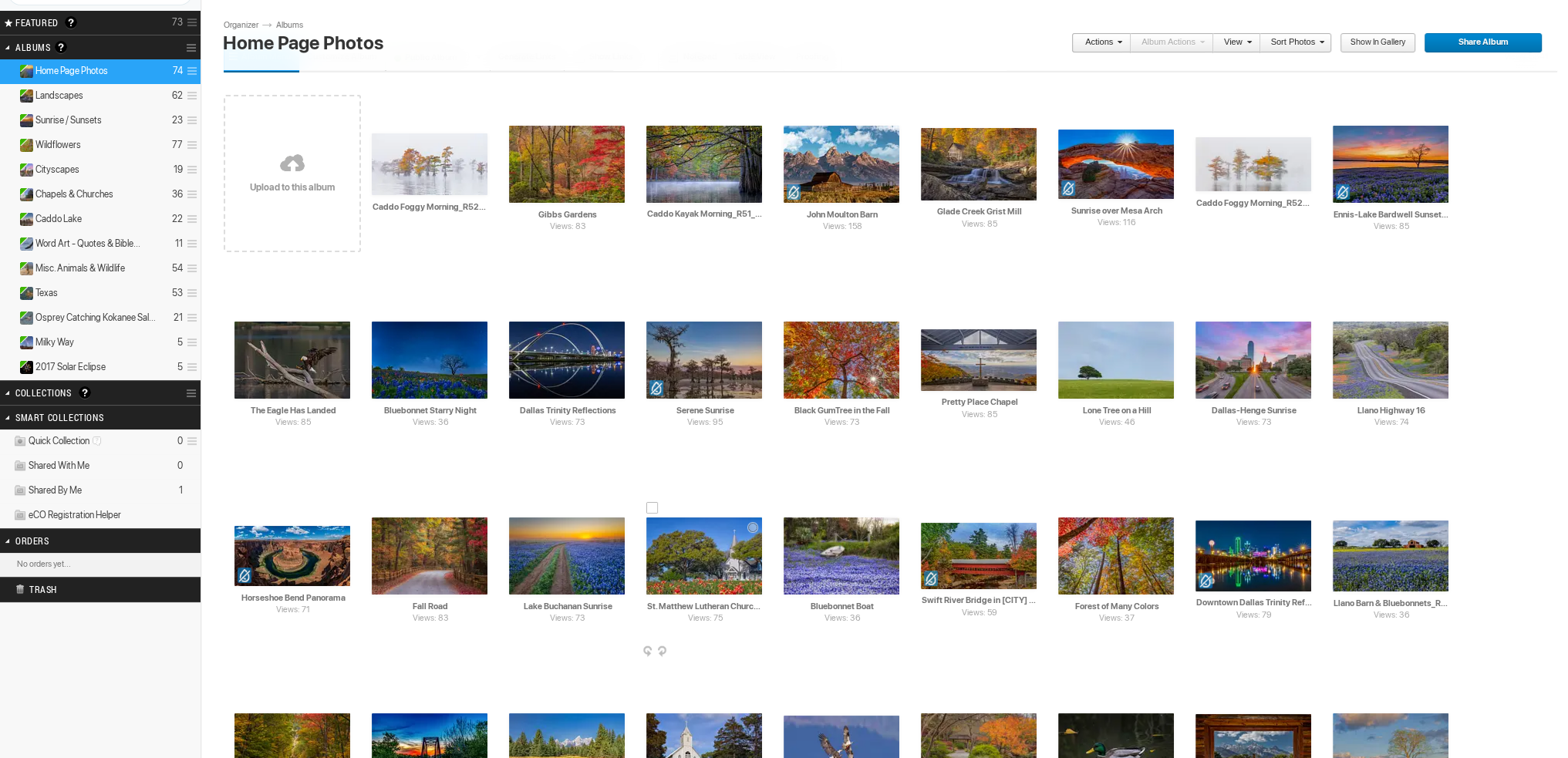 scroll, scrollTop: 0, scrollLeft: 0, axis: both 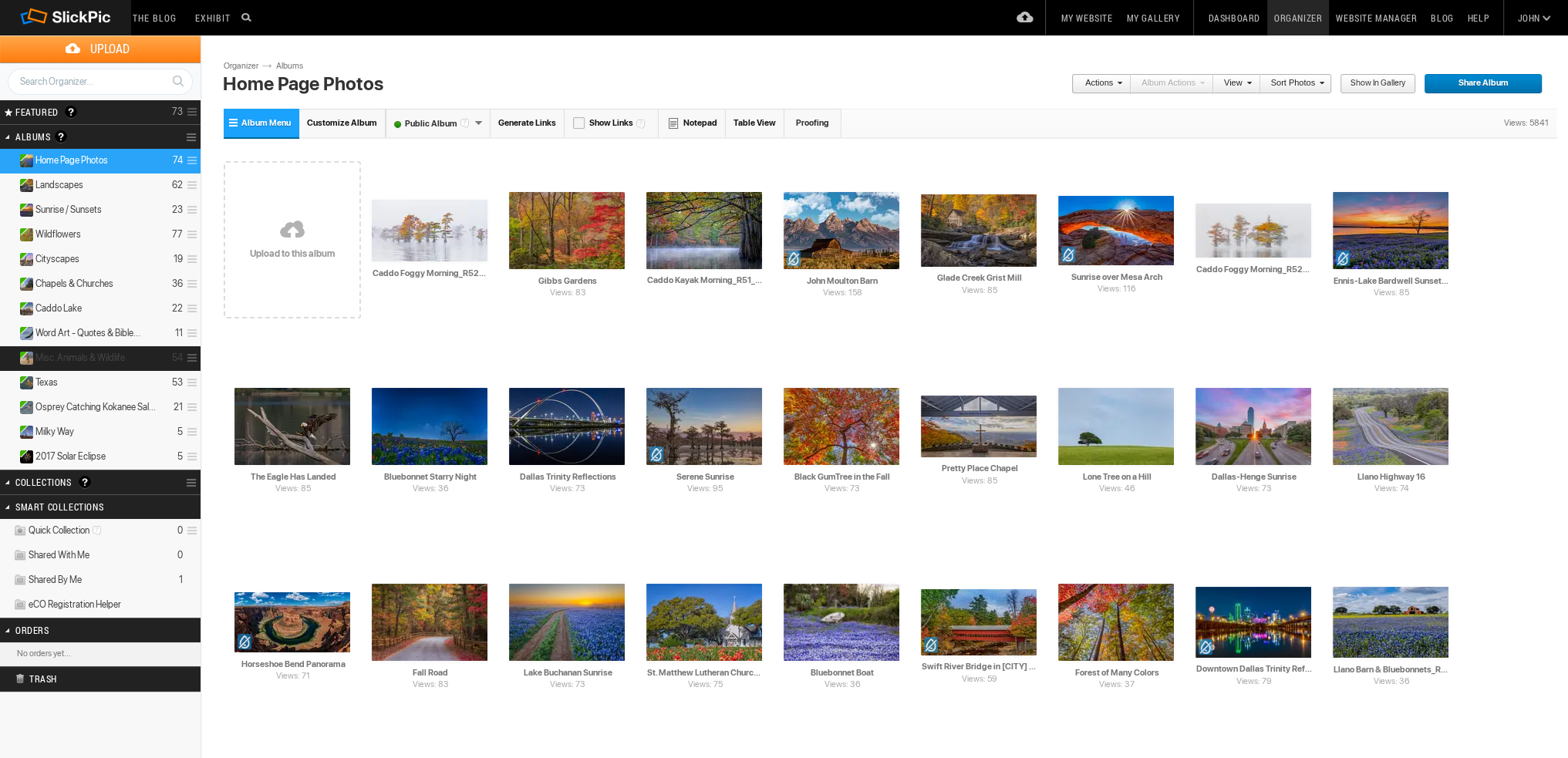 click on "Misc. Animals & Wildlife" at bounding box center [80, 358] 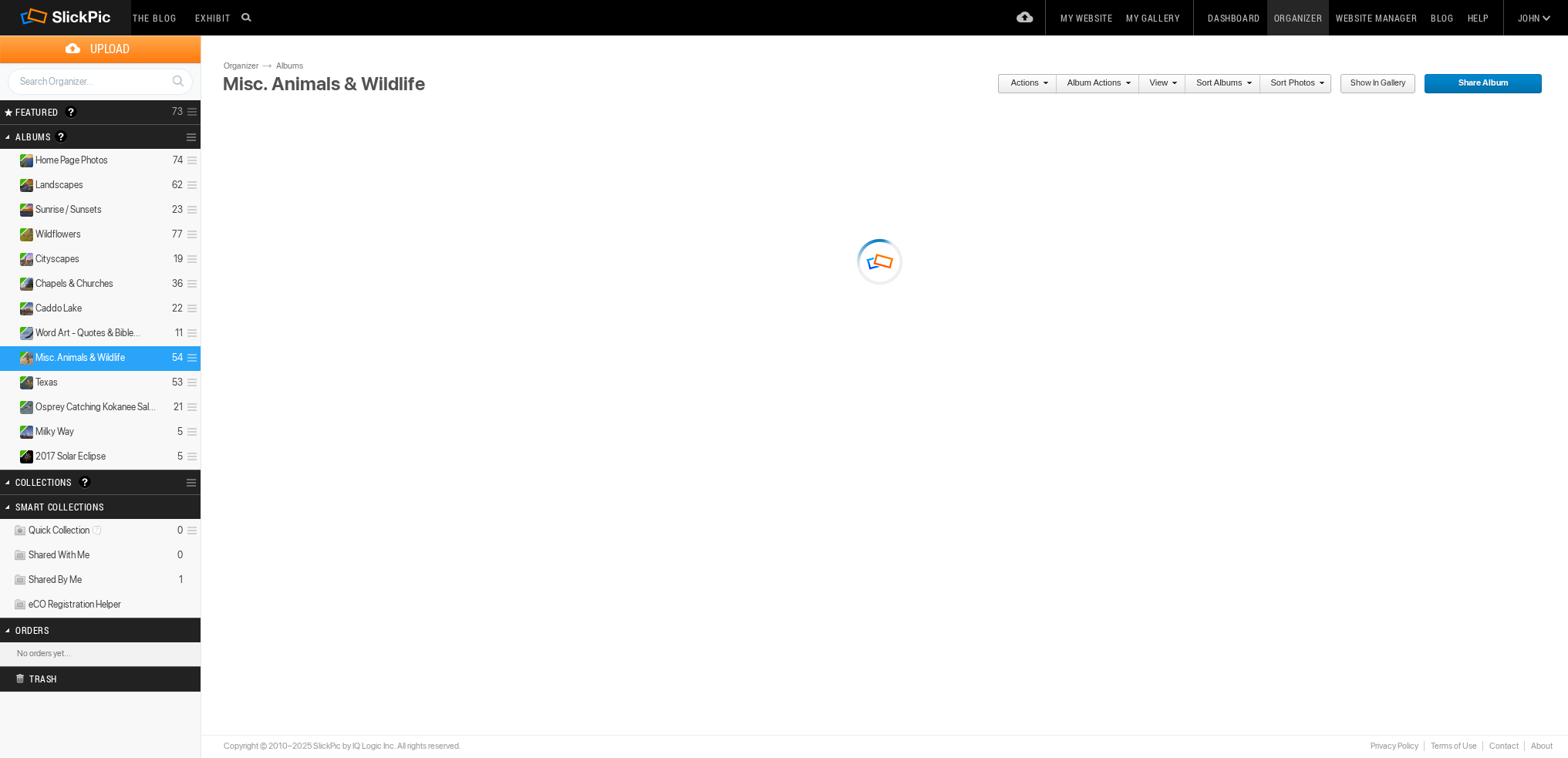 scroll, scrollTop: 0, scrollLeft: 0, axis: both 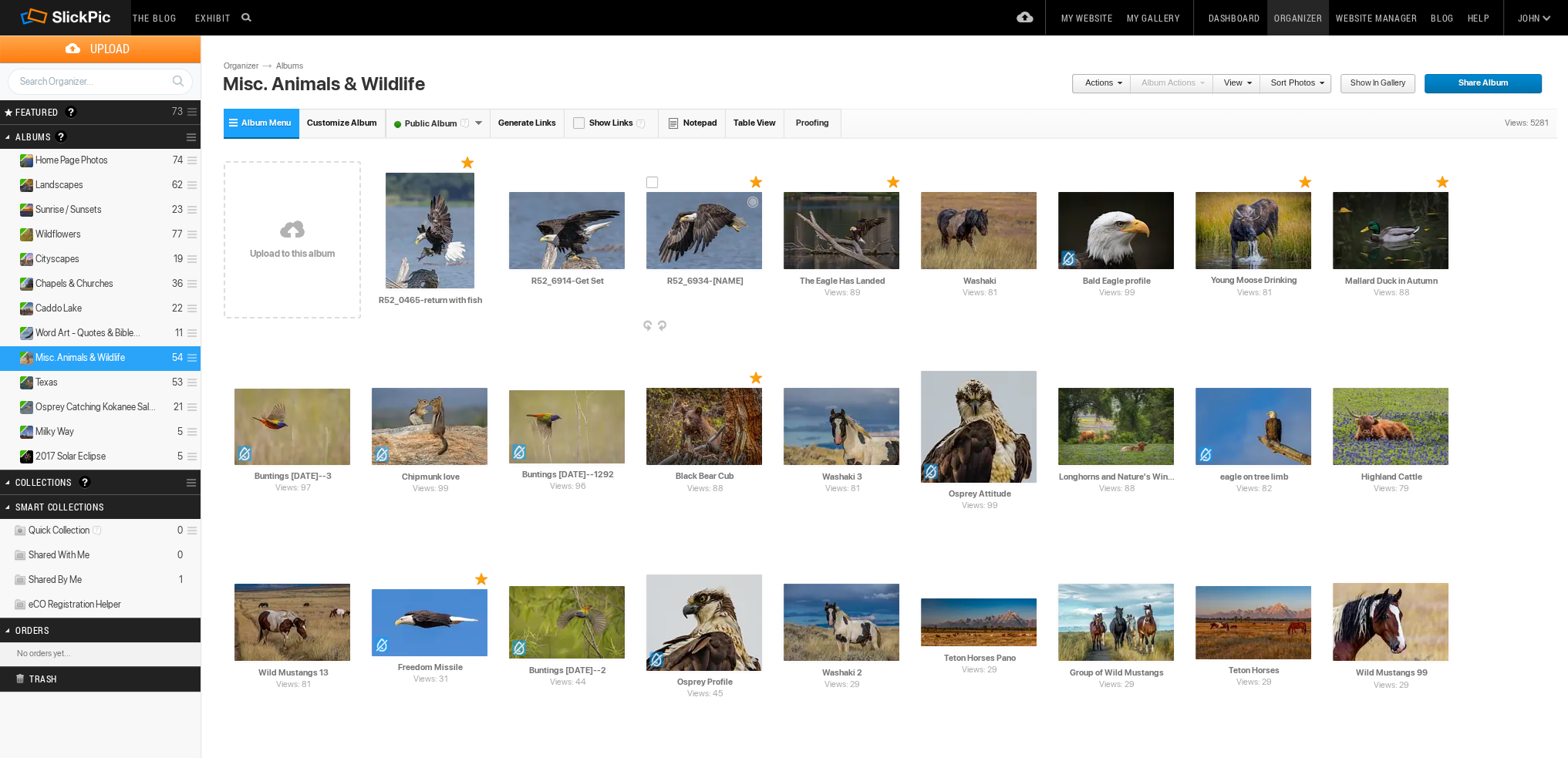 click at bounding box center (760, 327) 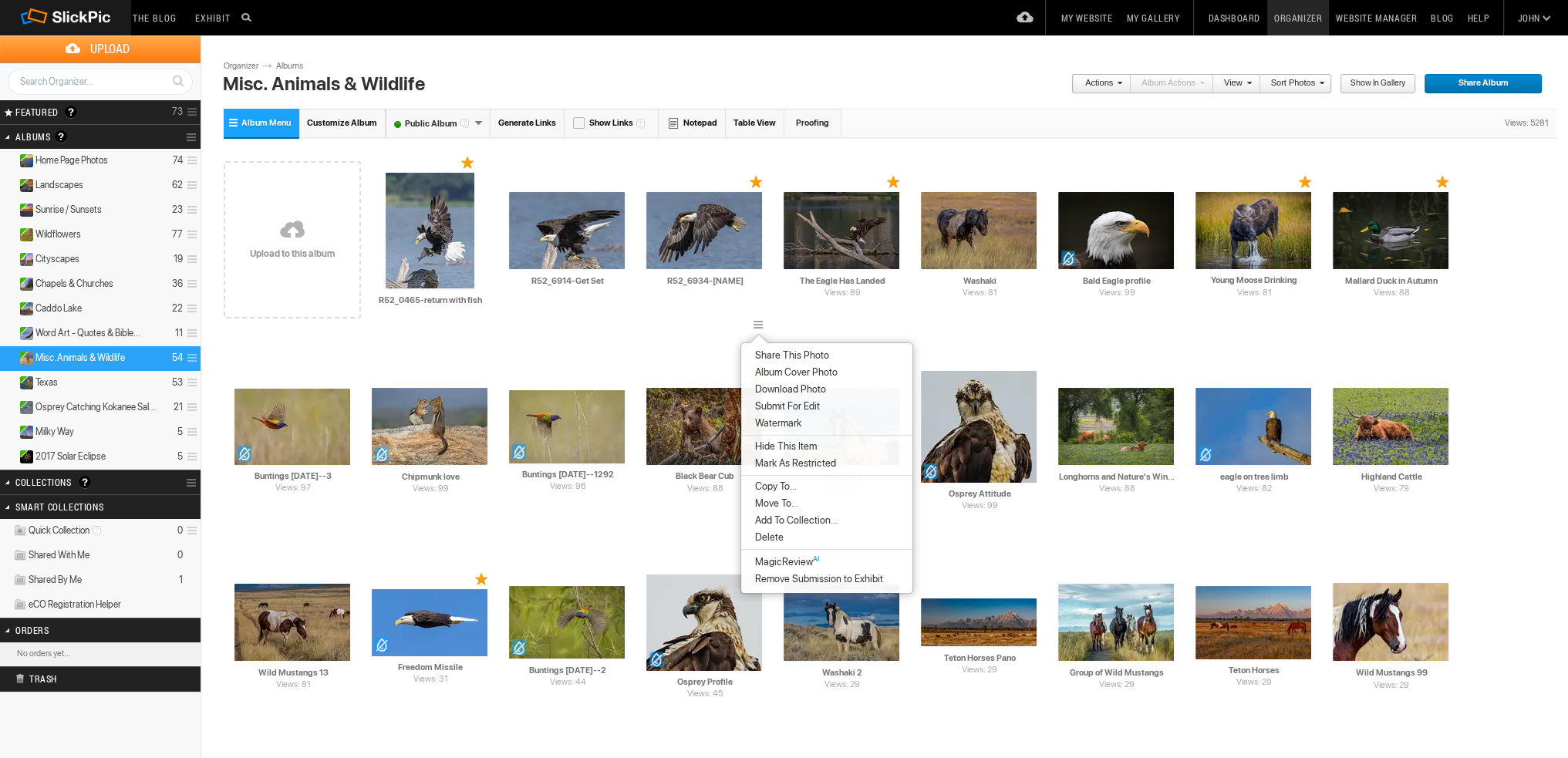click on "Copy To..." at bounding box center [774, 487] 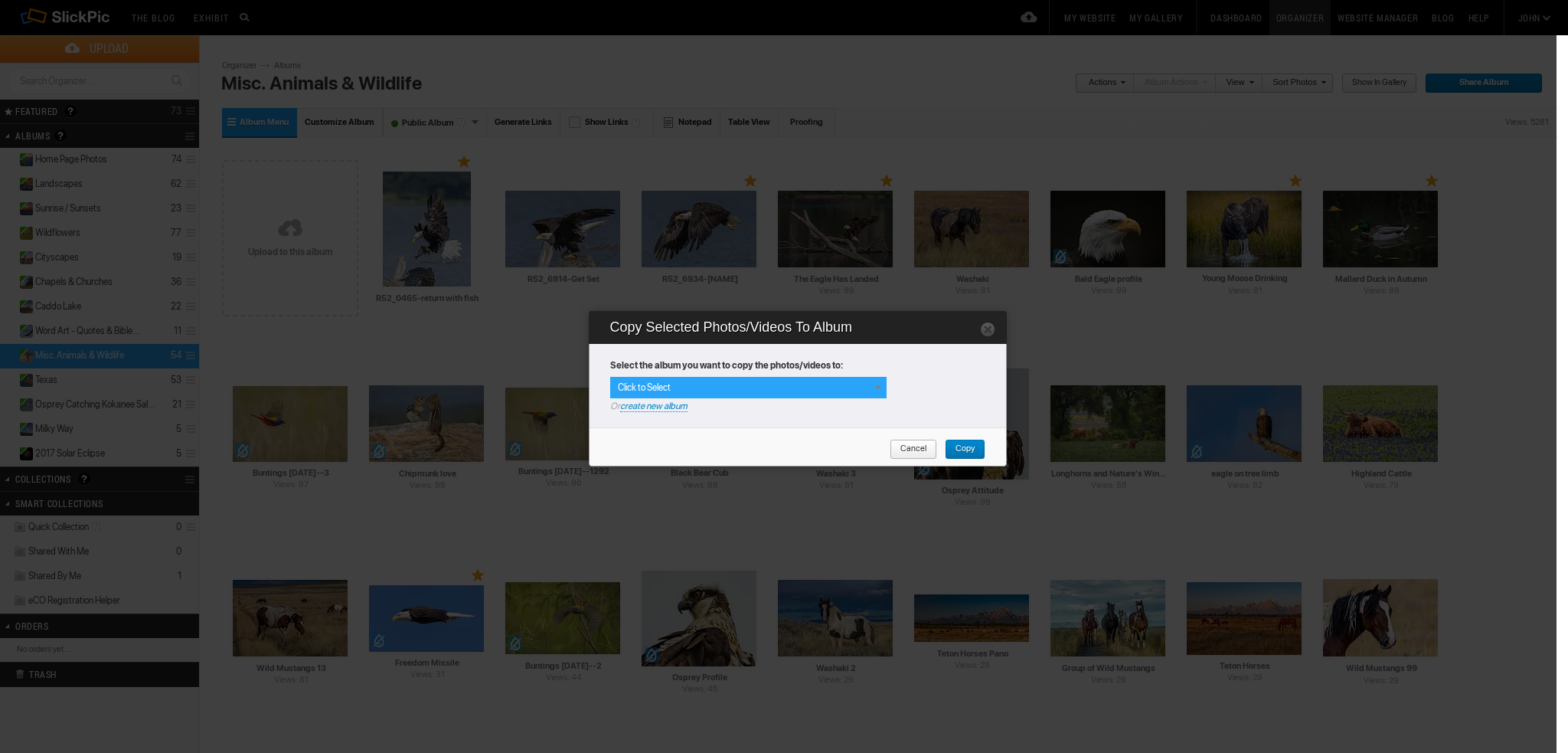 click on "Click to Select" at bounding box center (748, 388) 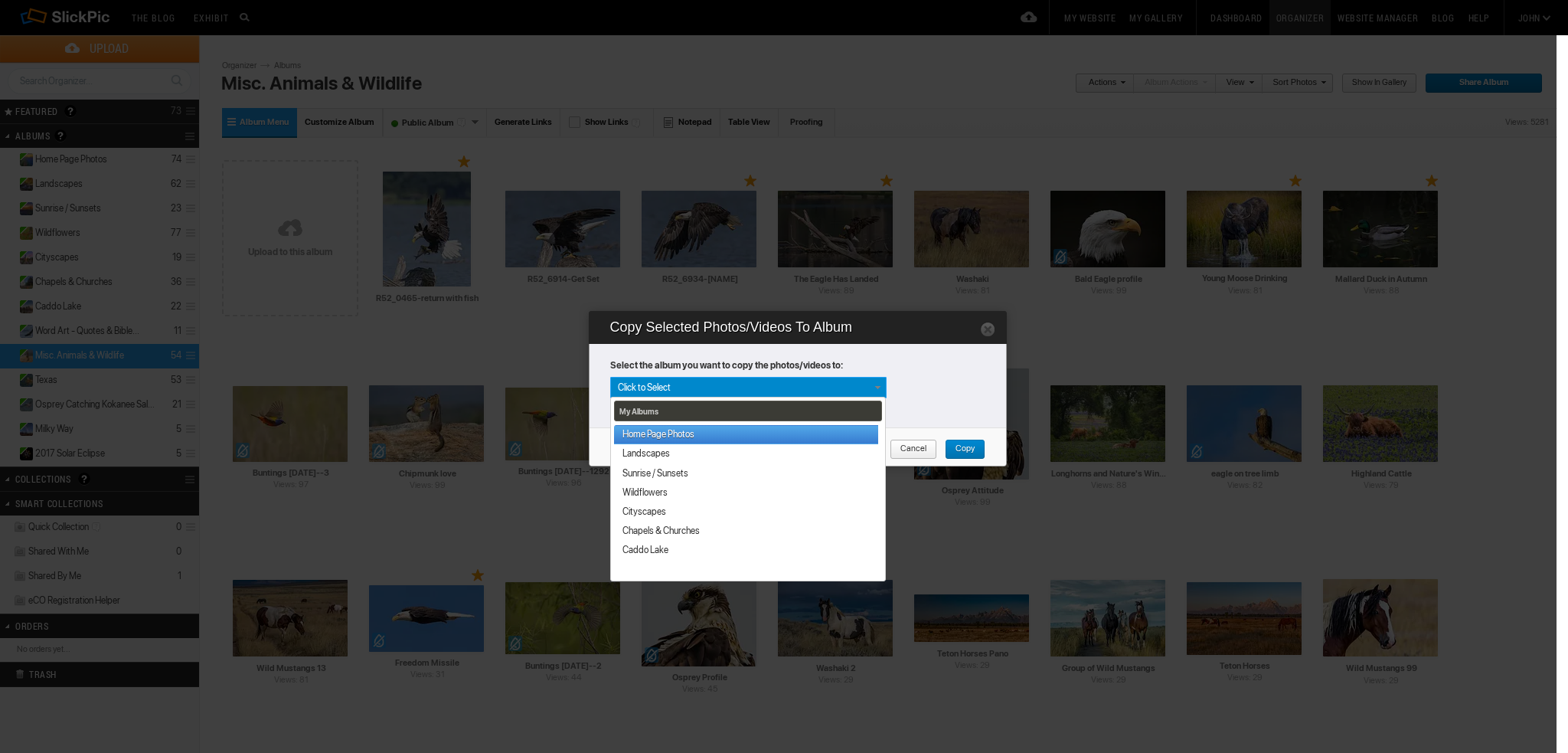 click on "Home Page Photos" at bounding box center (746, 434) 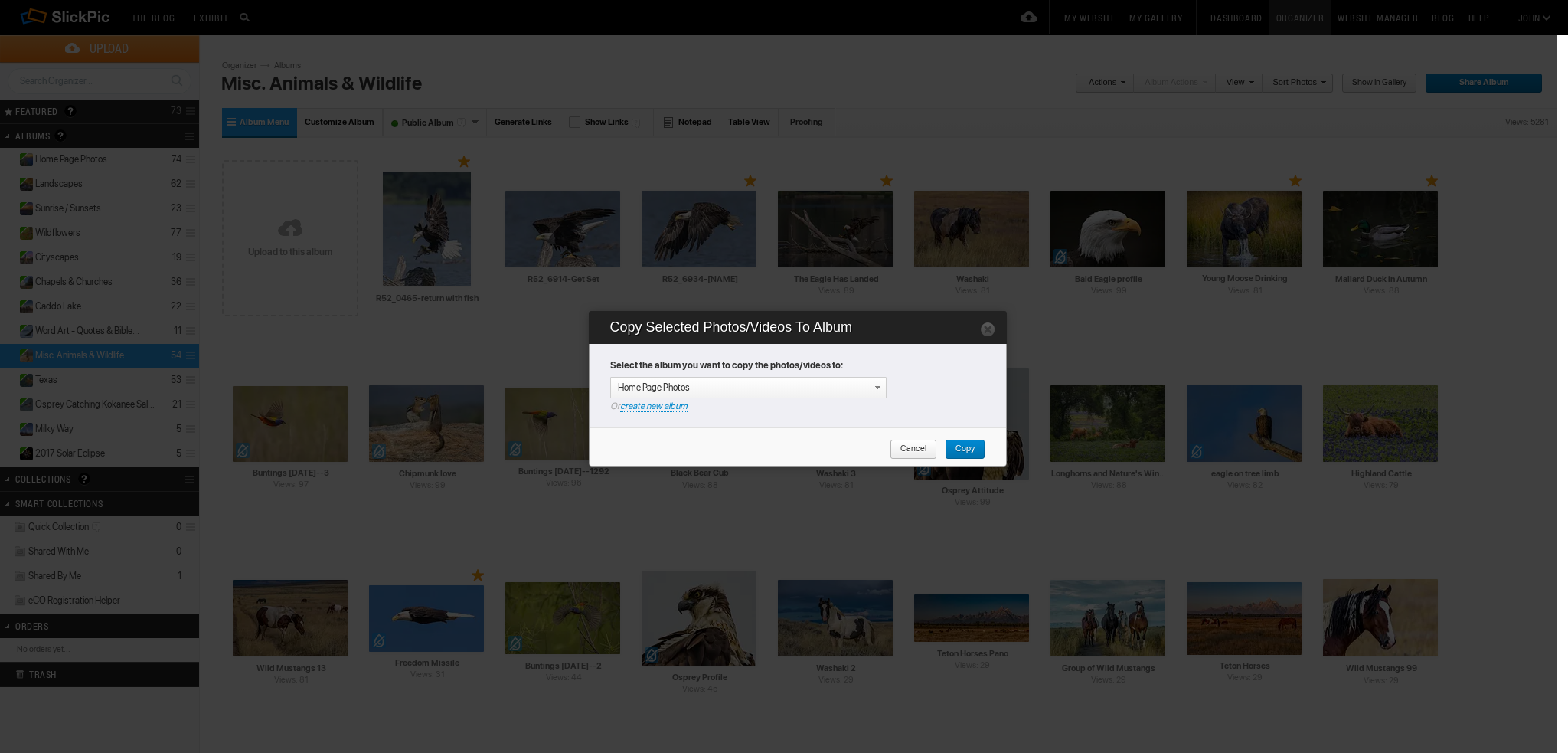 click on "Copy" at bounding box center (959, 450) 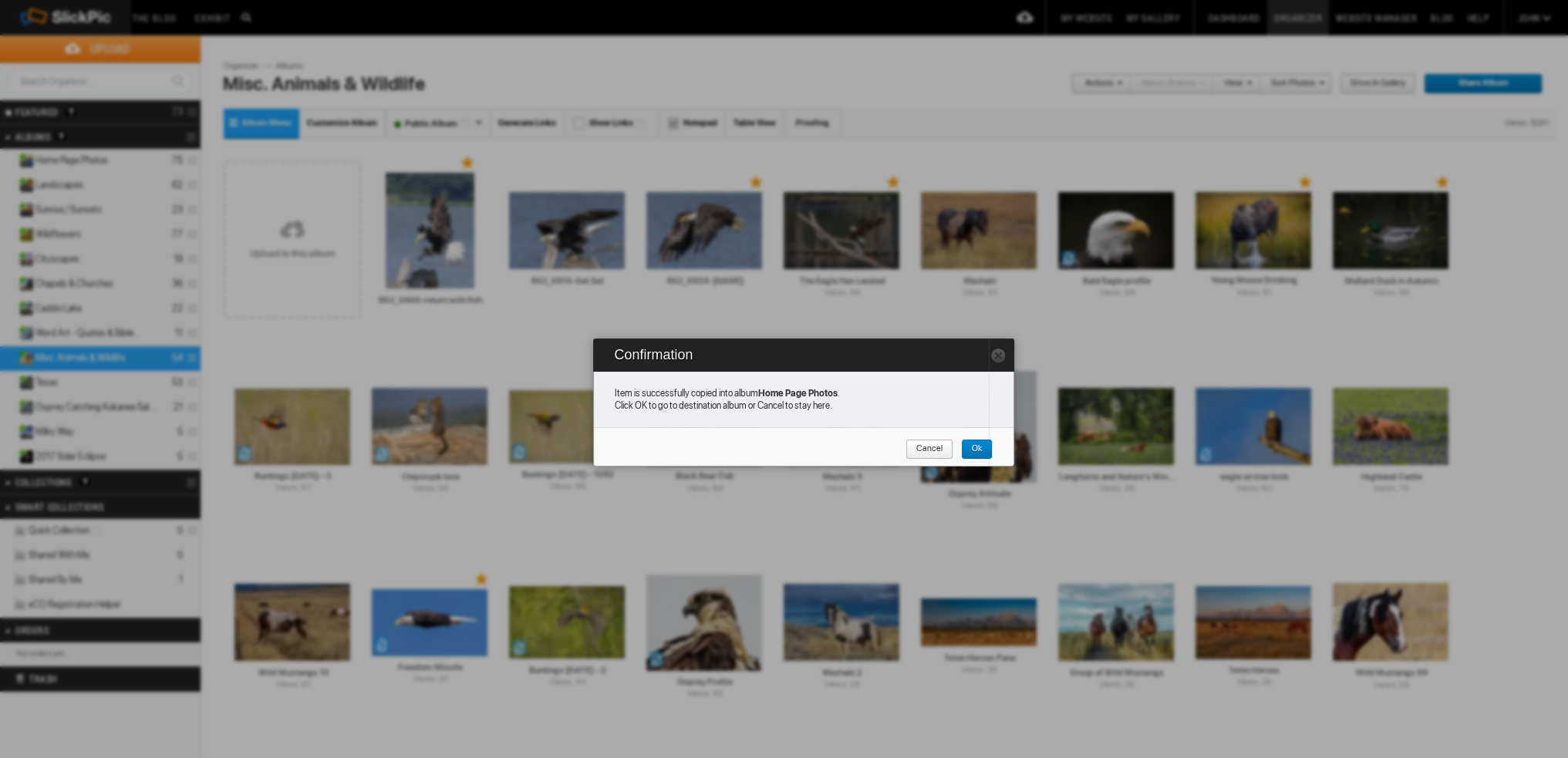 click on "Cancel" at bounding box center (924, 450) 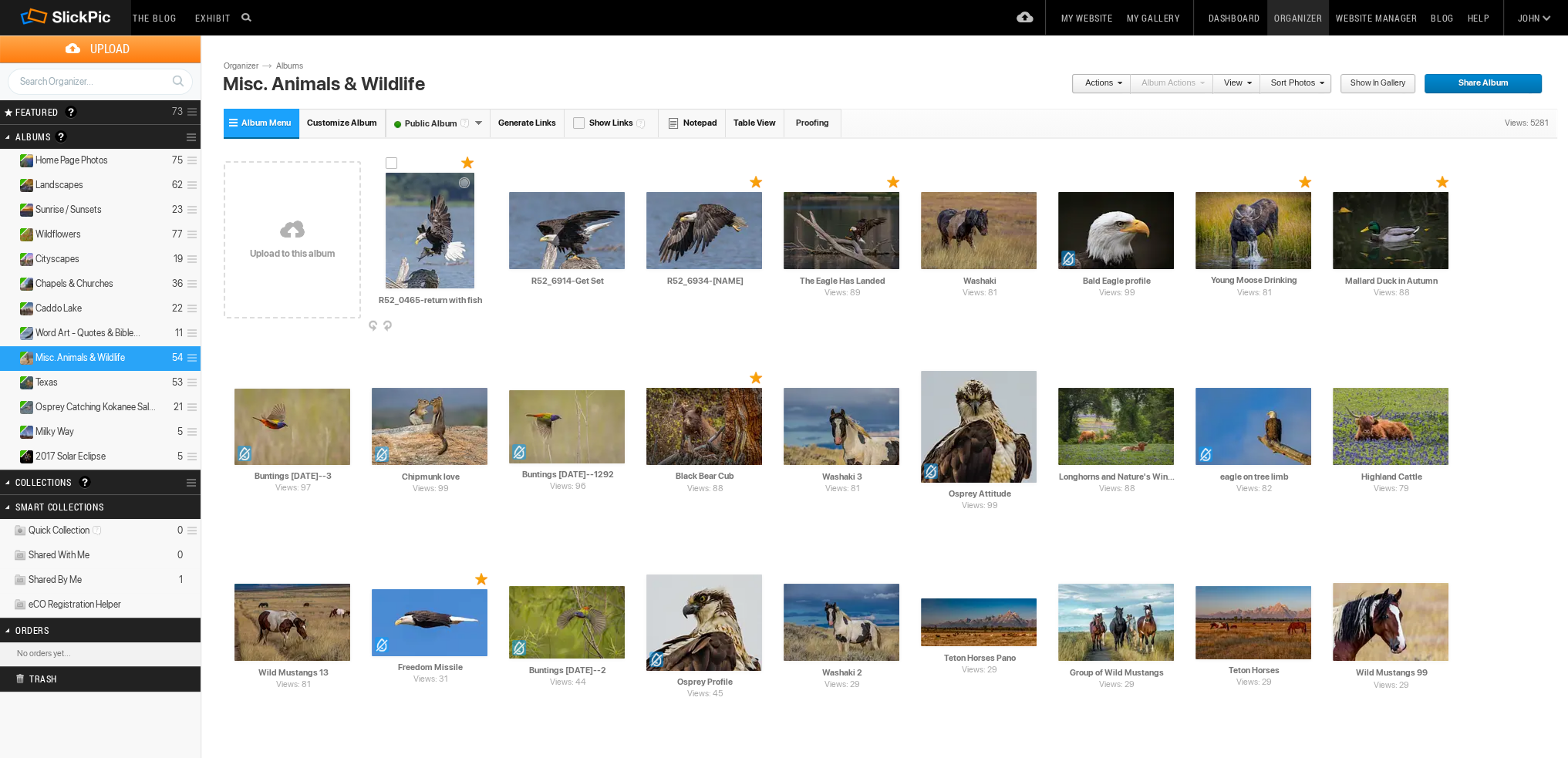 click at bounding box center (486, 327) 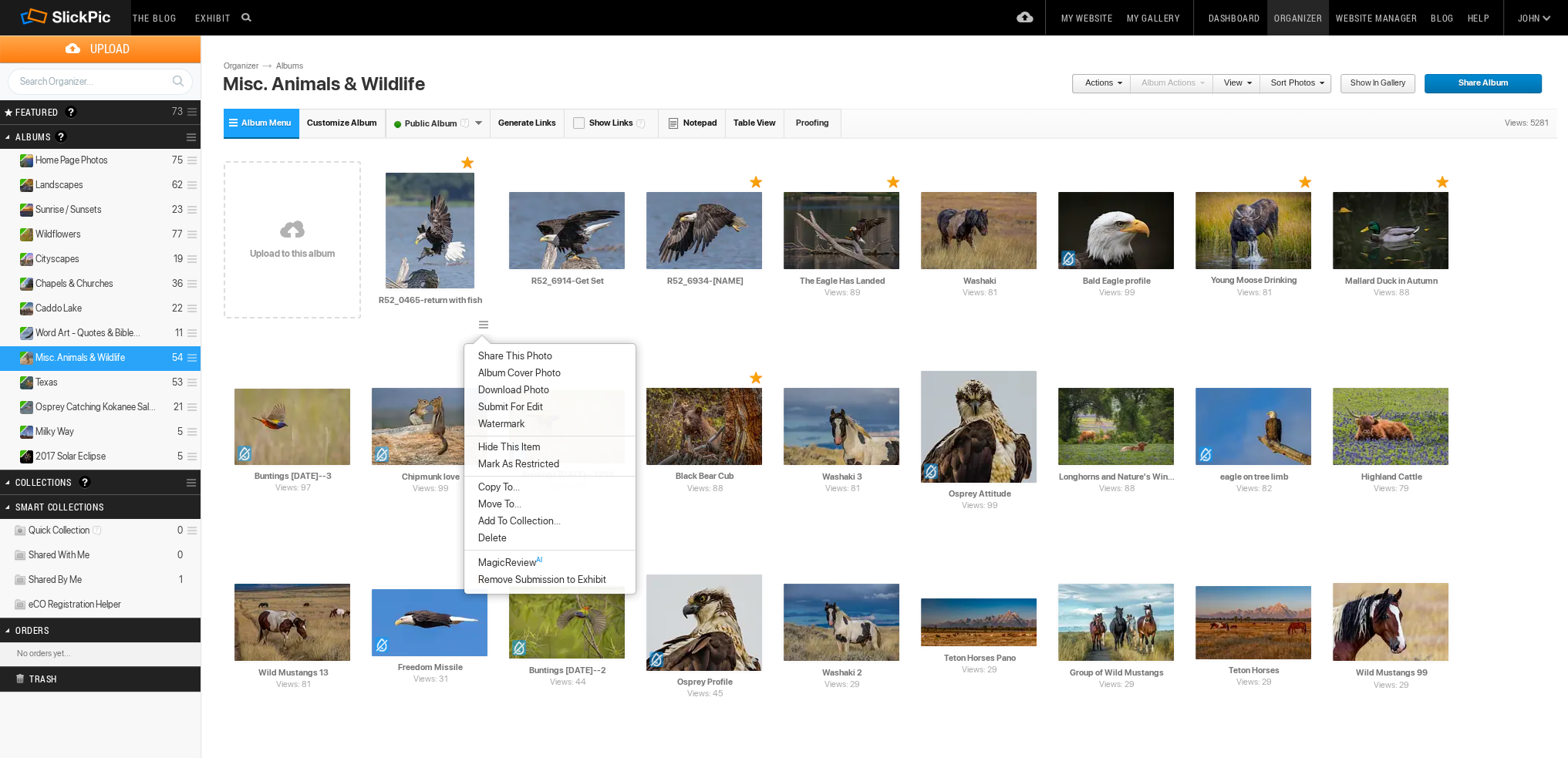 click on "Copy To..." at bounding box center [550, 487] 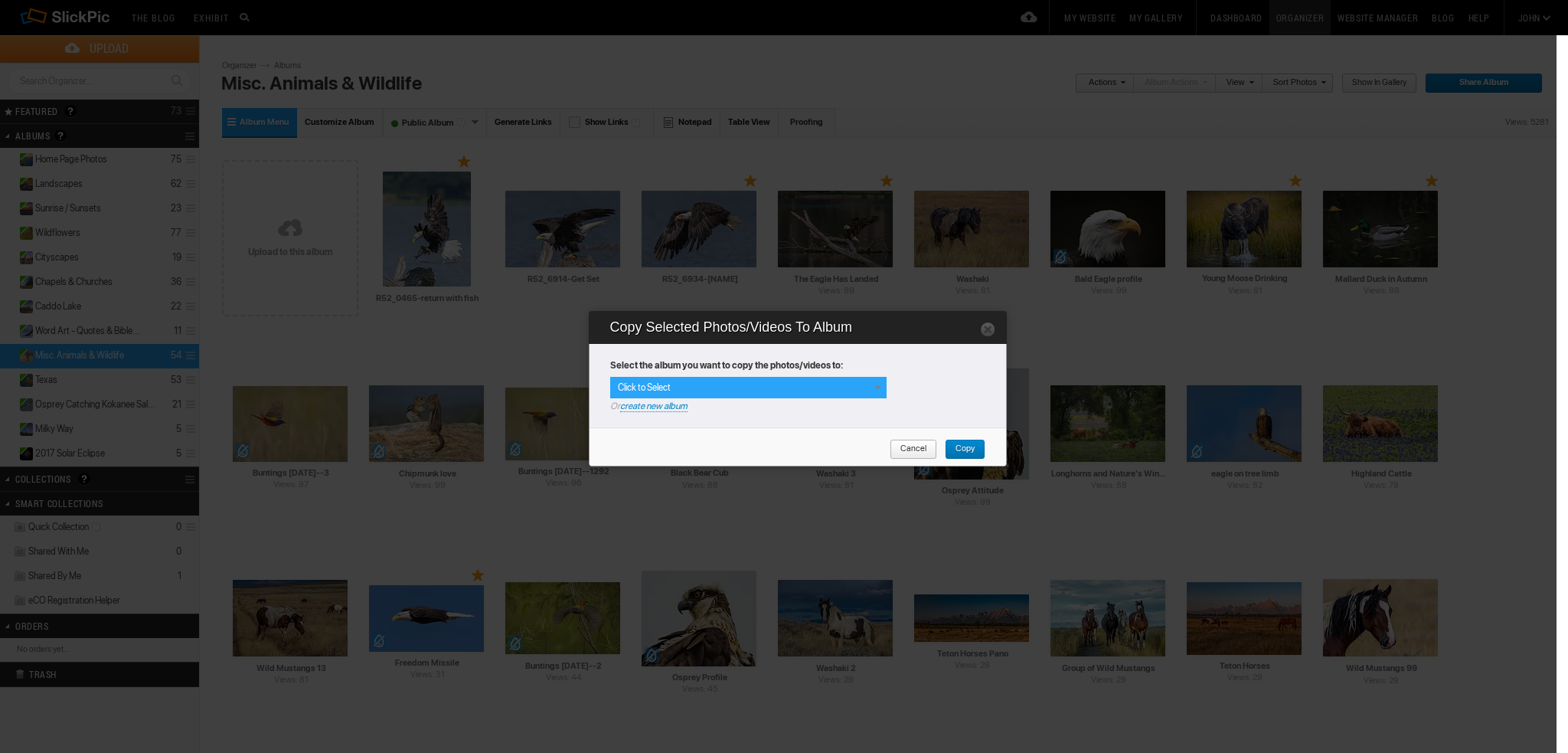 click on "Click to Select" at bounding box center (748, 388) 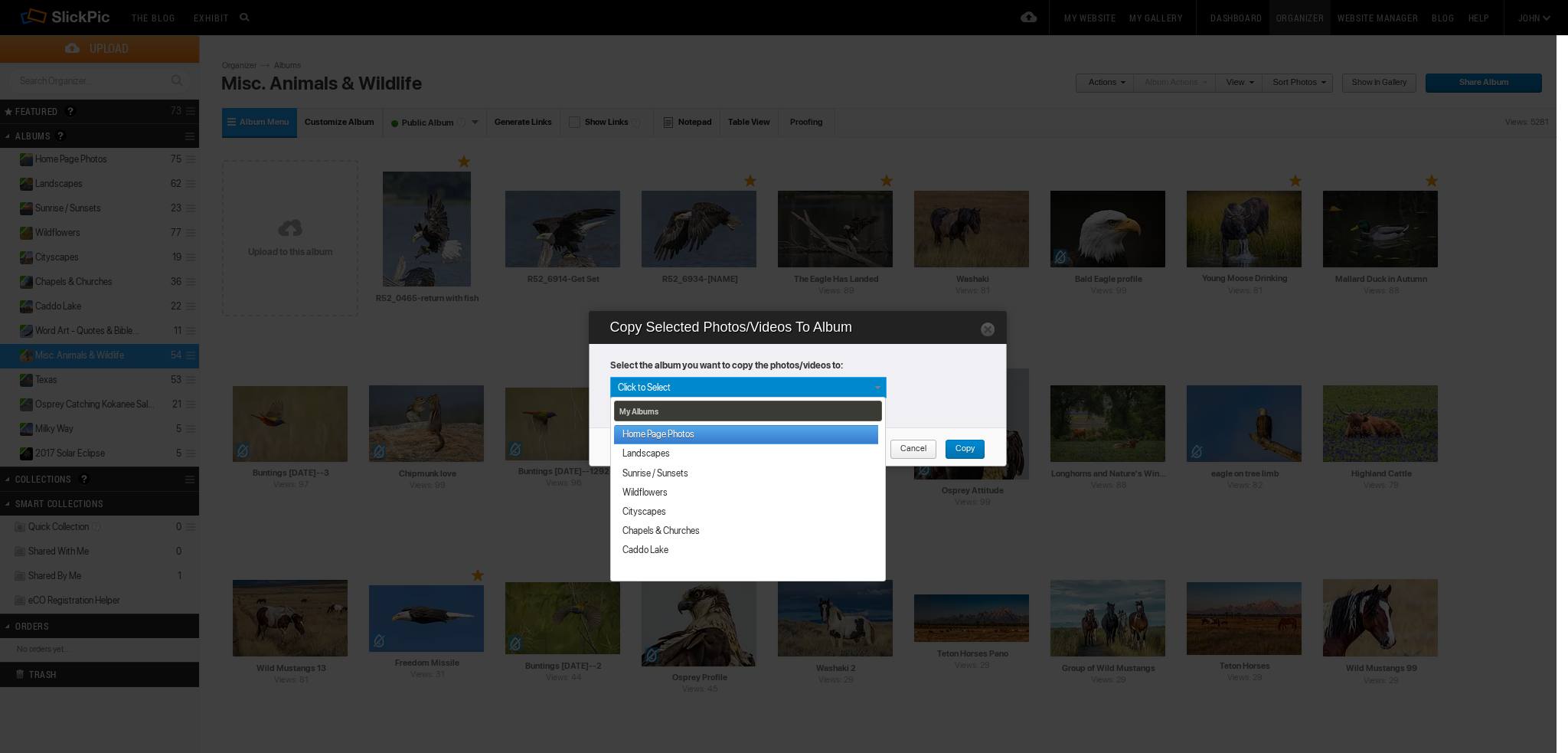click on "Home Page Photos" at bounding box center (746, 434) 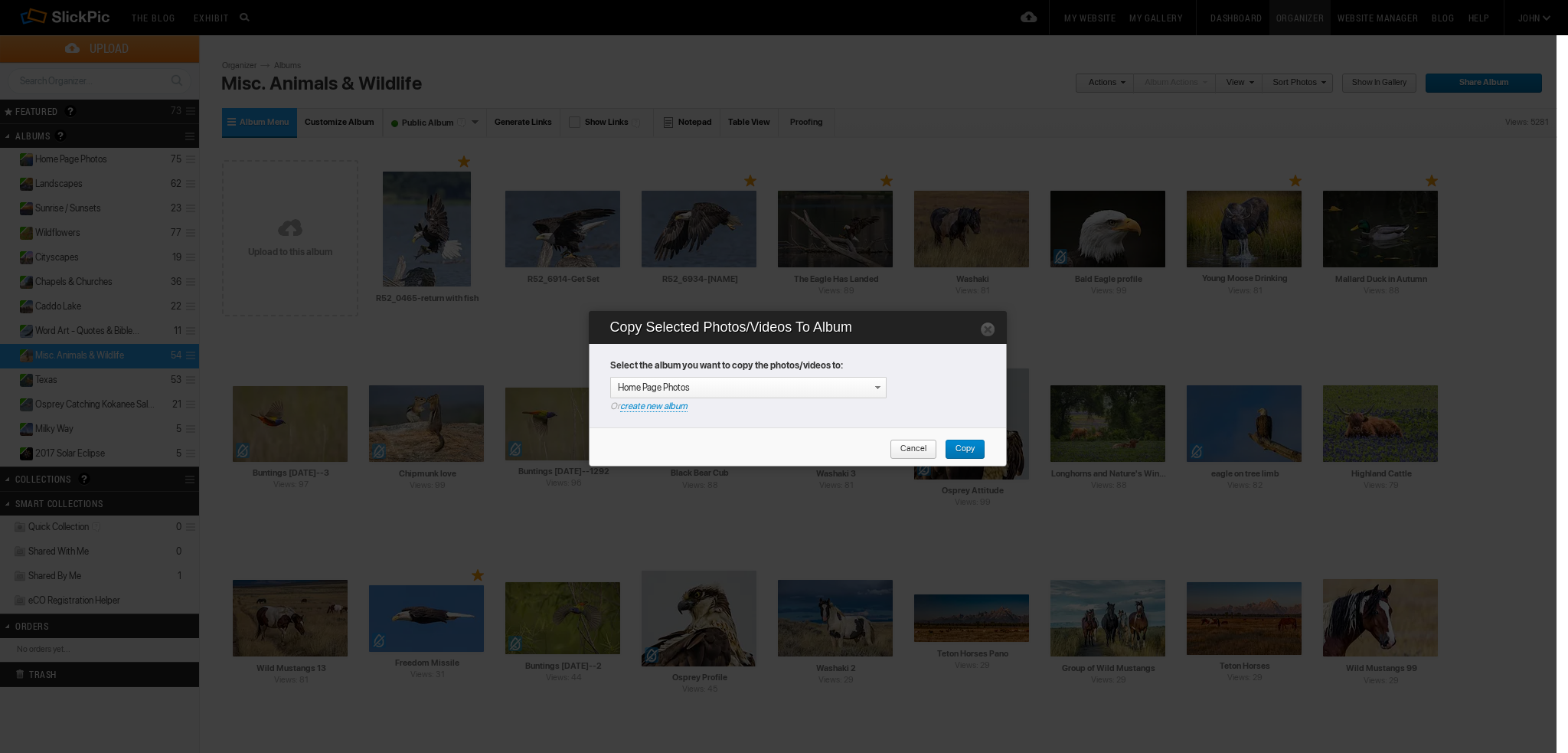 click on "Copy" at bounding box center (959, 450) 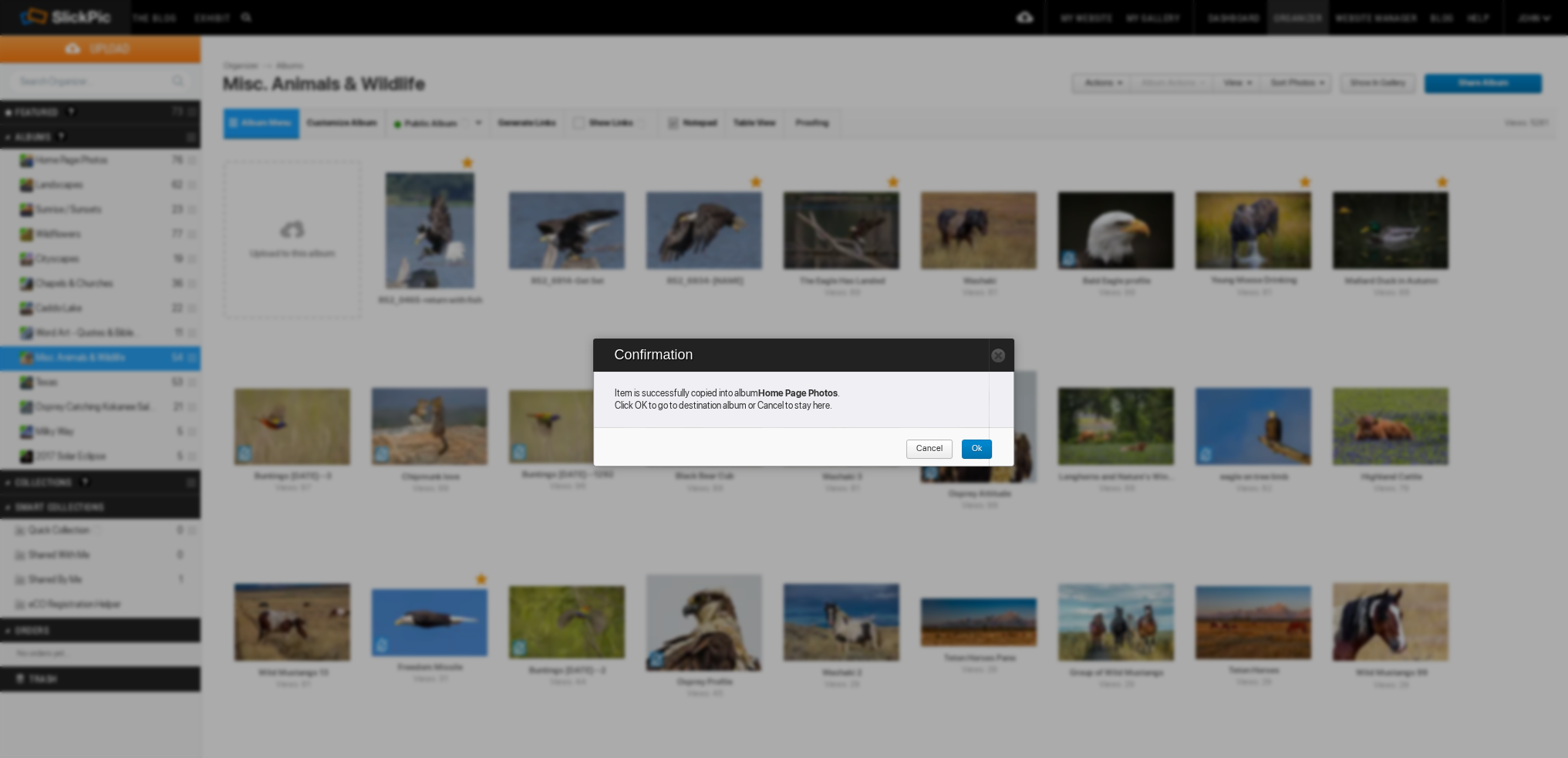 click on "Cancel" at bounding box center [924, 450] 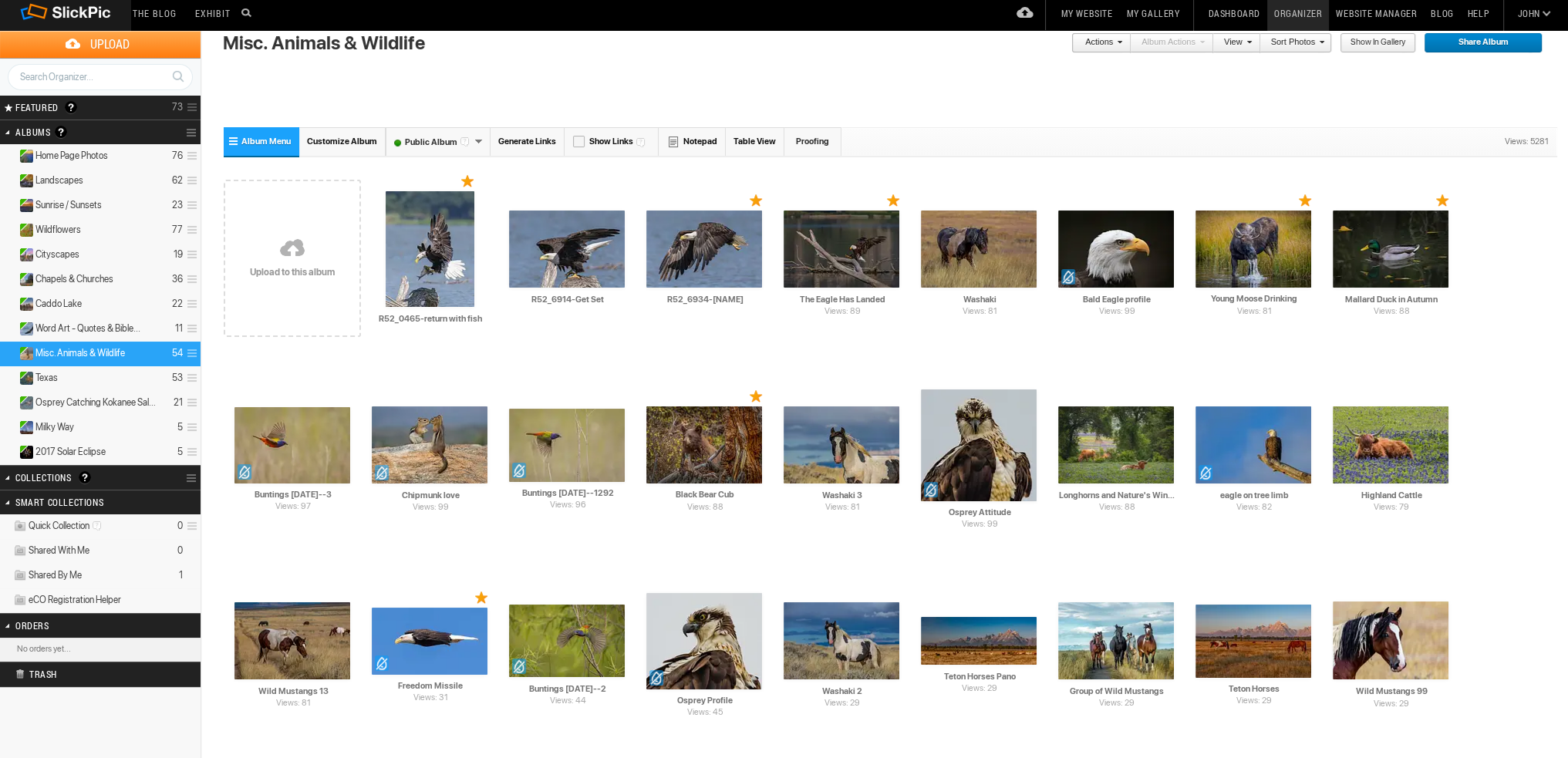 scroll, scrollTop: 0, scrollLeft: 0, axis: both 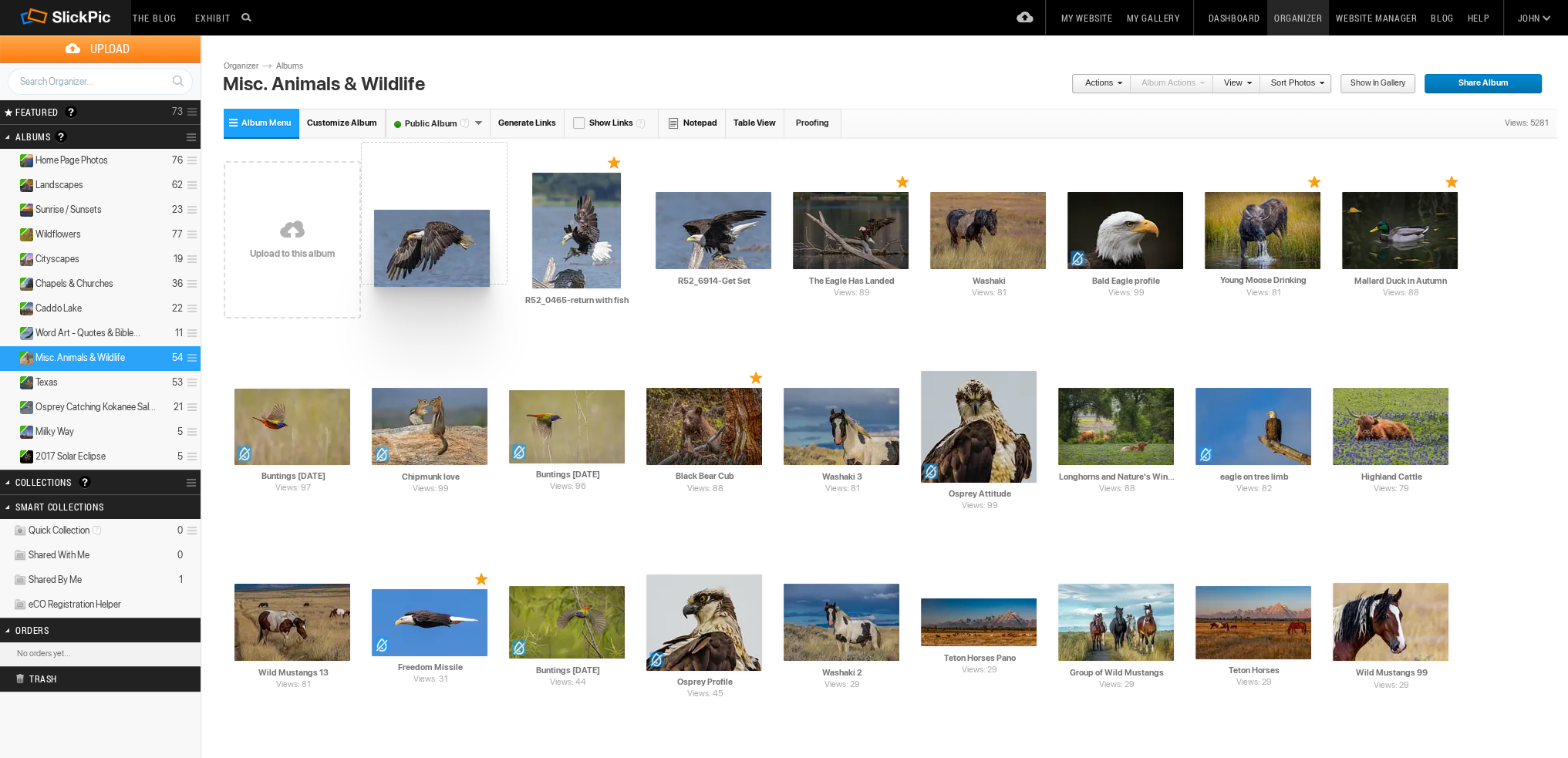 drag, startPoint x: 720, startPoint y: 234, endPoint x: 373, endPoint y: 210, distance: 347.82898 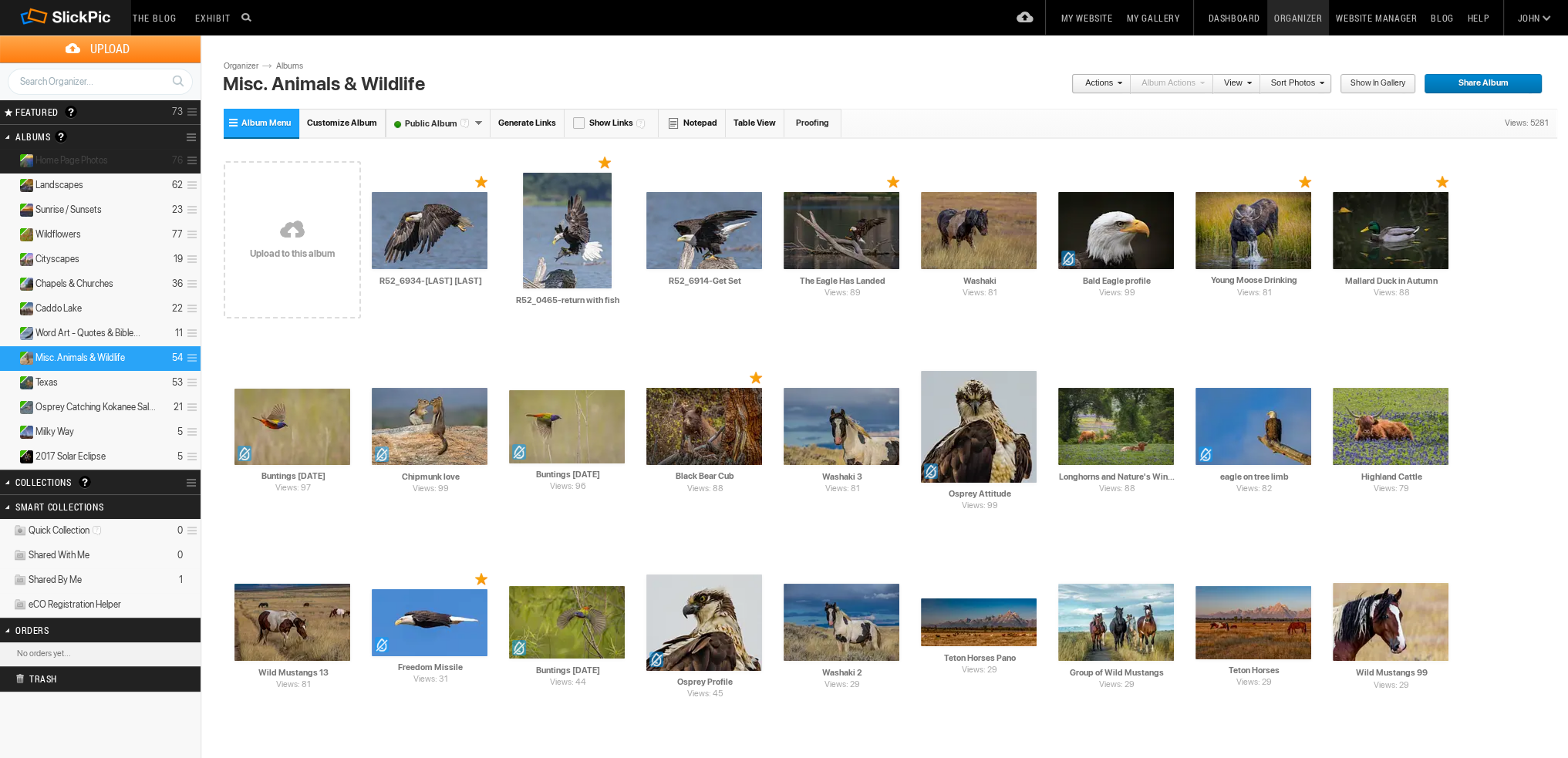 click on "Home Page Photos" at bounding box center [72, 160] 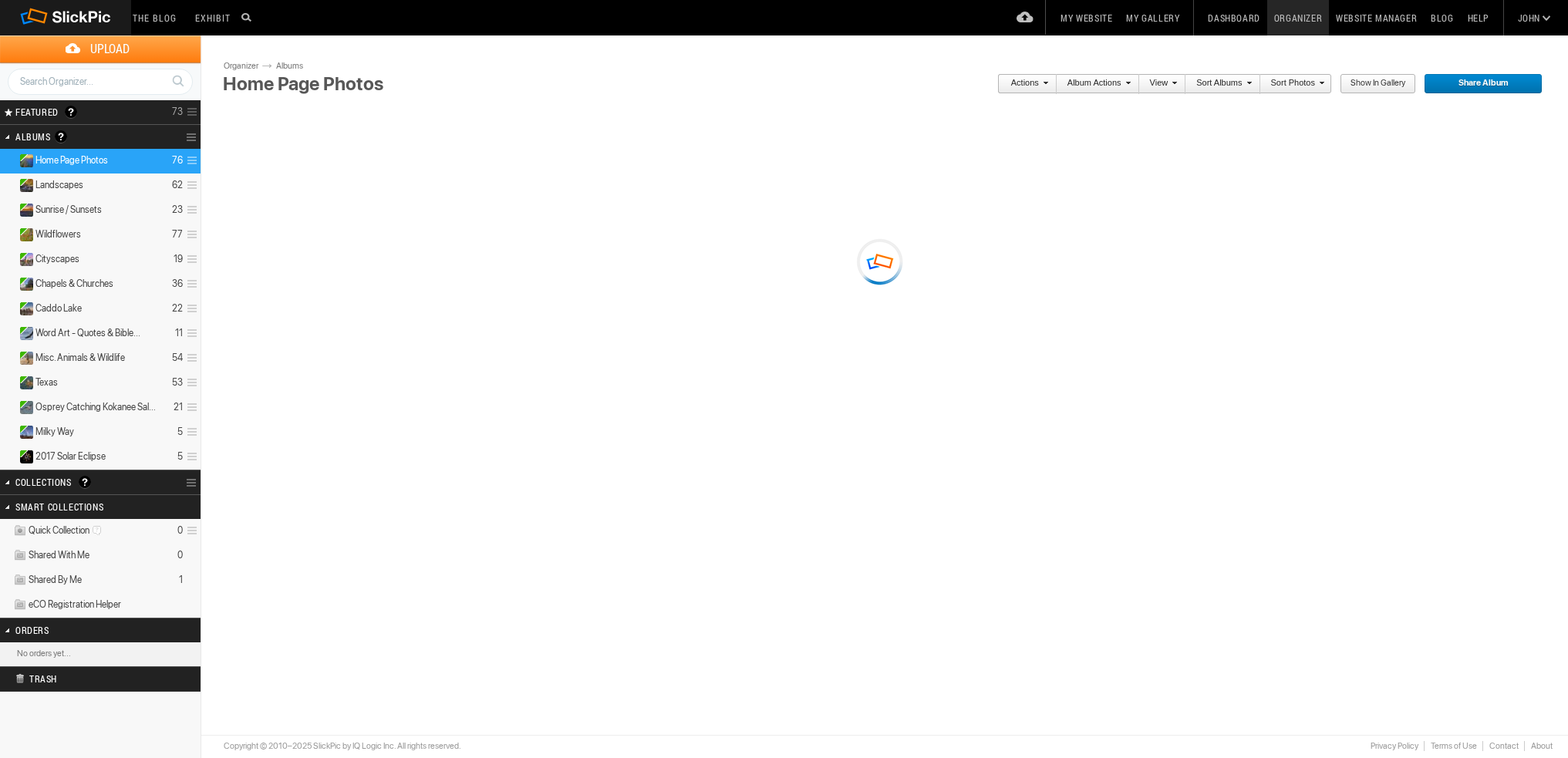 scroll, scrollTop: 0, scrollLeft: 0, axis: both 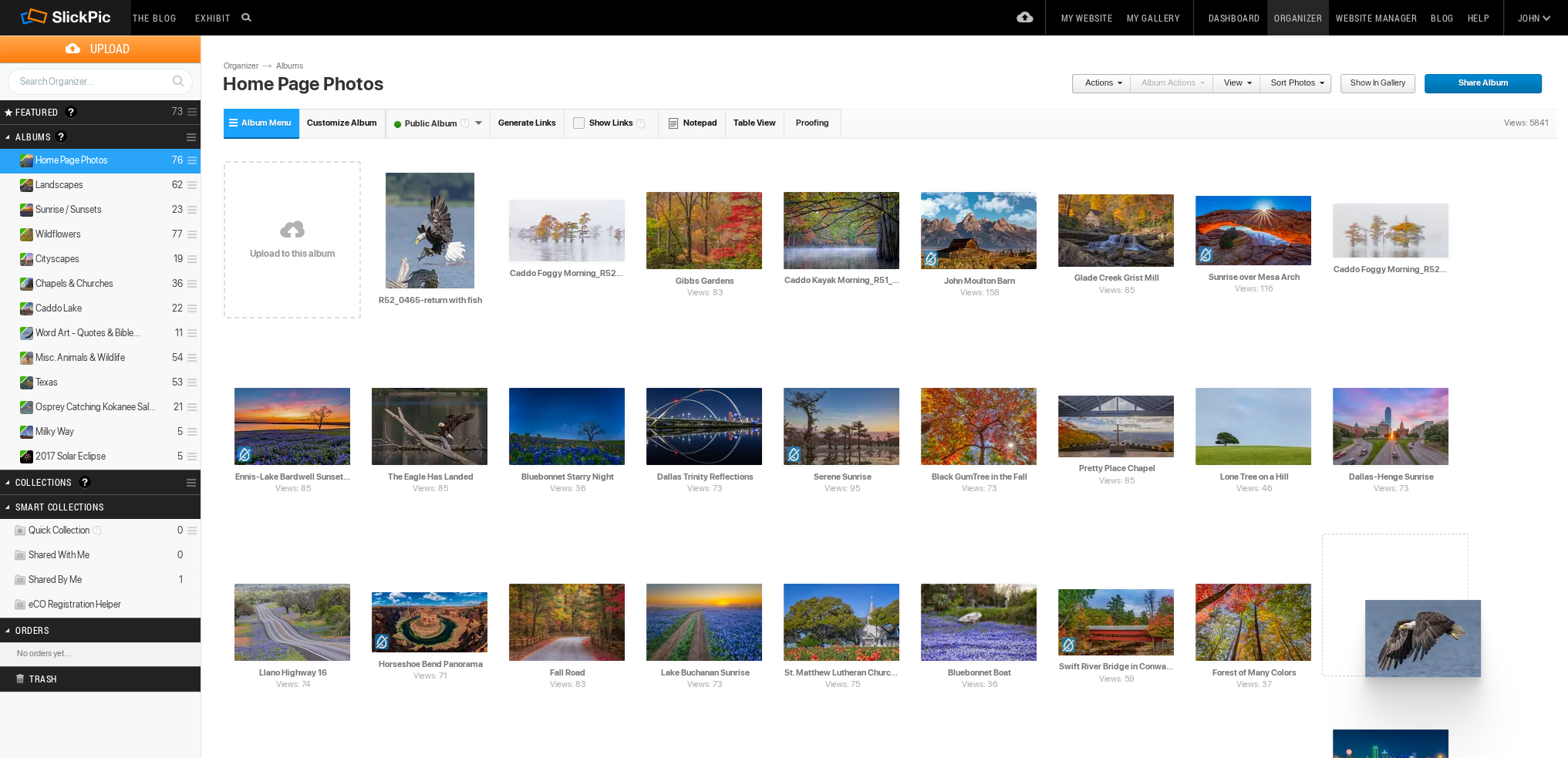 drag, startPoint x: 565, startPoint y: 231, endPoint x: 1364, endPoint y: 600, distance: 880.092 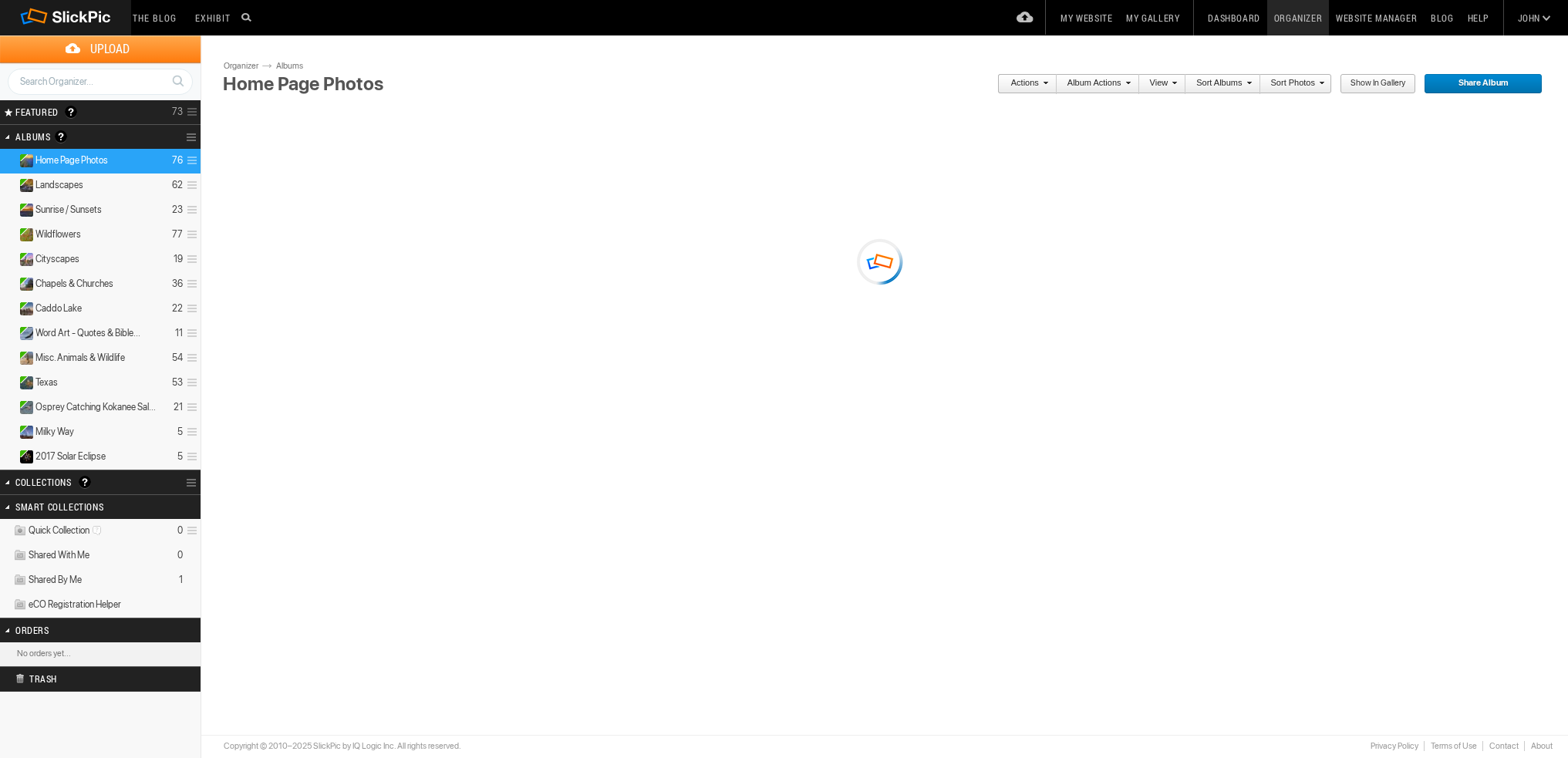 scroll, scrollTop: 0, scrollLeft: 0, axis: both 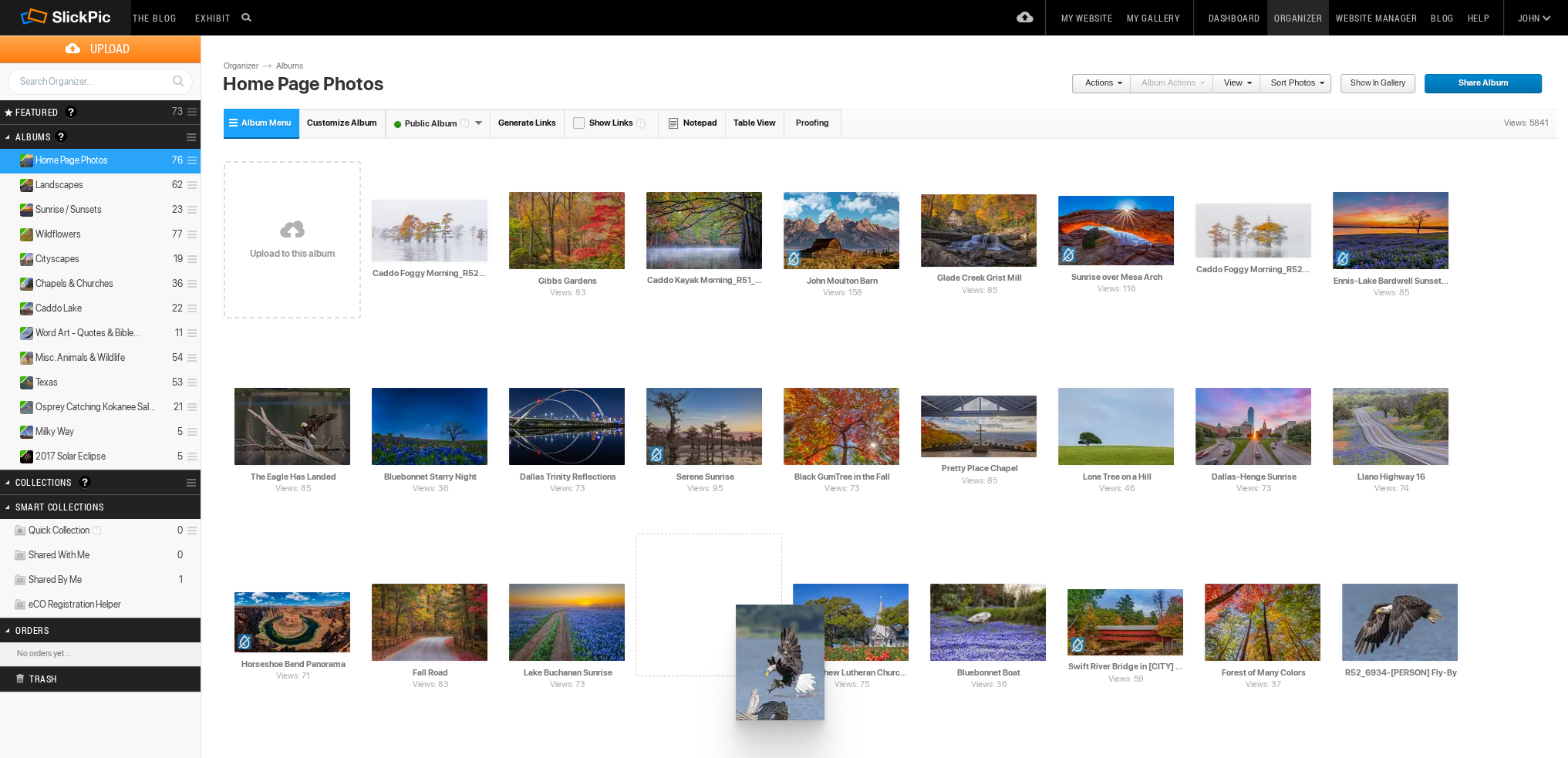 drag, startPoint x: 436, startPoint y: 220, endPoint x: 734, endPoint y: 605, distance: 486.85624 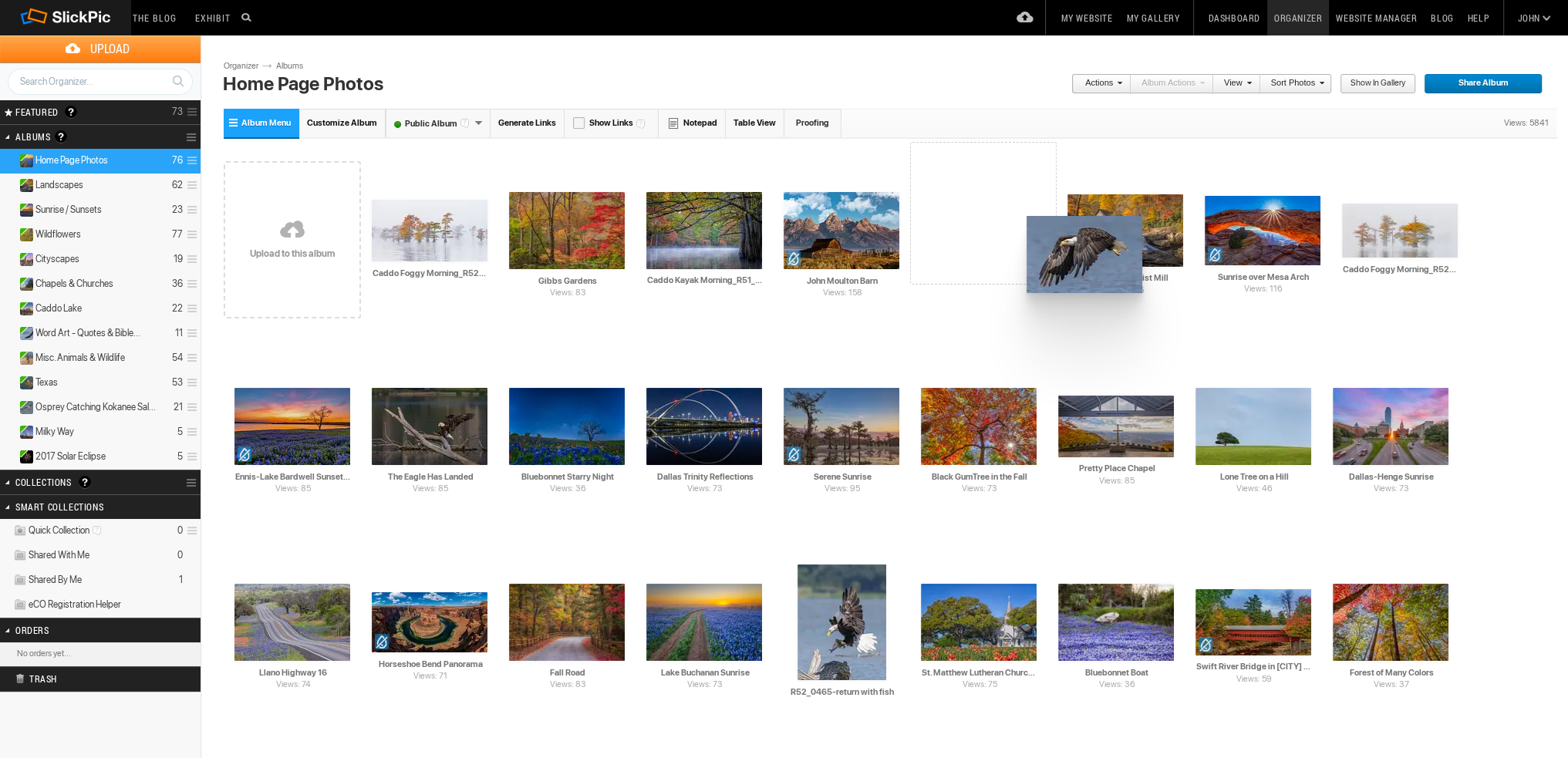 drag, startPoint x: 1407, startPoint y: 625, endPoint x: 981, endPoint y: 203, distance: 599.63322 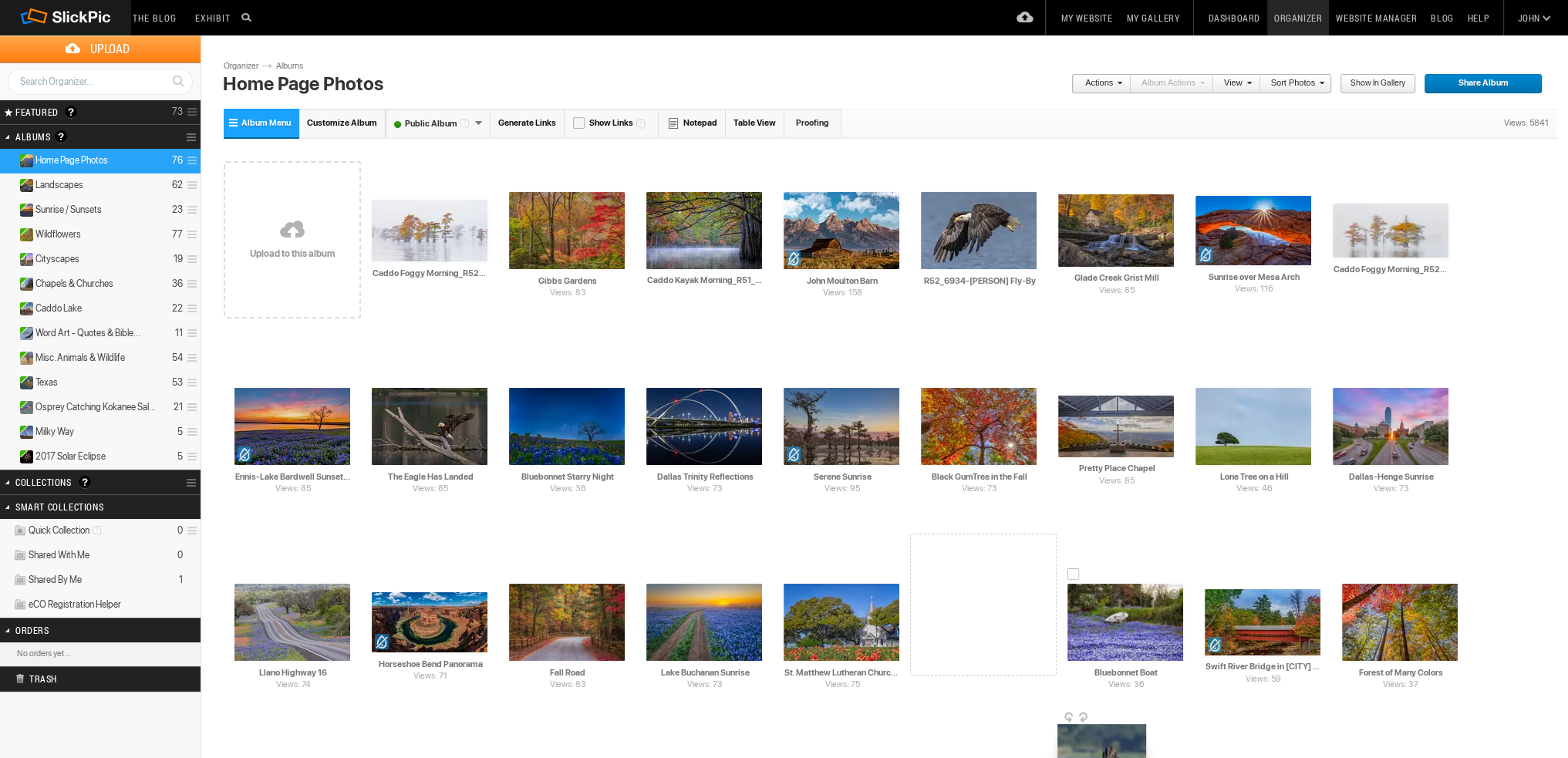 drag, startPoint x: 851, startPoint y: 604, endPoint x: 1056, endPoint y: 724, distance: 237.53947 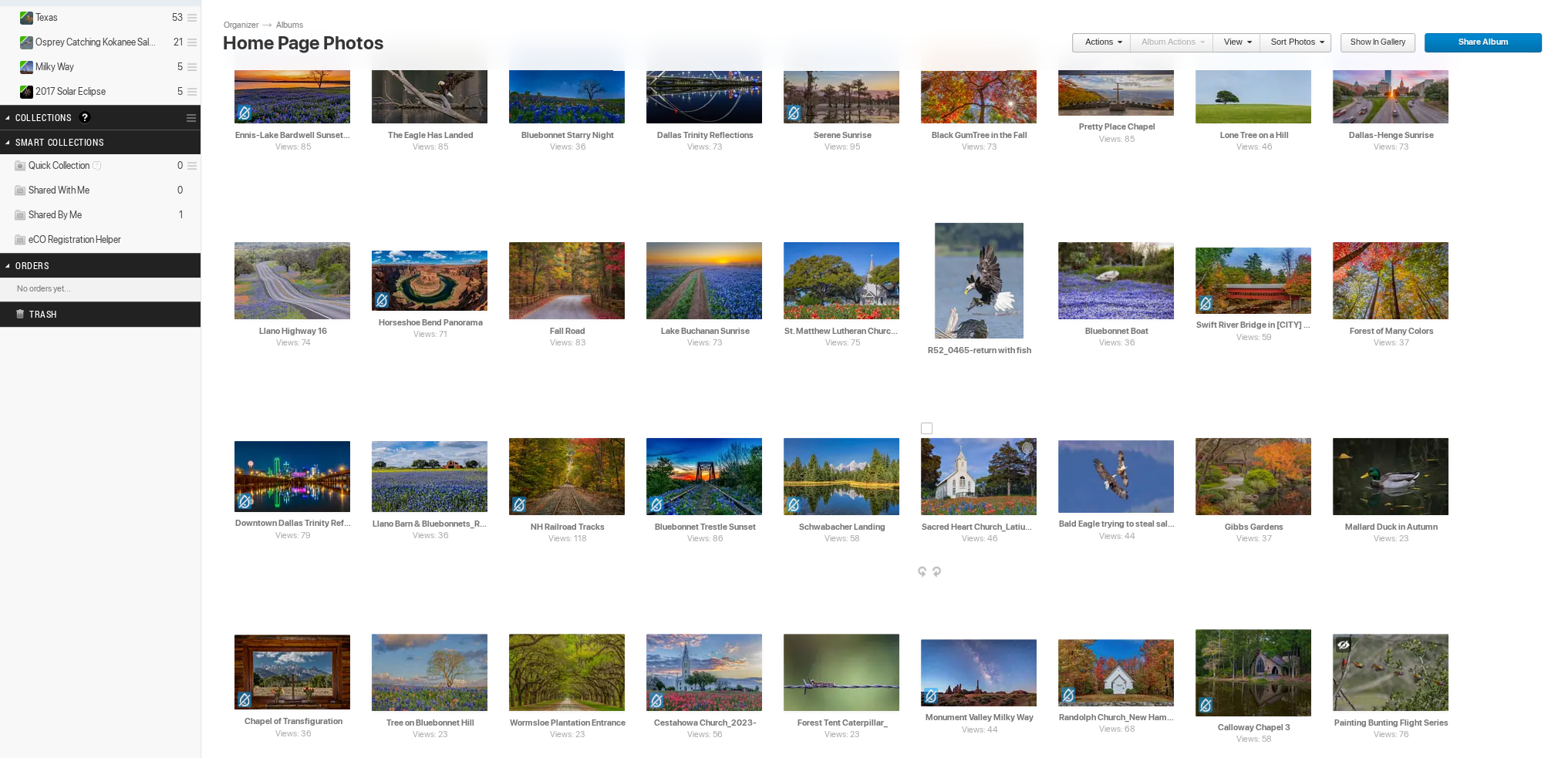 scroll, scrollTop: 386, scrollLeft: 0, axis: vertical 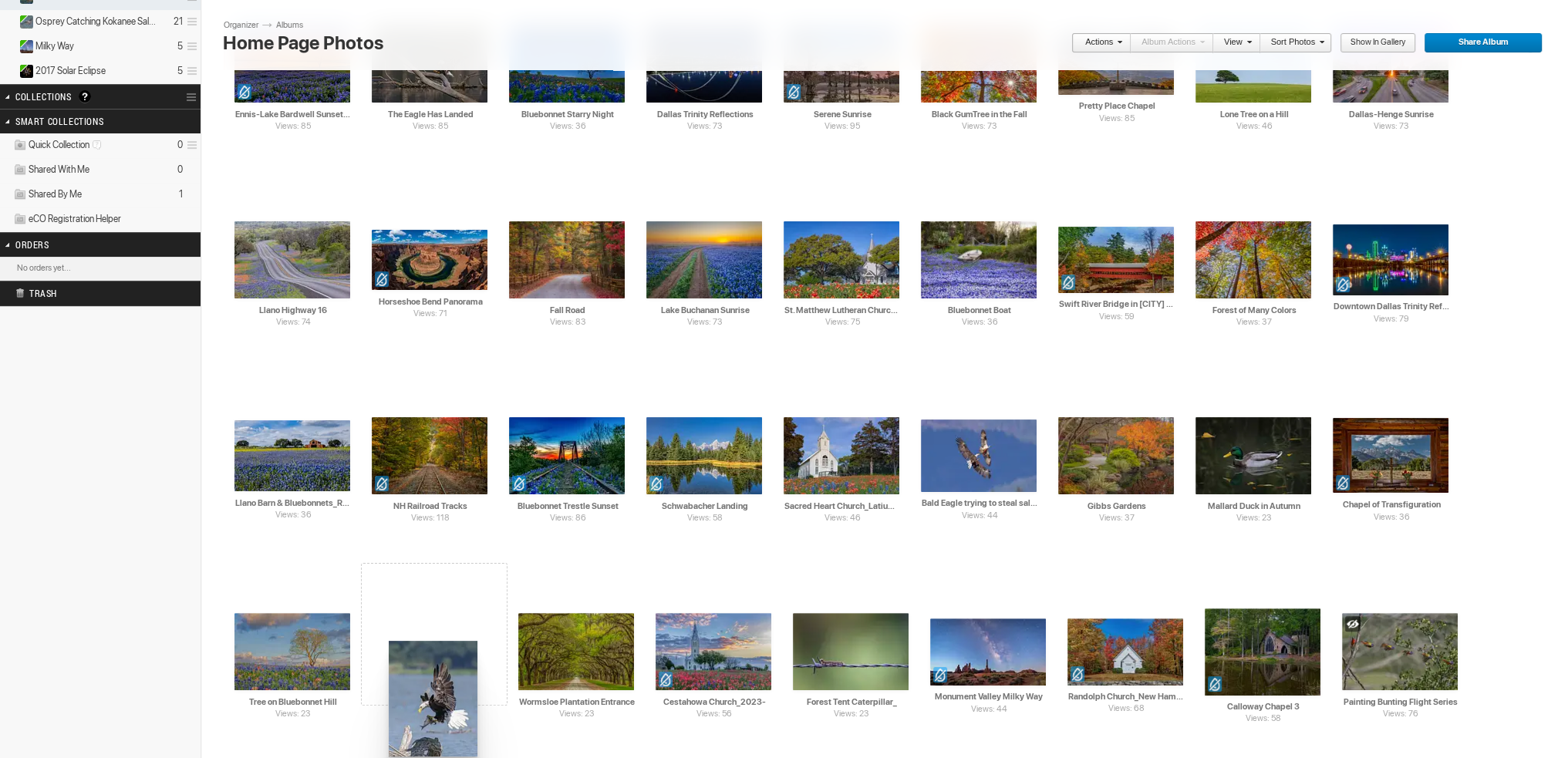 drag, startPoint x: 962, startPoint y: 259, endPoint x: 383, endPoint y: 640, distance: 693.1104 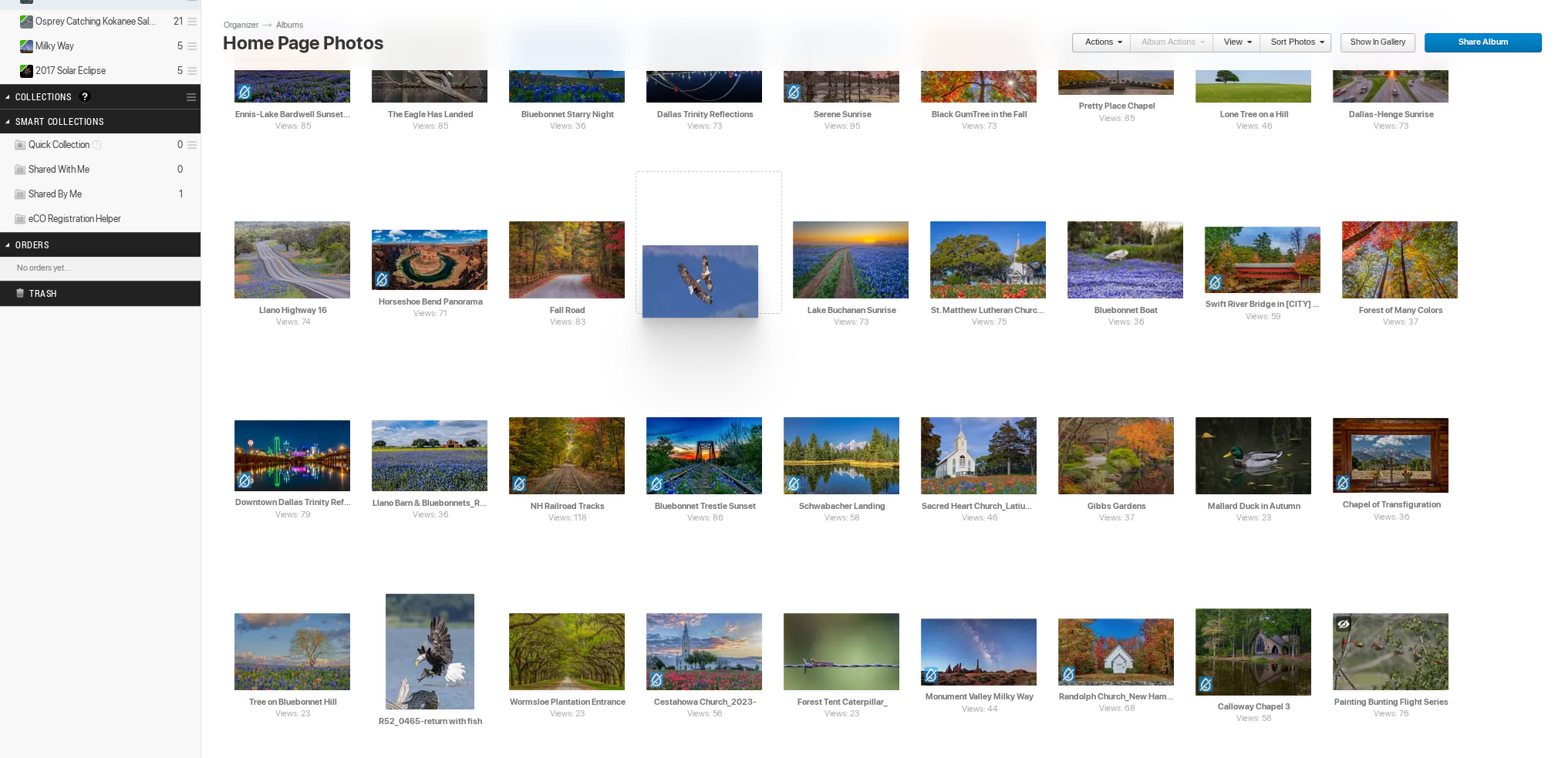 drag, startPoint x: 984, startPoint y: 459, endPoint x: 639, endPoint y: 244, distance: 406.5095 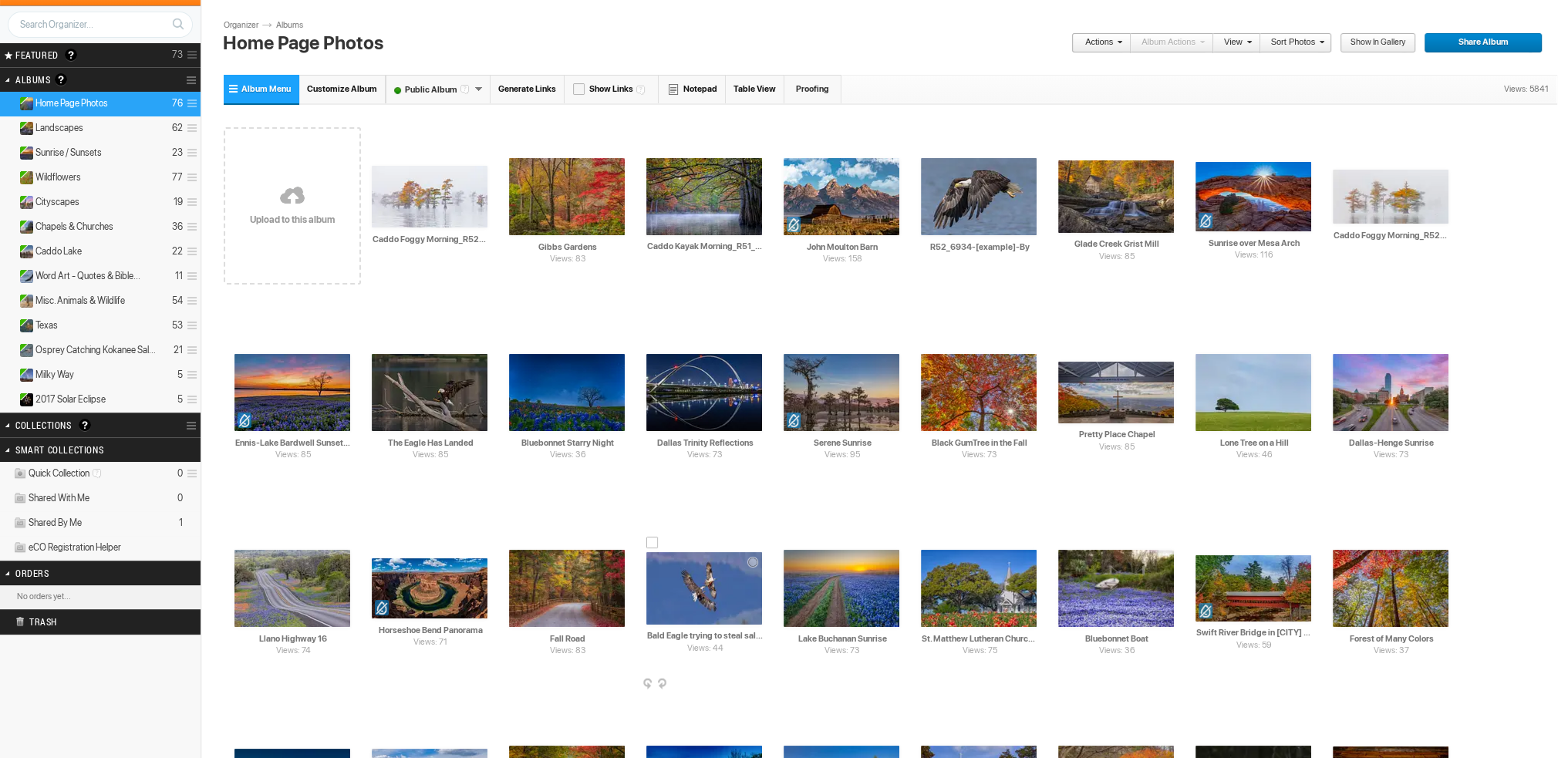 scroll, scrollTop: 0, scrollLeft: 0, axis: both 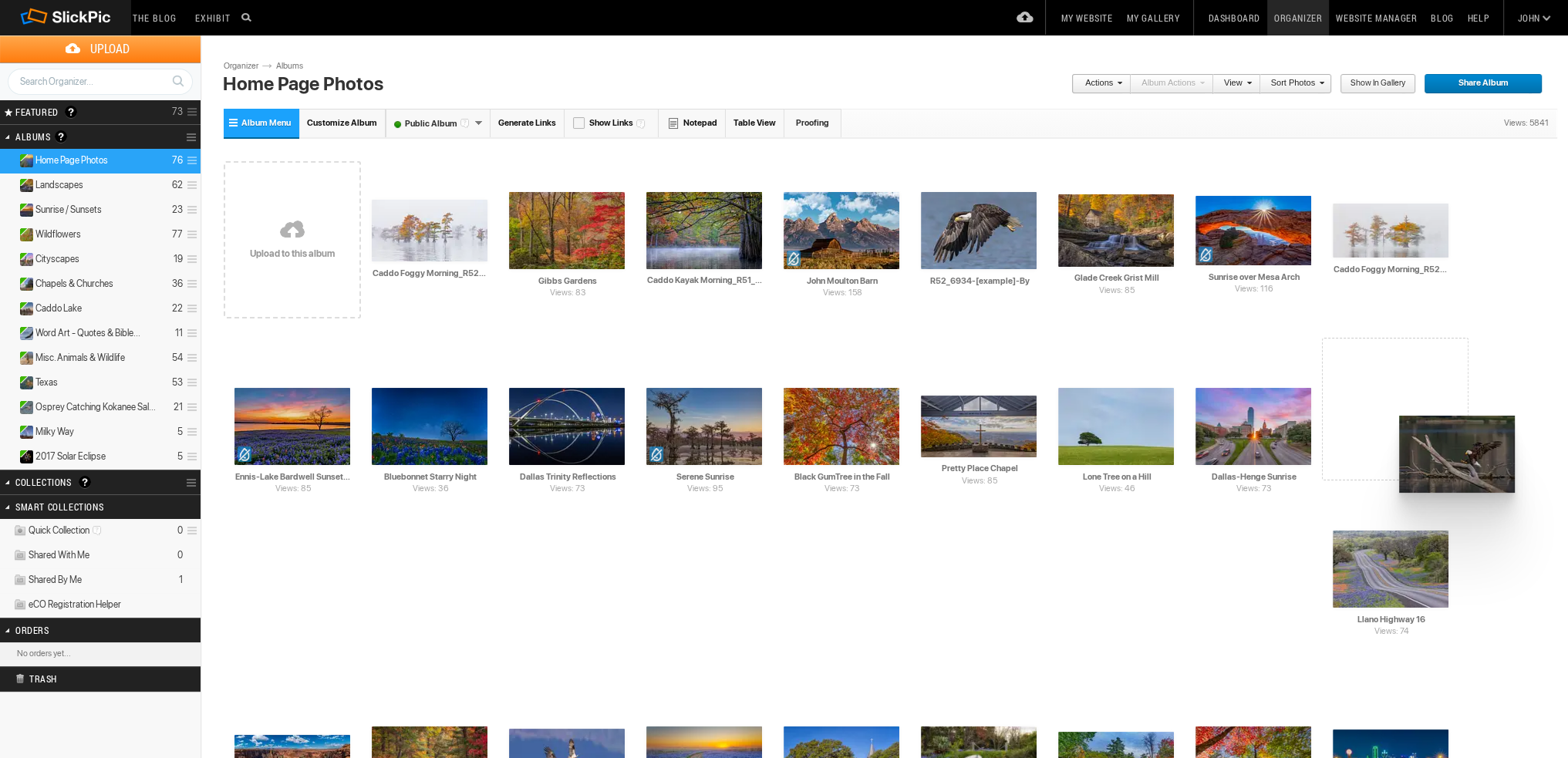 drag, startPoint x: 441, startPoint y: 428, endPoint x: 1247, endPoint y: 376, distance: 807.6757 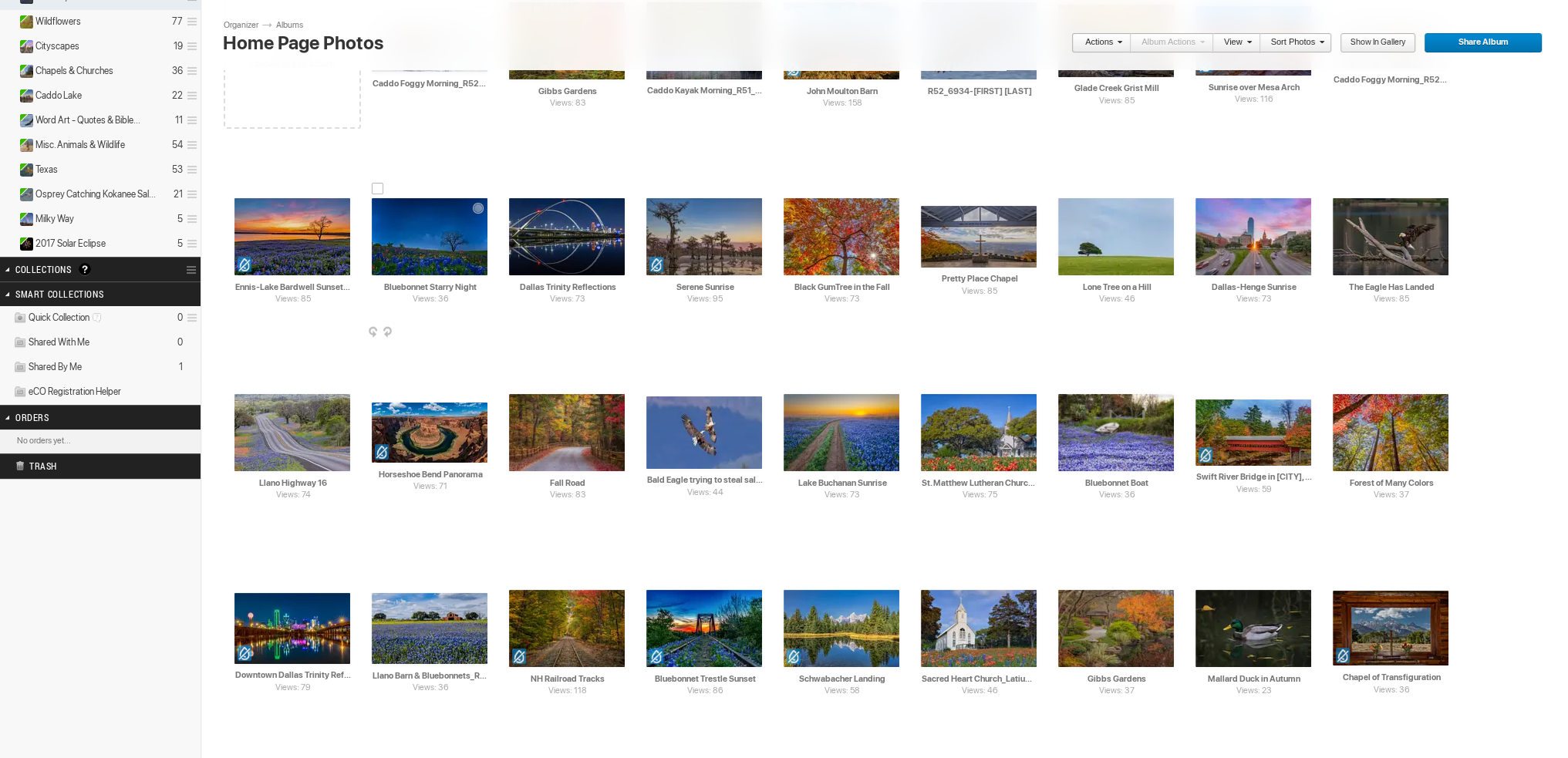 scroll, scrollTop: 231, scrollLeft: 0, axis: vertical 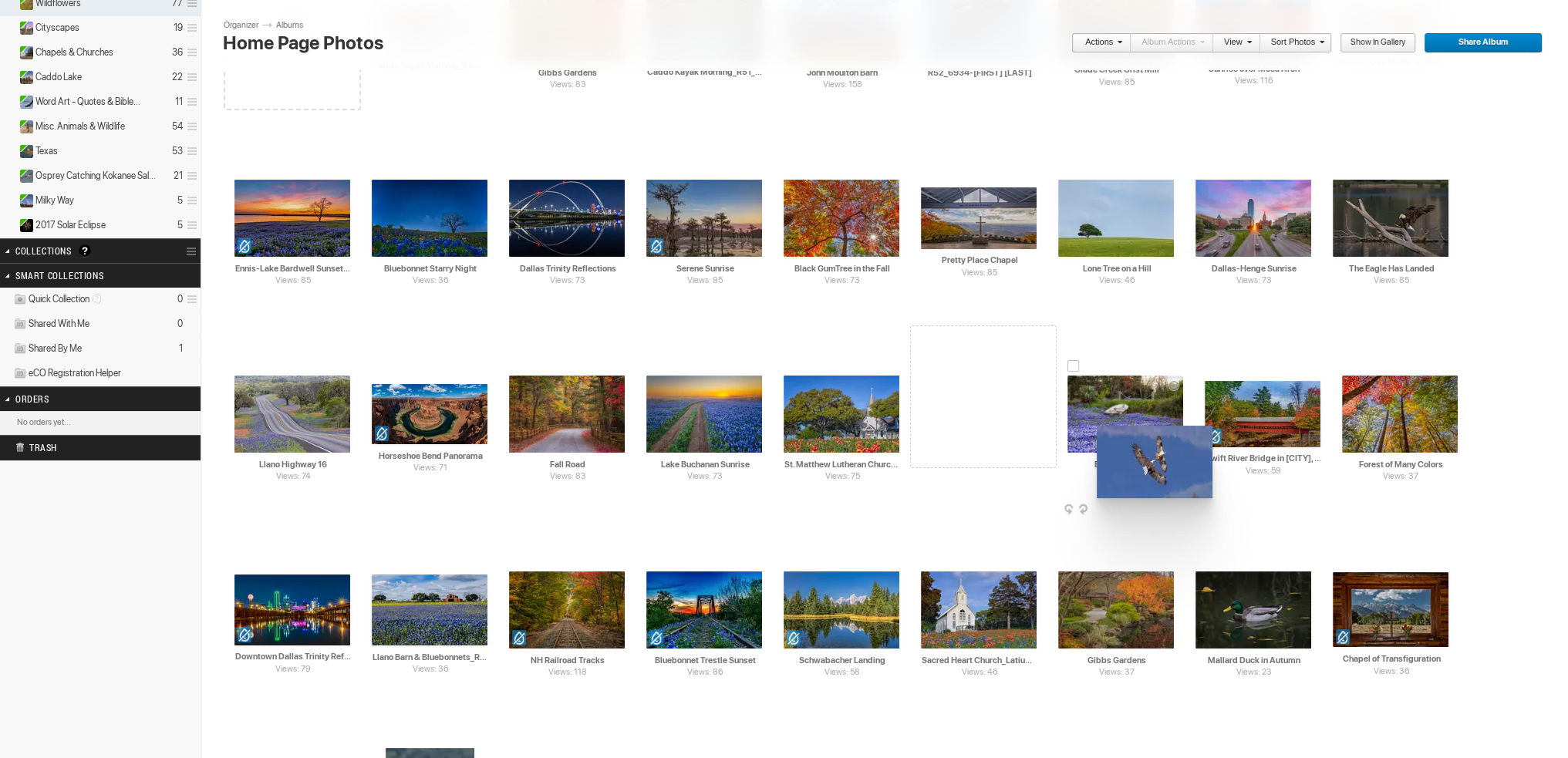 drag, startPoint x: 710, startPoint y: 419, endPoint x: 1095, endPoint y: 426, distance: 385.064 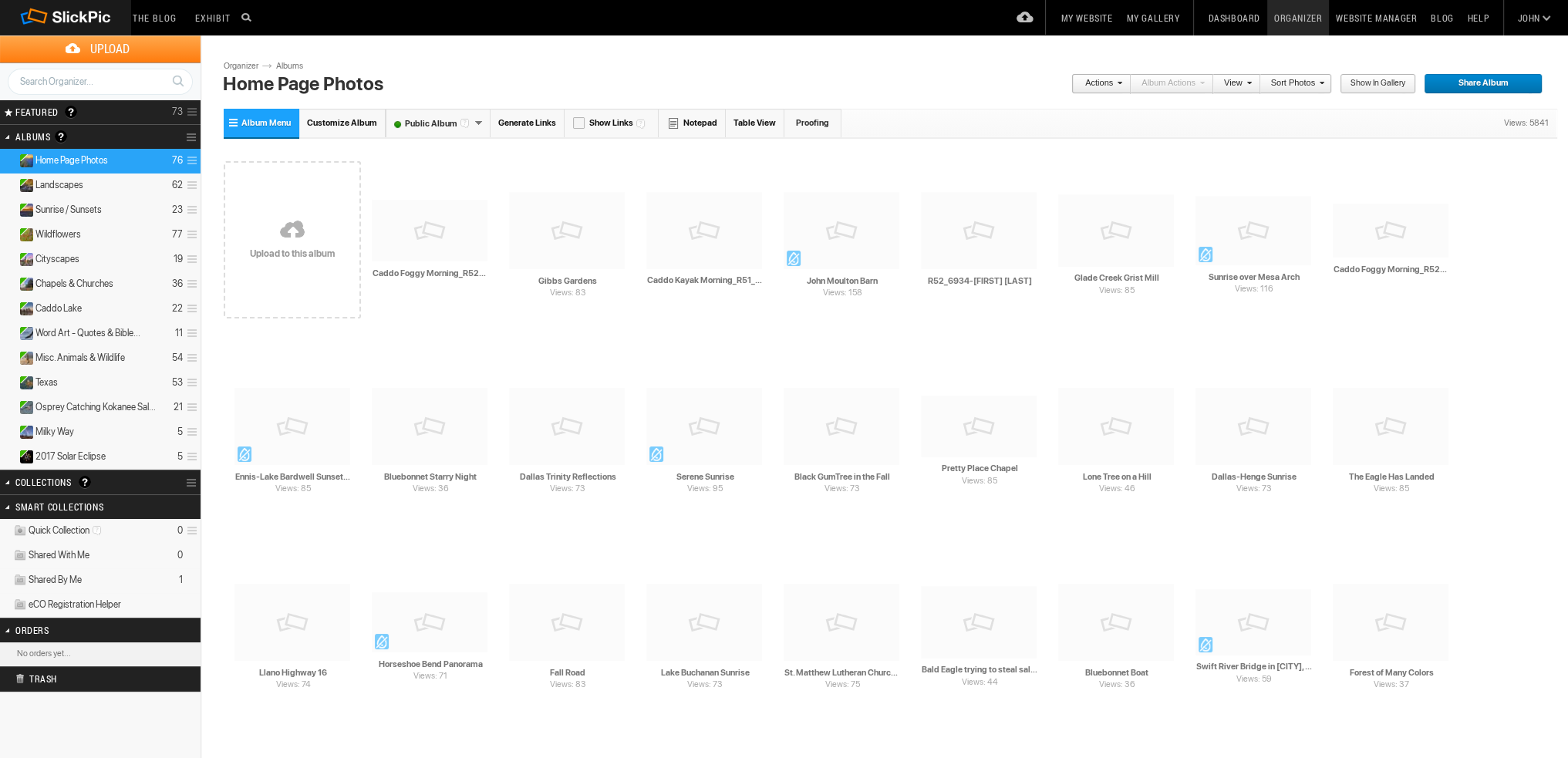 scroll, scrollTop: 231, scrollLeft: 0, axis: vertical 